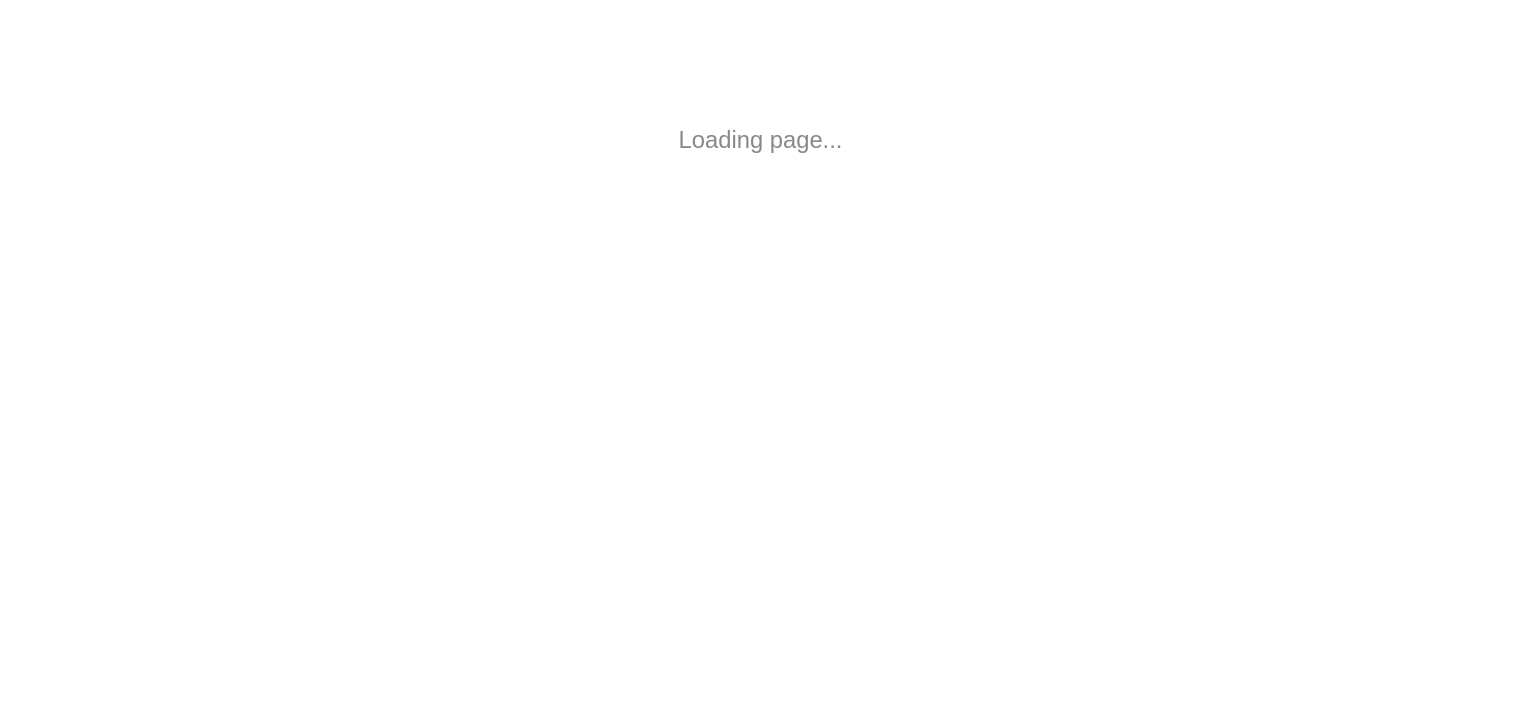 scroll, scrollTop: 0, scrollLeft: 0, axis: both 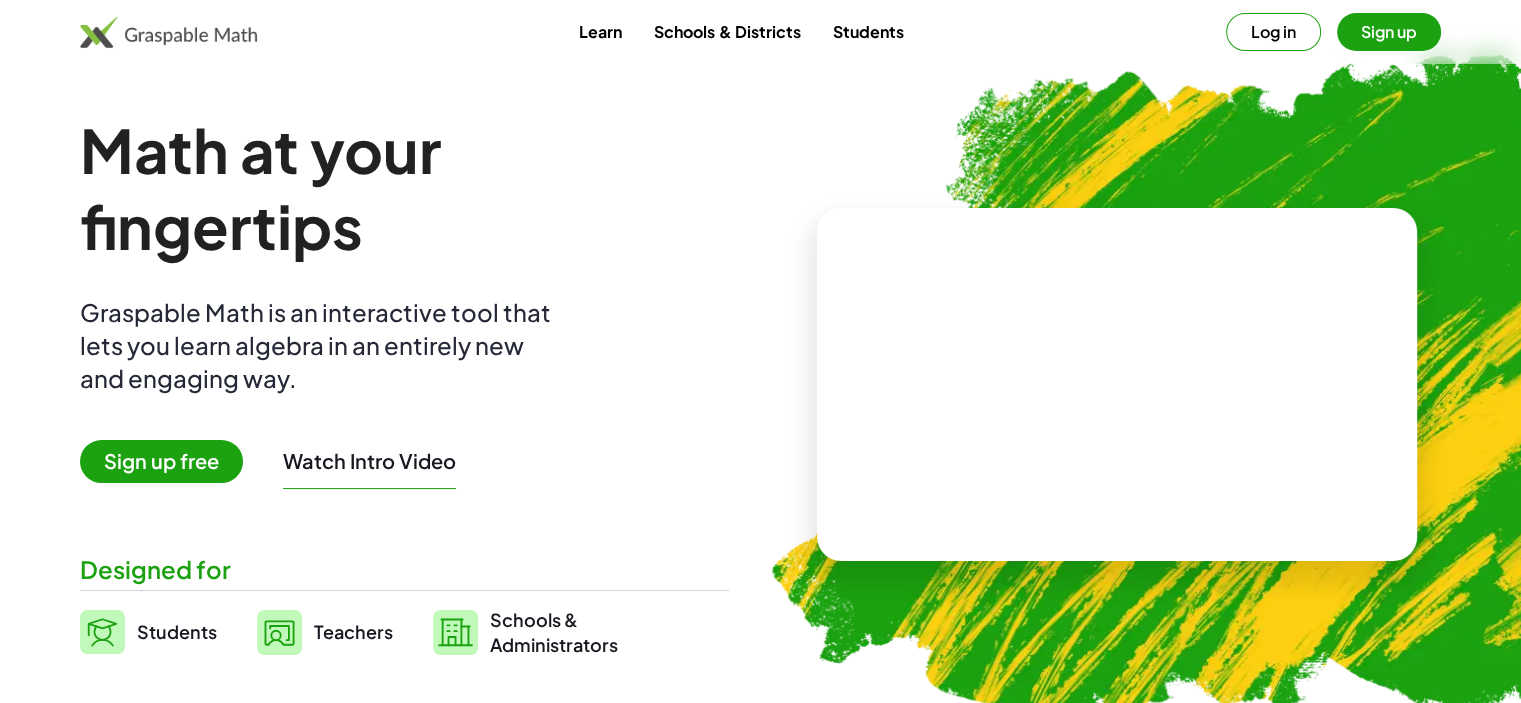 click on "Watch Intro Video" at bounding box center [369, 461] 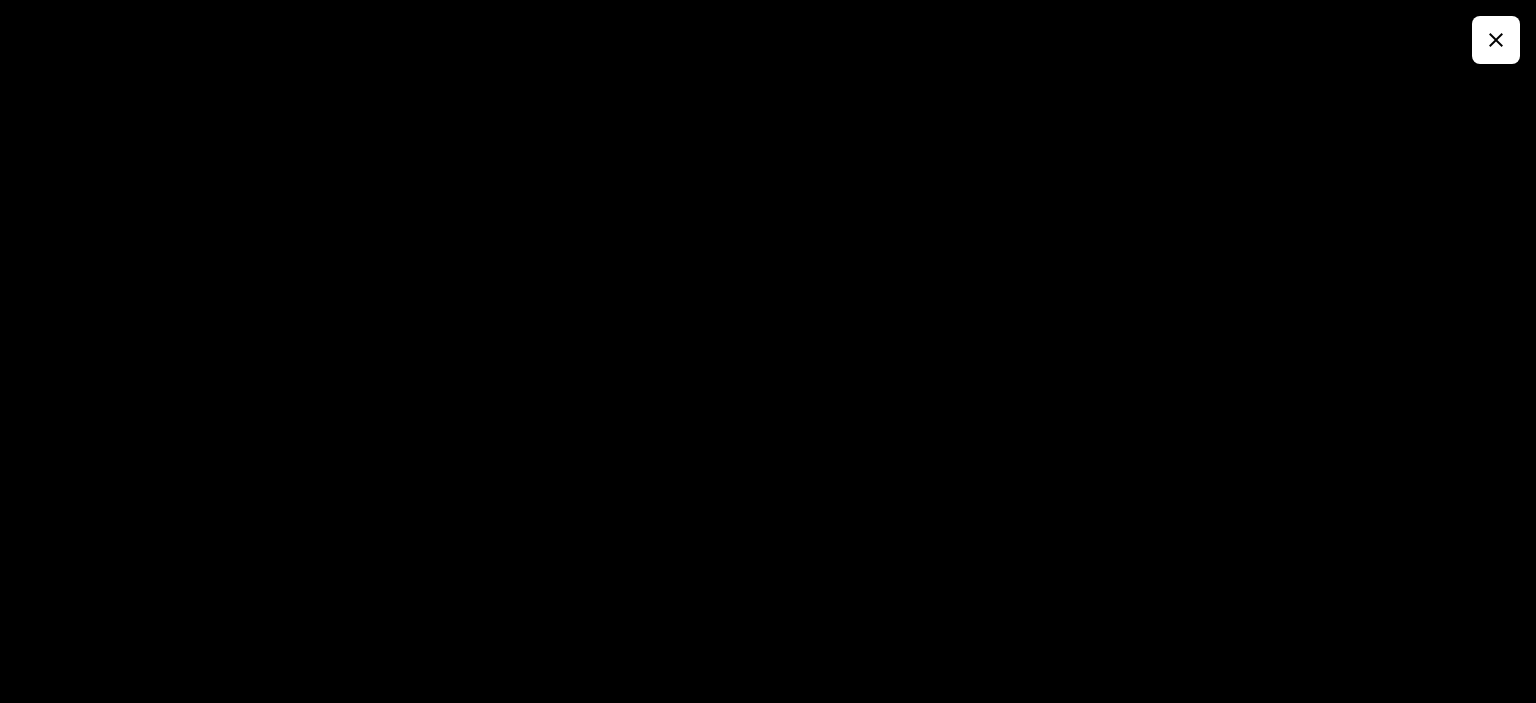 click 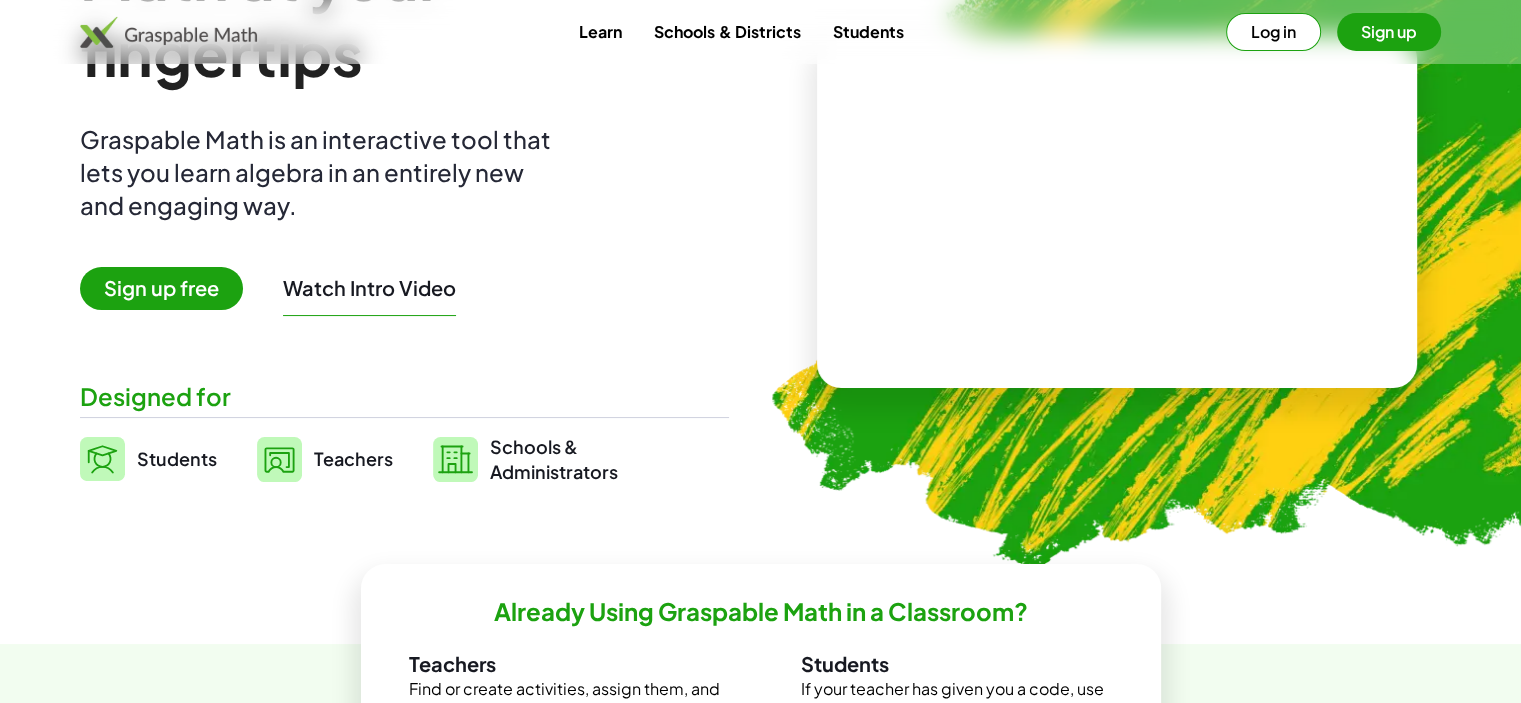 scroll, scrollTop: 233, scrollLeft: 0, axis: vertical 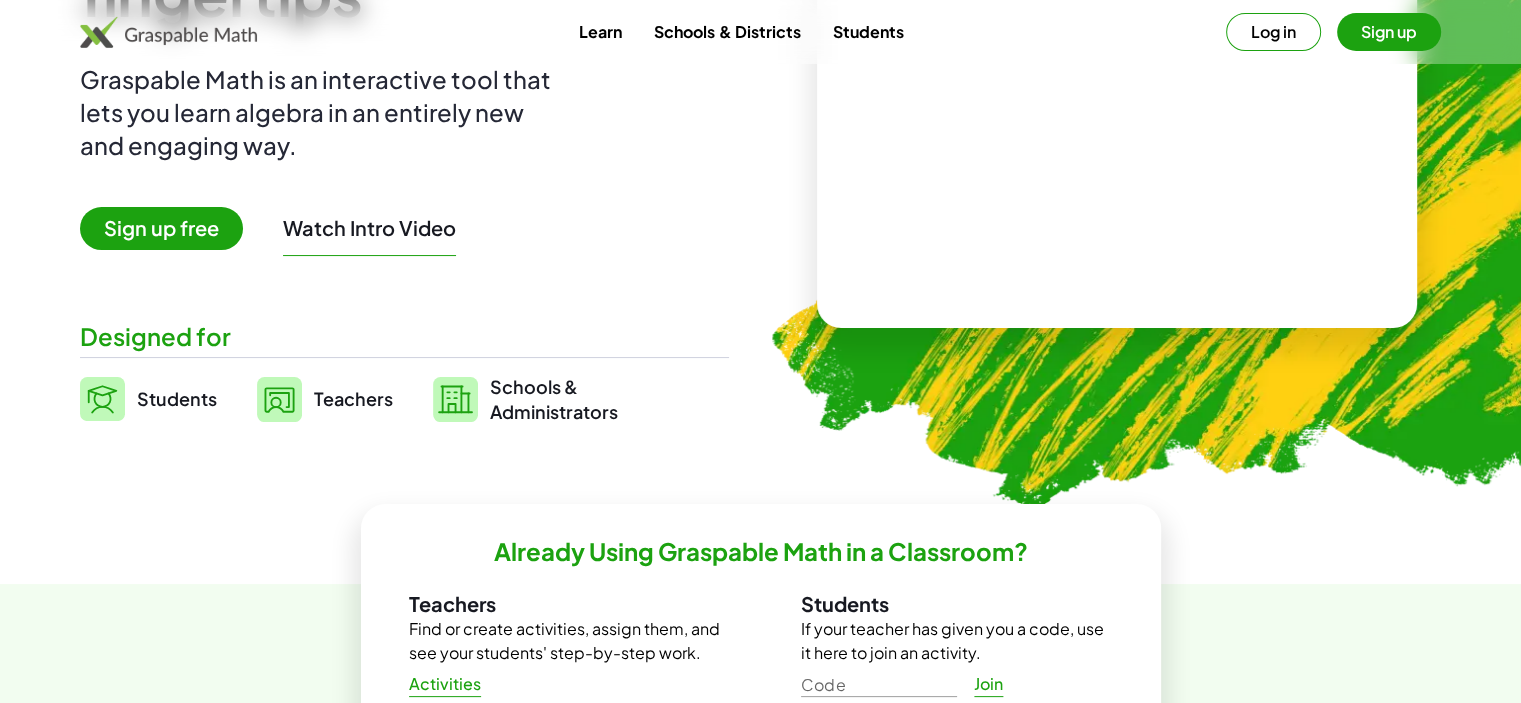 click on "Teachers" at bounding box center [353, 398] 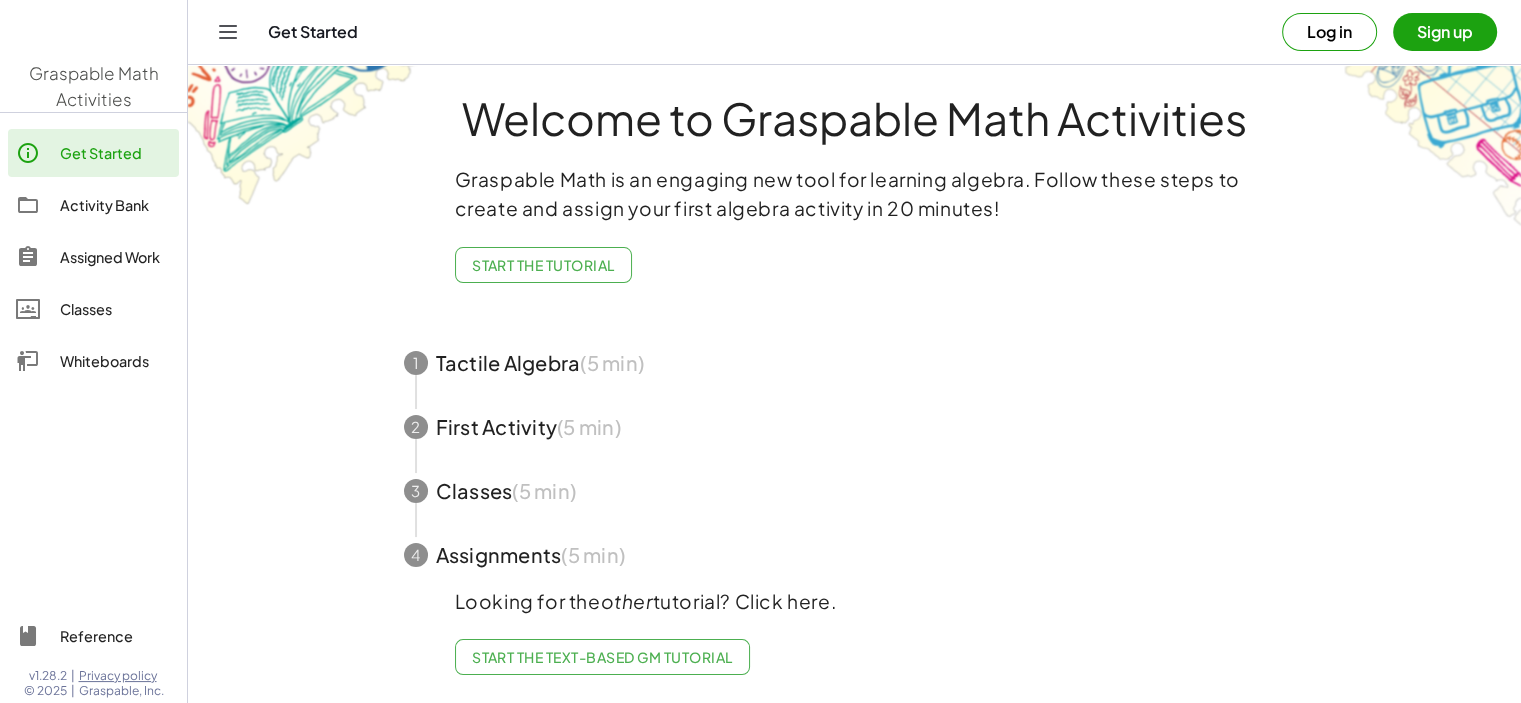 scroll, scrollTop: 0, scrollLeft: 0, axis: both 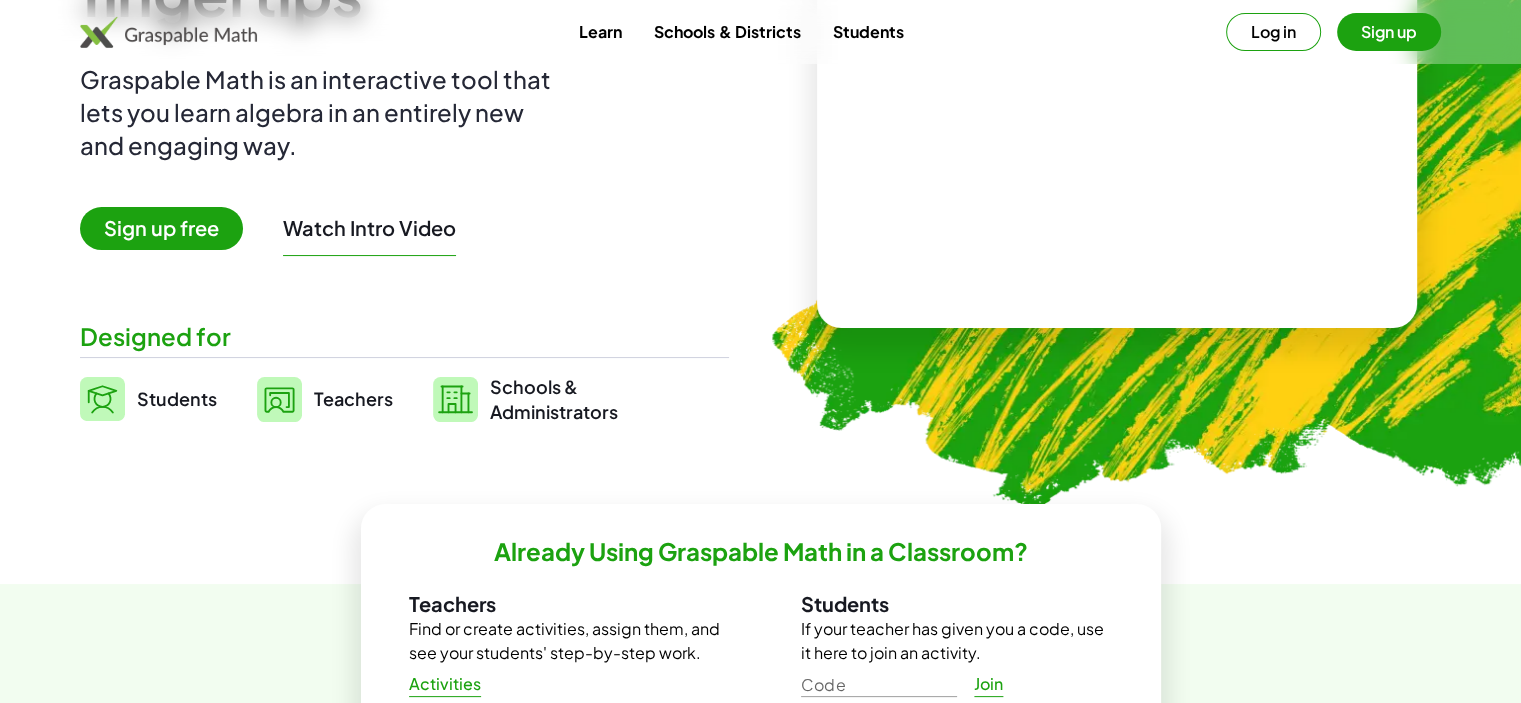 click on "Schools &   Administrators" at bounding box center (554, 399) 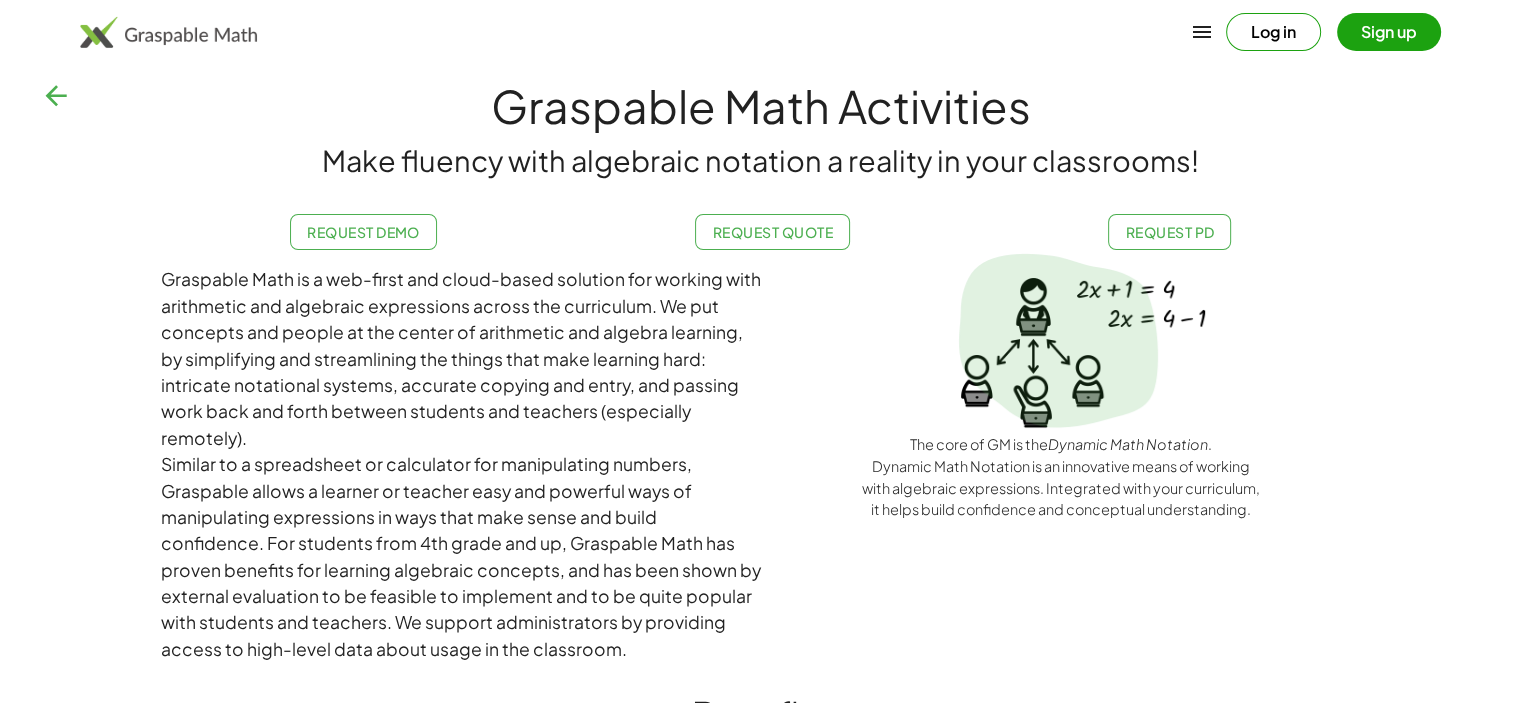 scroll, scrollTop: 0, scrollLeft: 0, axis: both 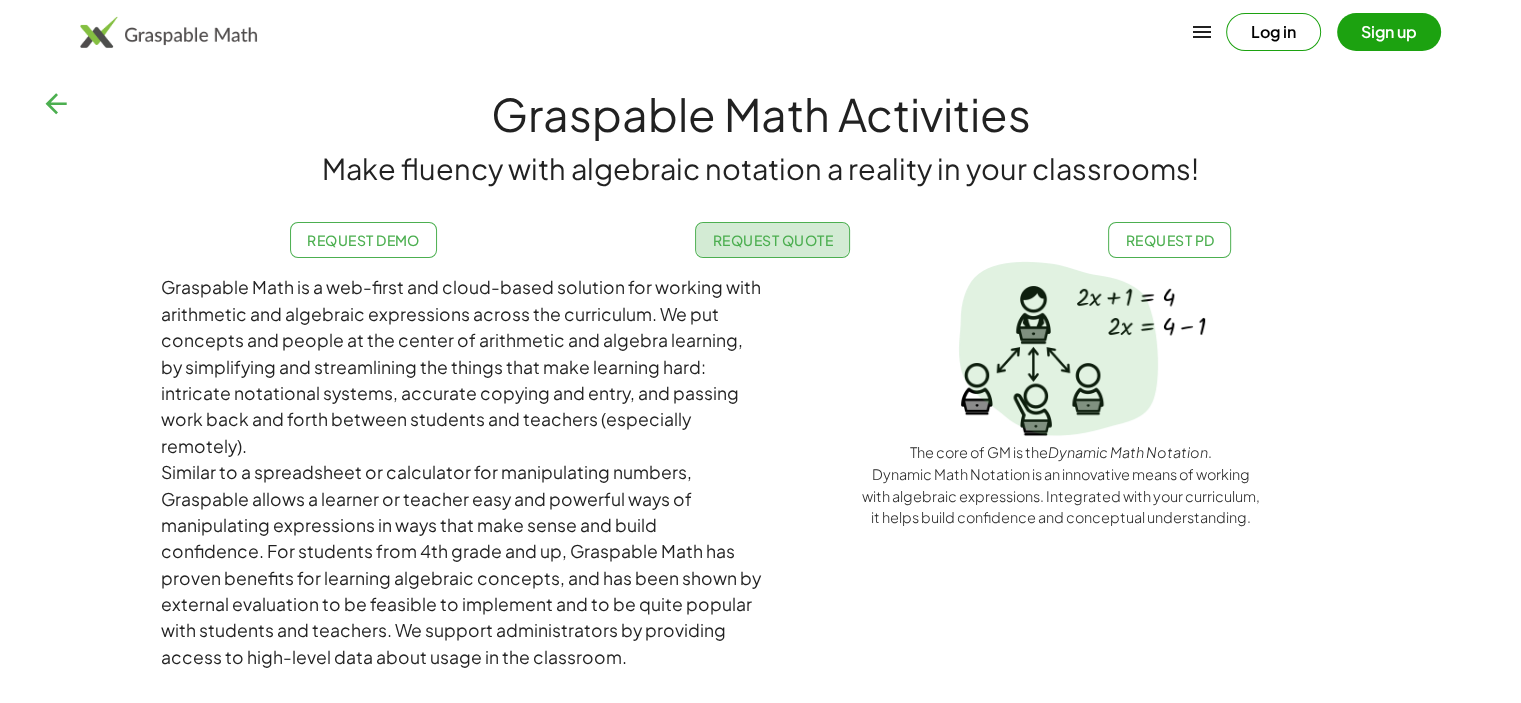 click on "Request Quote" 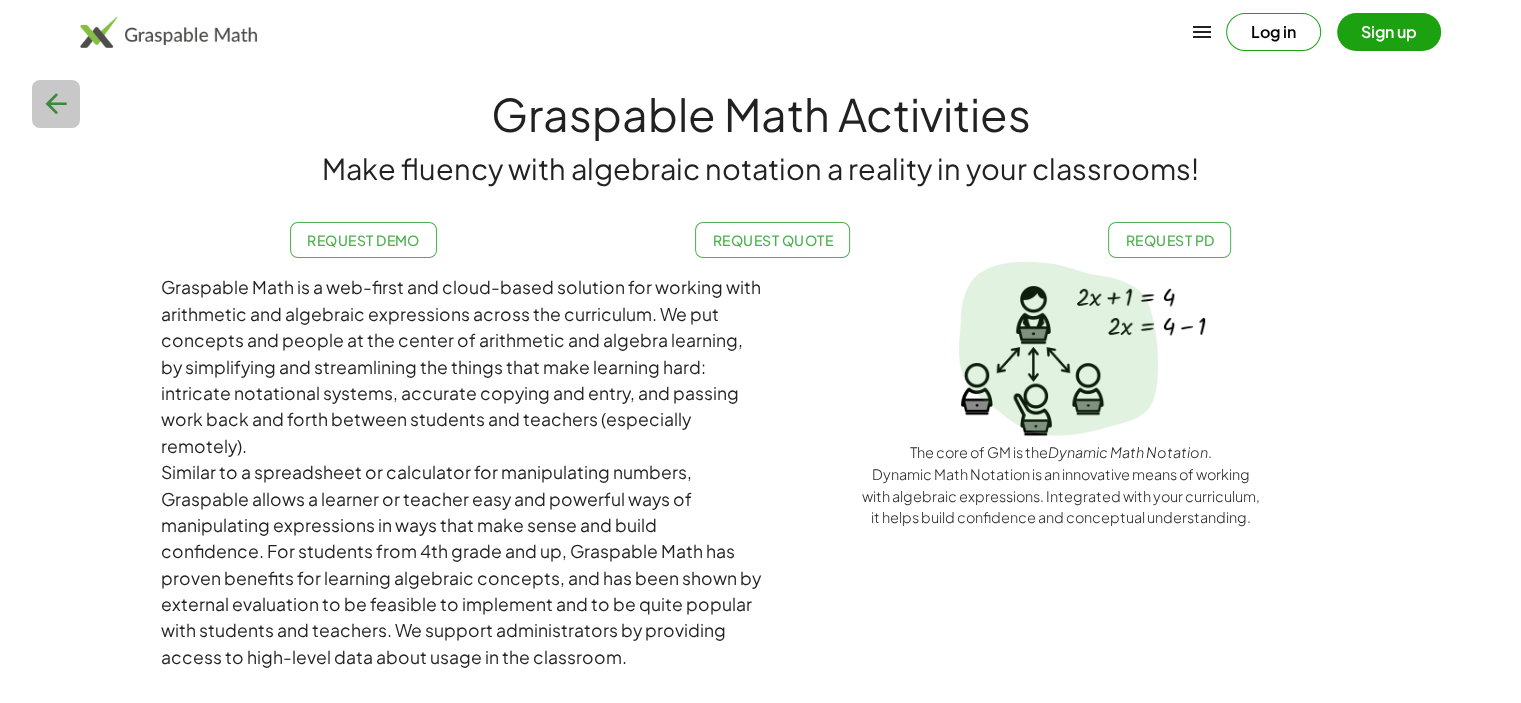 click 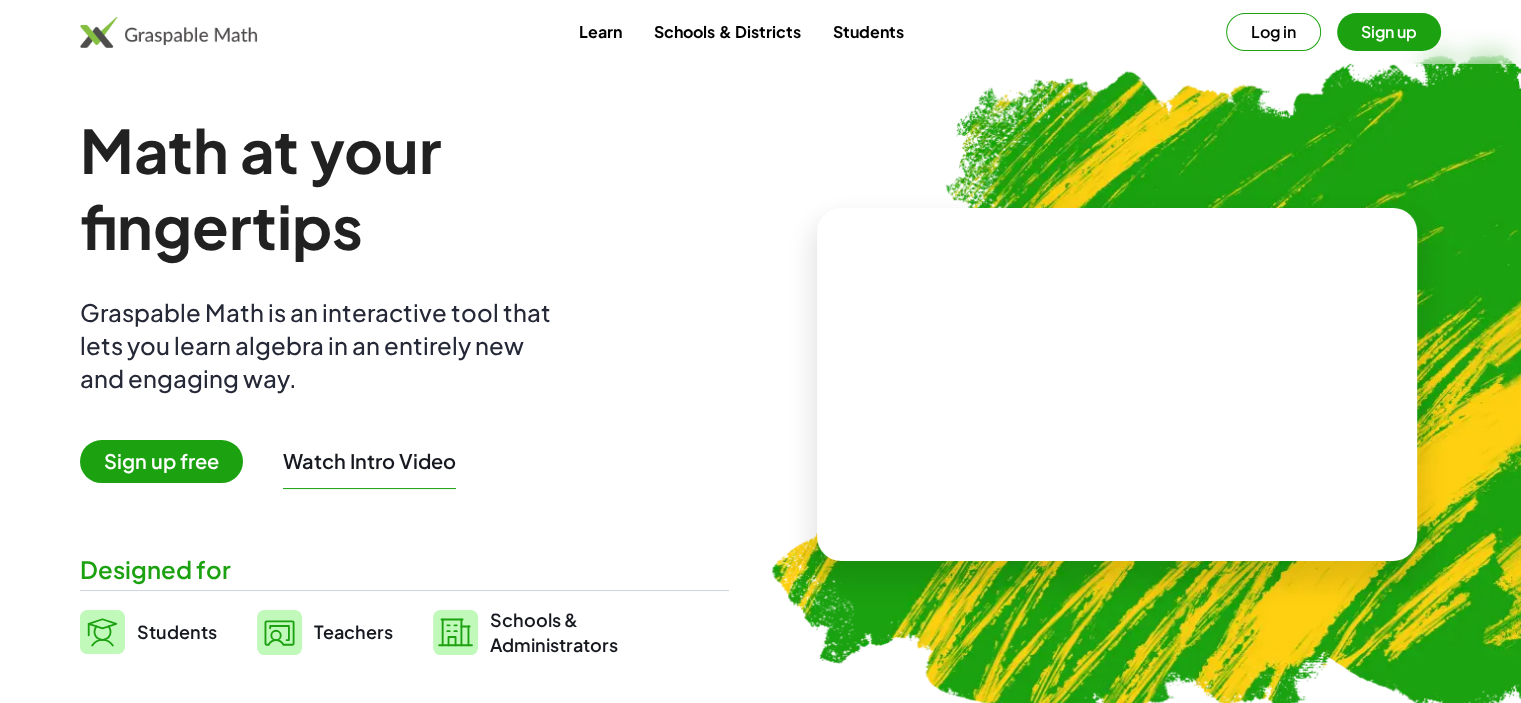 scroll, scrollTop: 233, scrollLeft: 0, axis: vertical 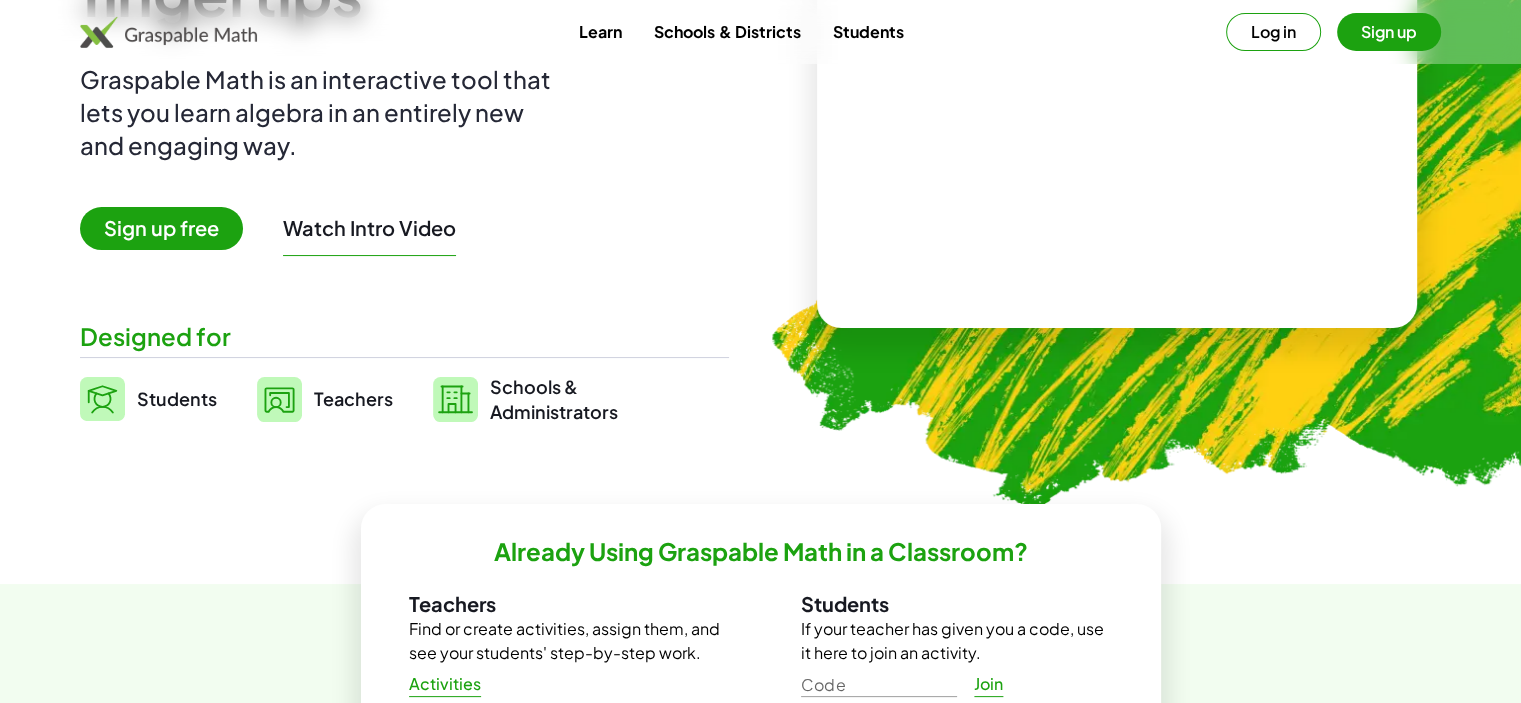 click on "Students" at bounding box center [177, 398] 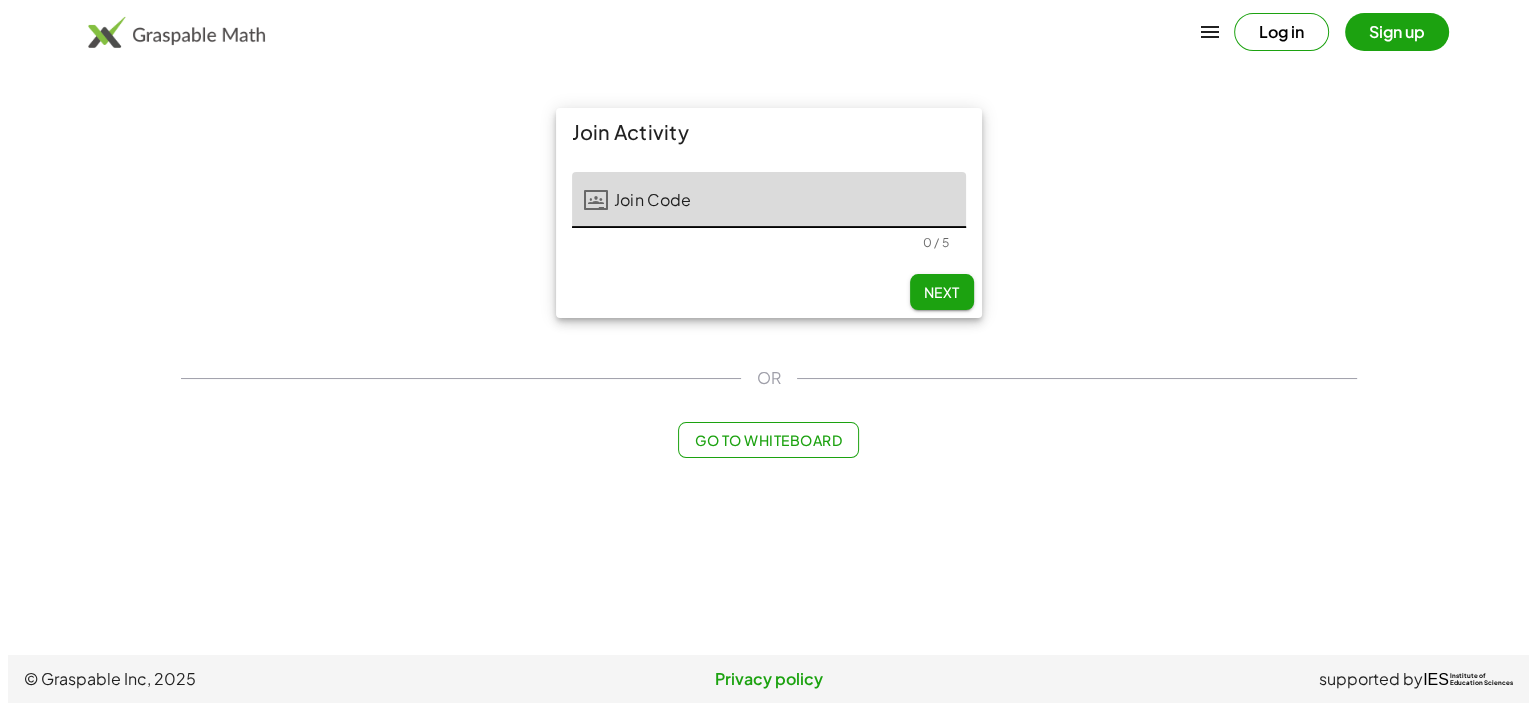 scroll, scrollTop: 0, scrollLeft: 0, axis: both 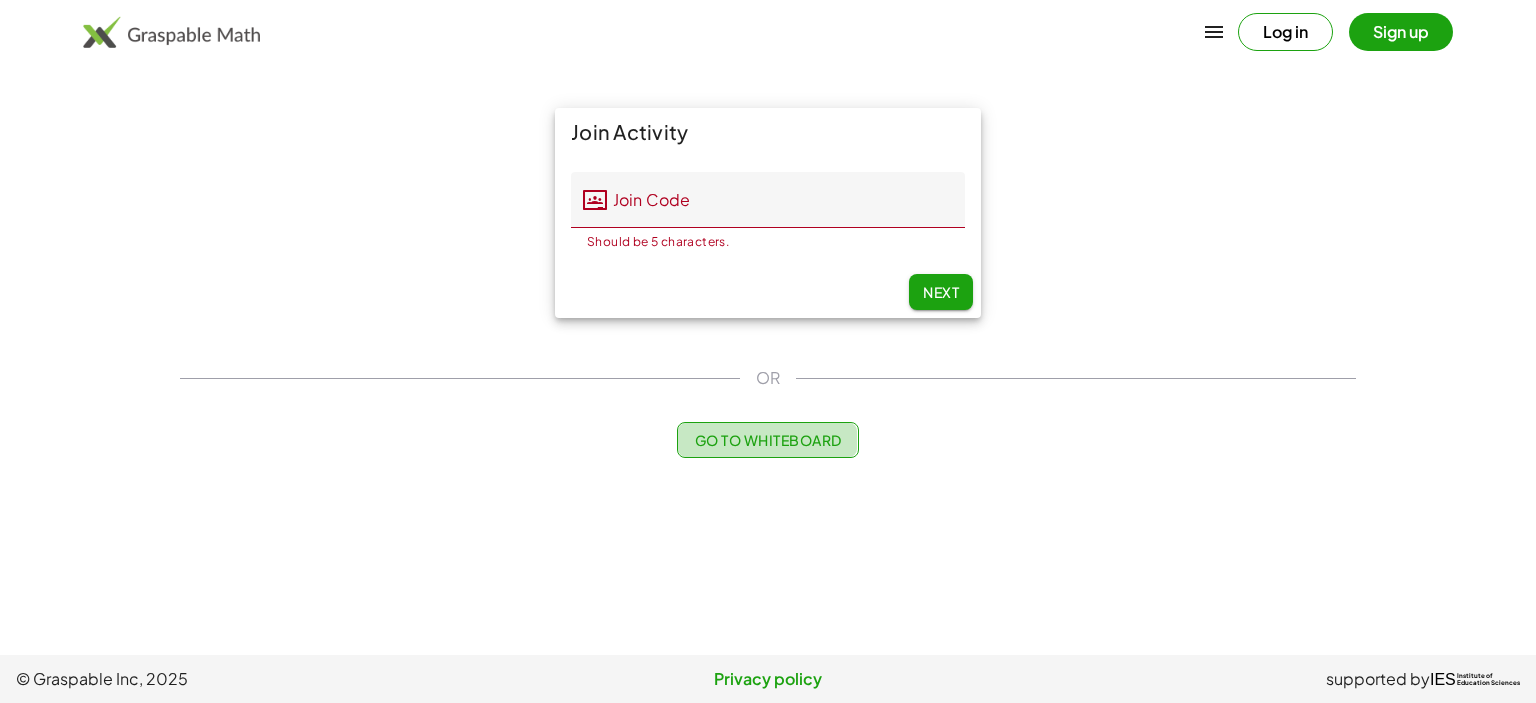 drag, startPoint x: 70, startPoint y: 2, endPoint x: 800, endPoint y: 443, distance: 852.86633 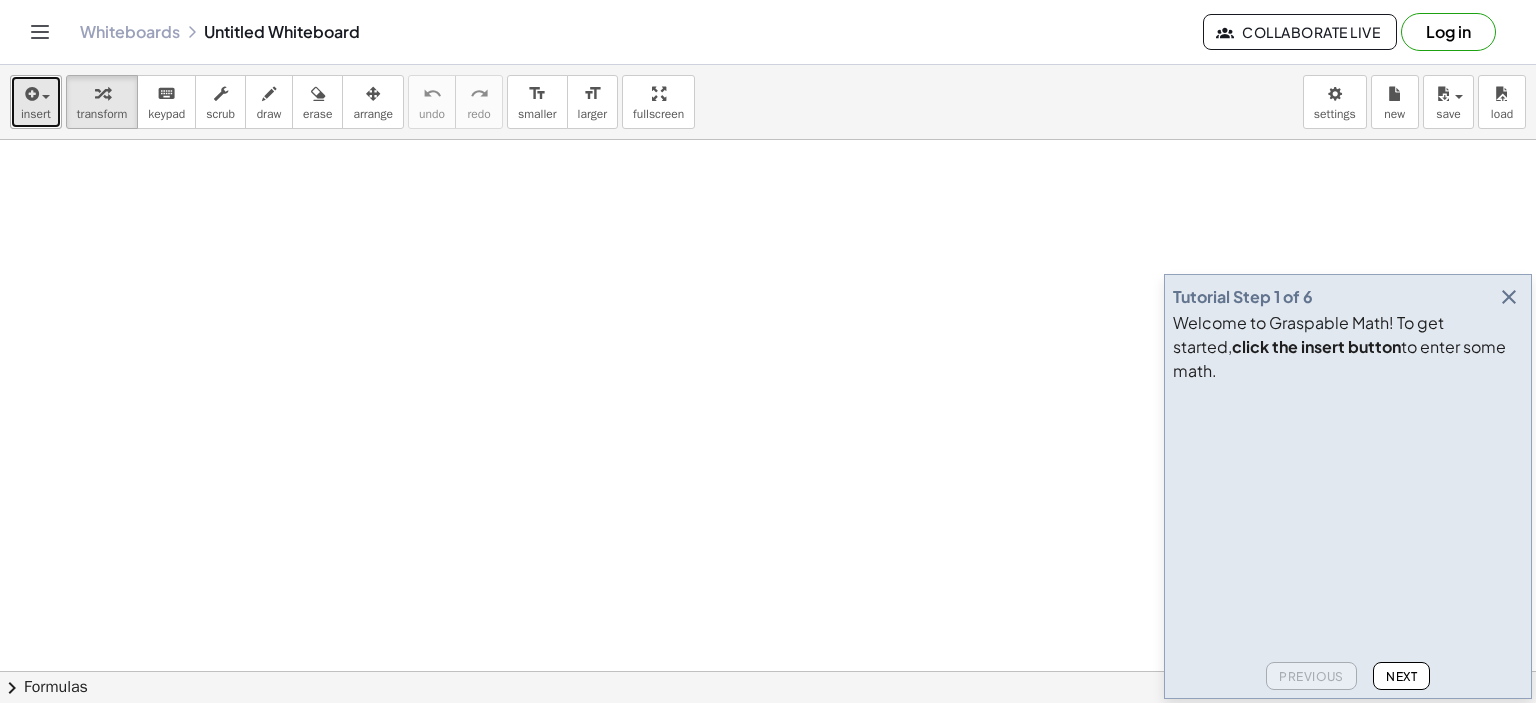 click on "insert" at bounding box center (36, 114) 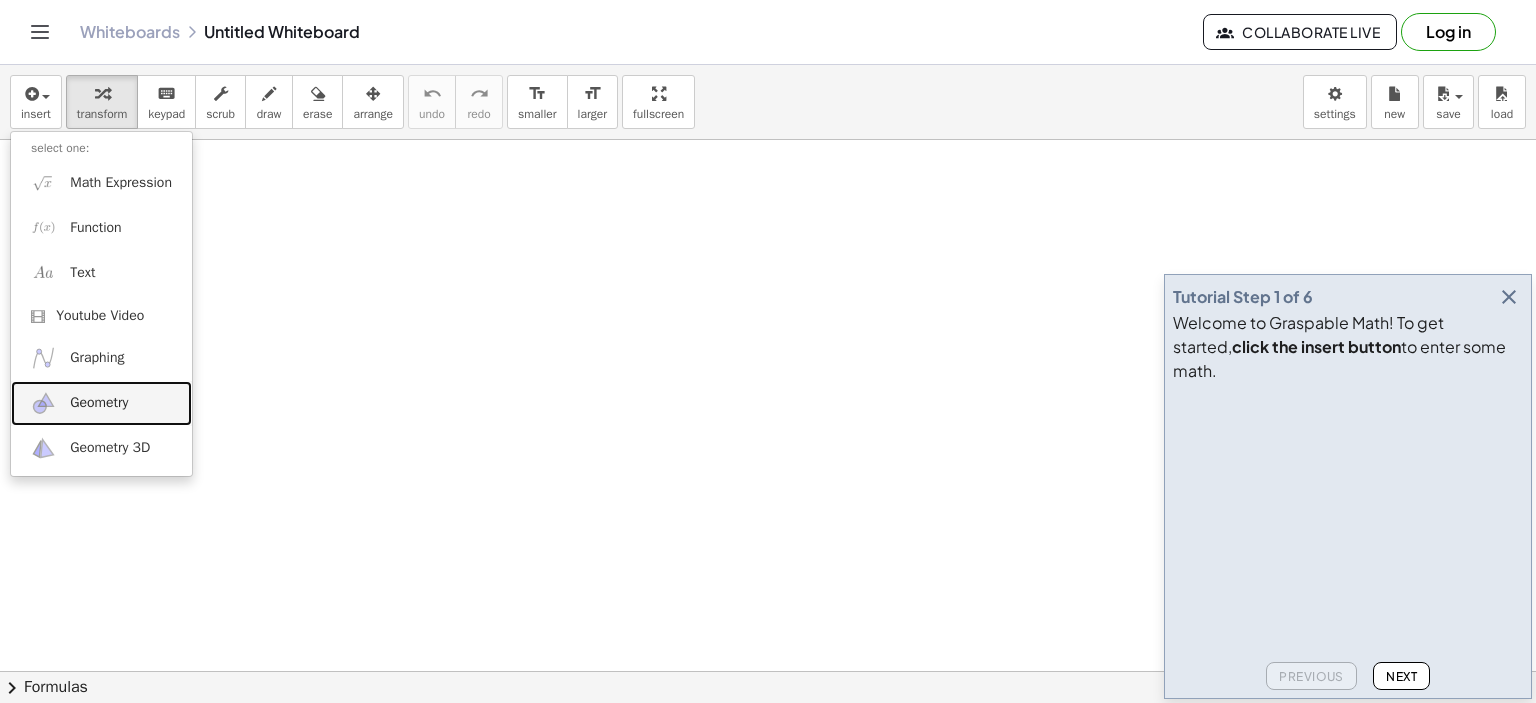 click on "Geometry" at bounding box center [99, 403] 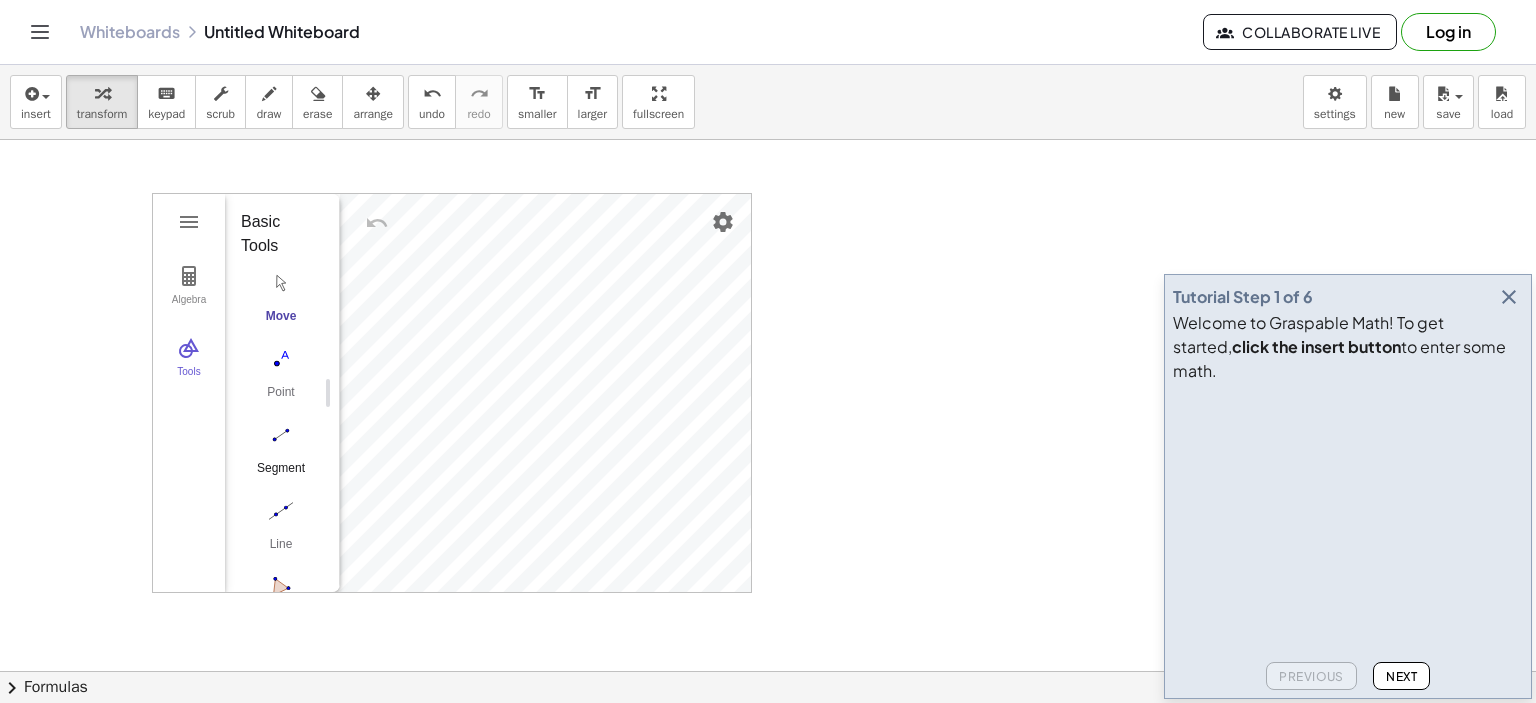 click at bounding box center (281, 435) 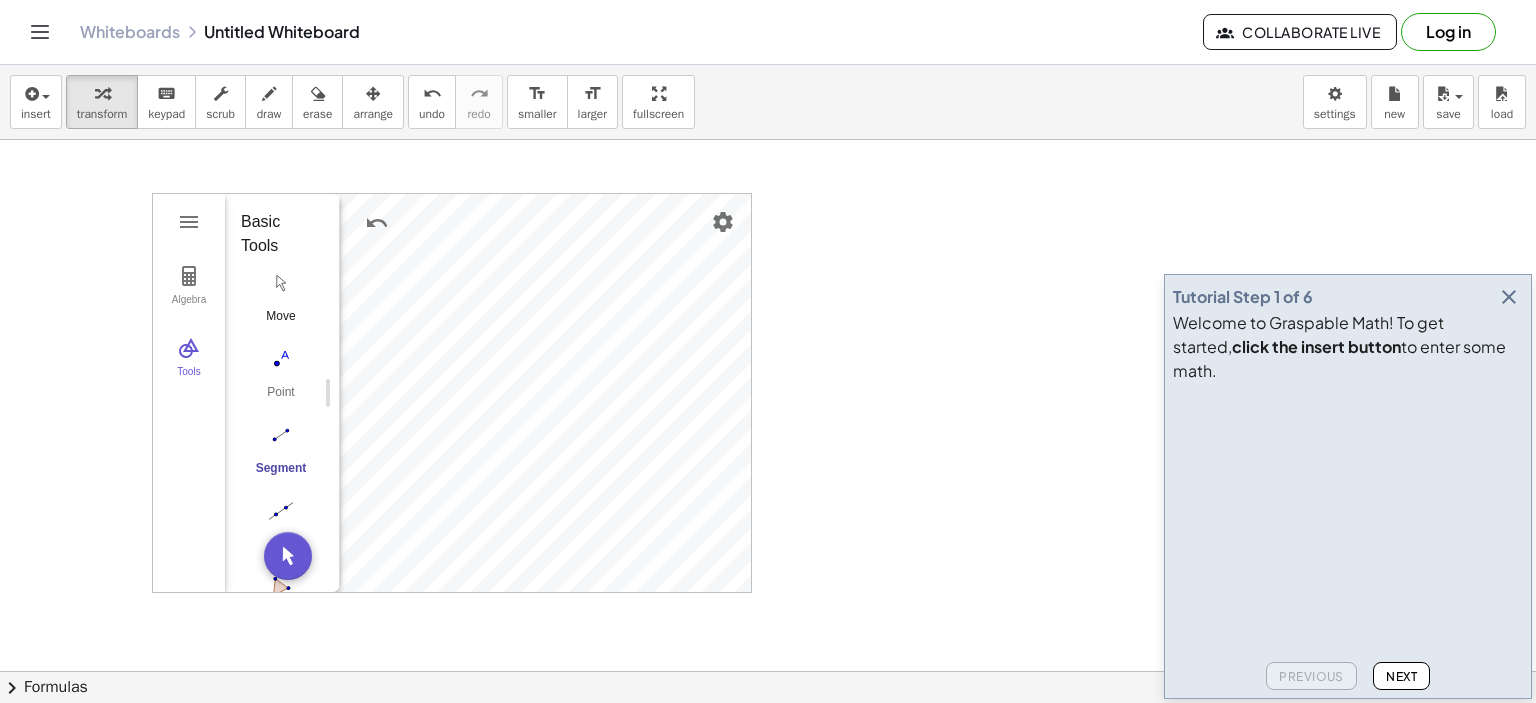 click at bounding box center [281, 283] 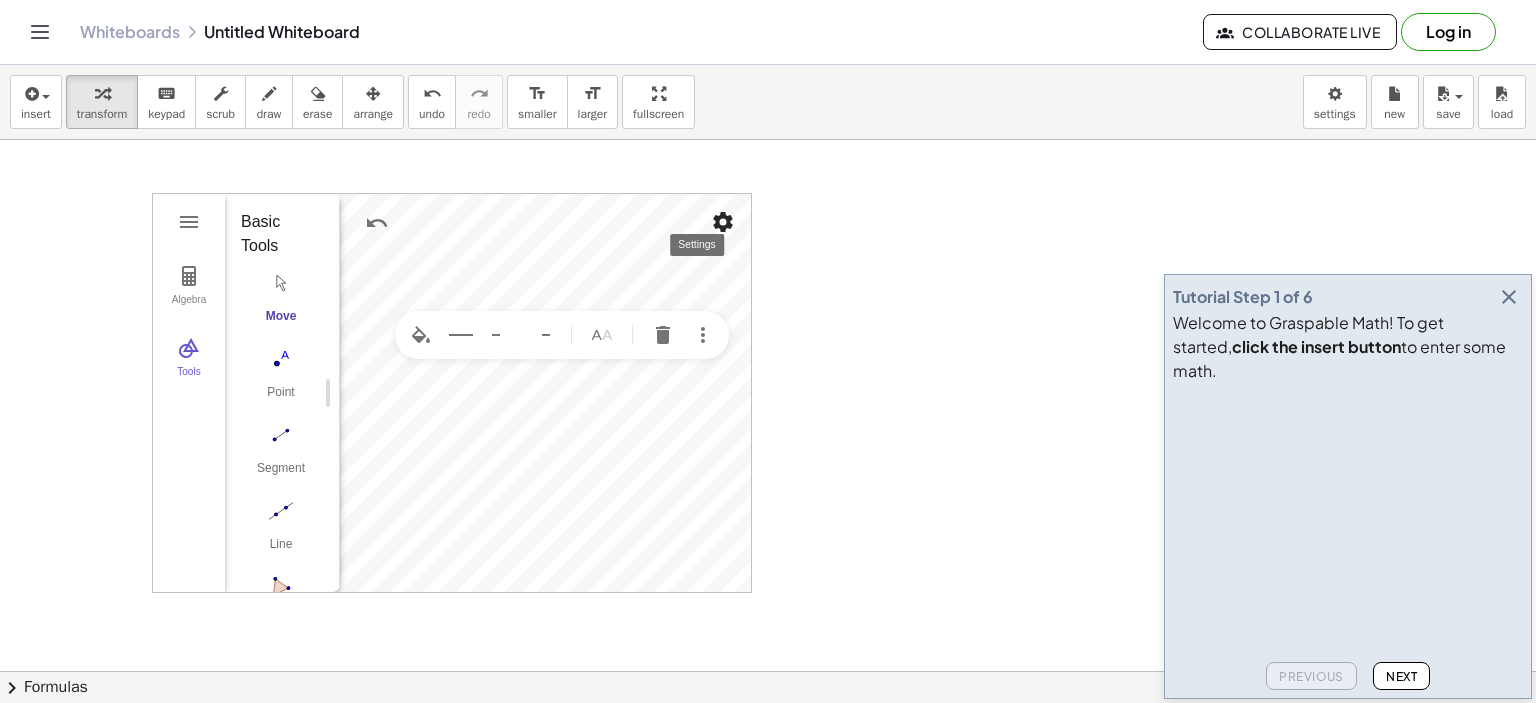 click at bounding box center [723, 222] 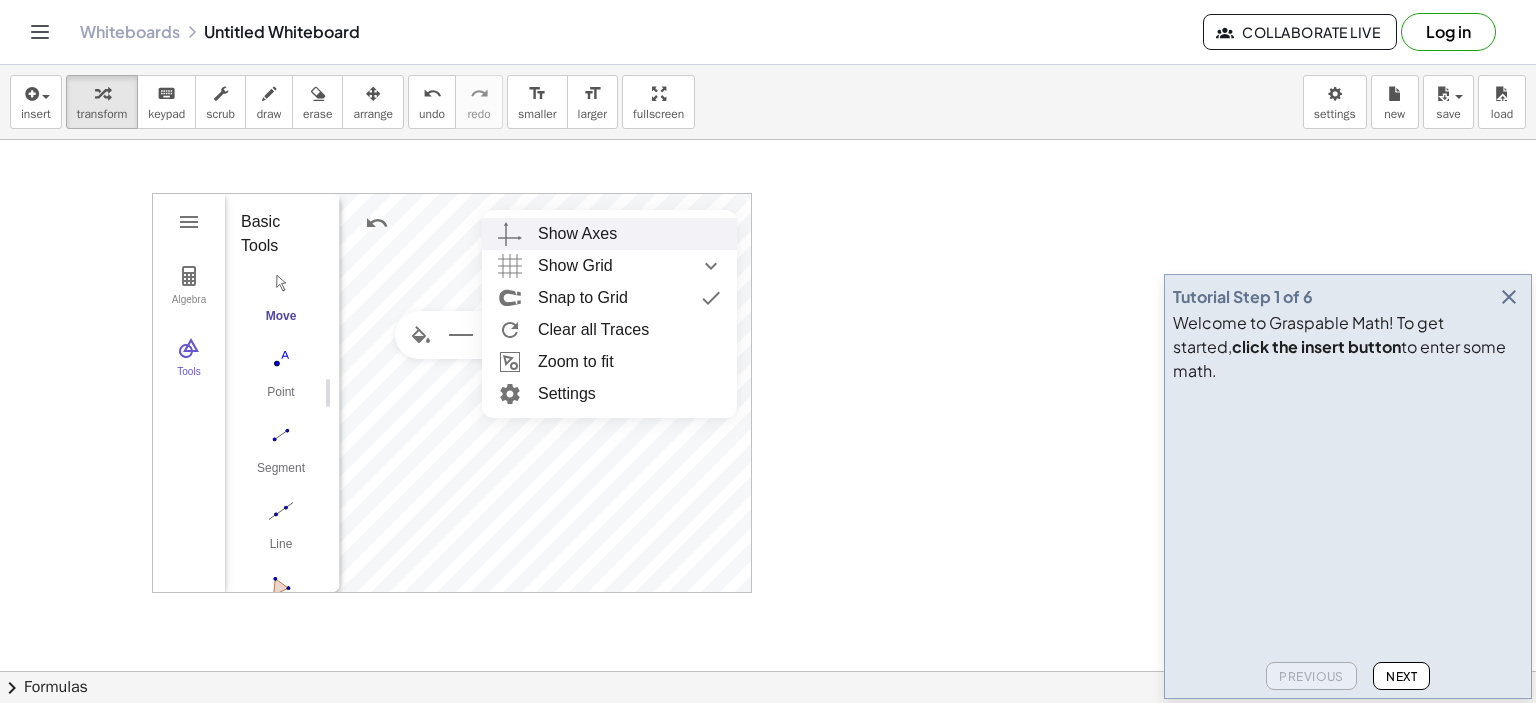 click at bounding box center (768, 672) 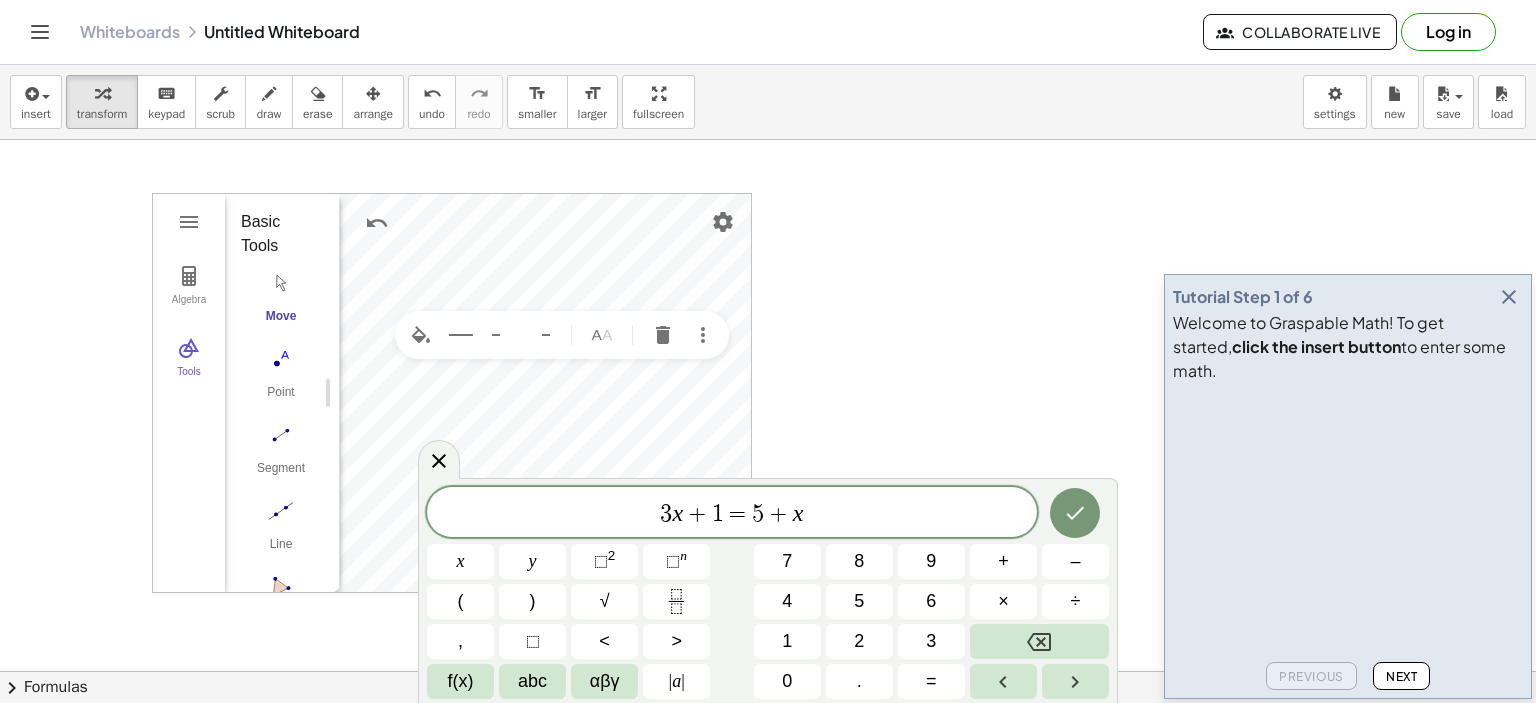 click at bounding box center [768, 672] 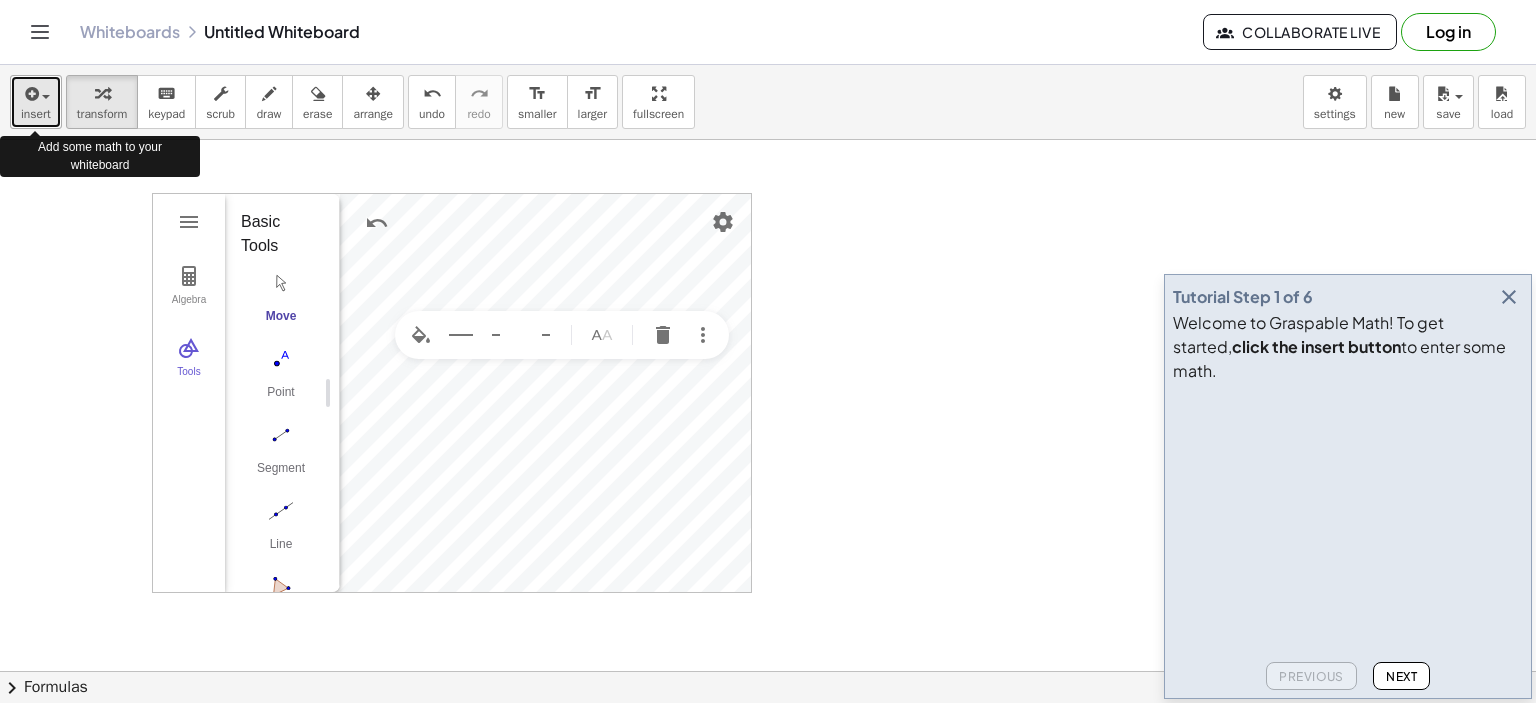 click on "insert" at bounding box center (36, 114) 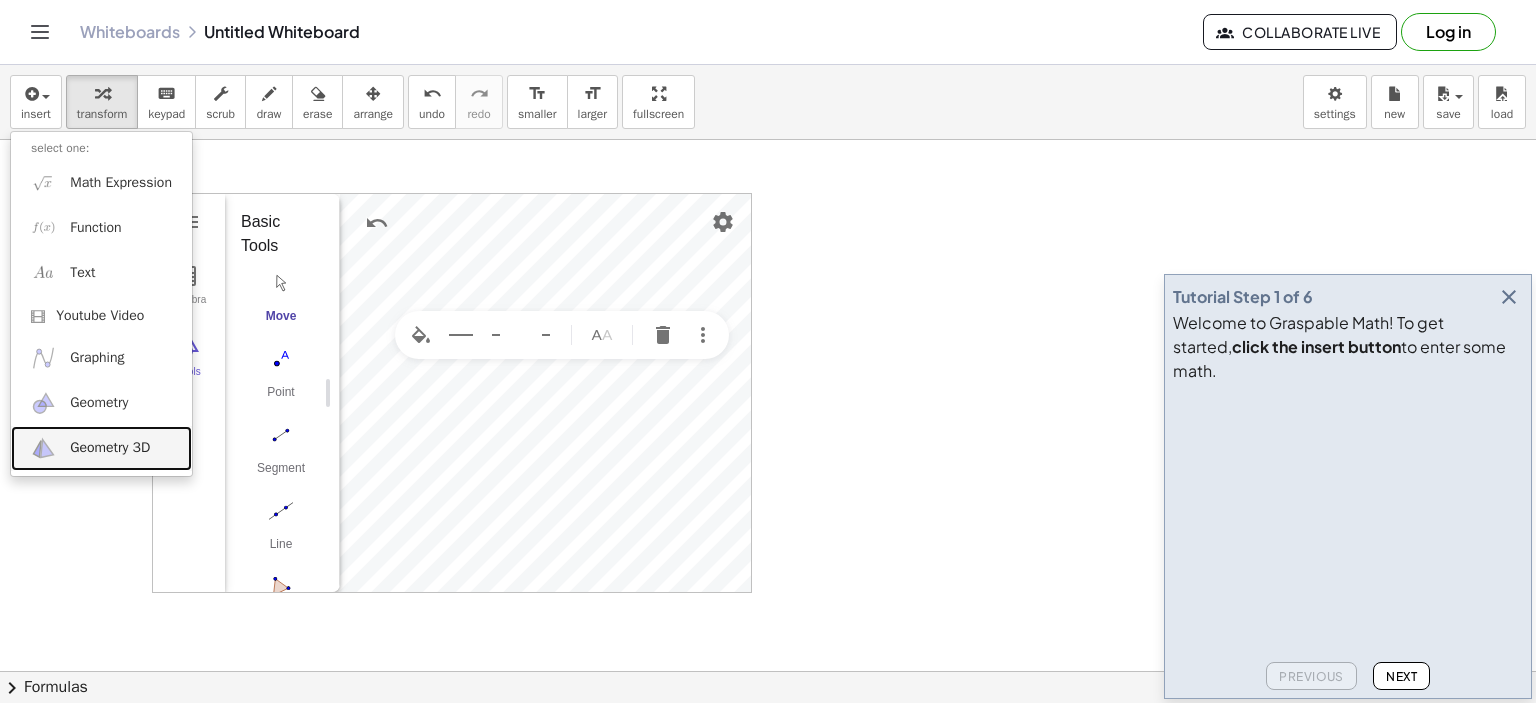 click on "Geometry 3D" at bounding box center [110, 448] 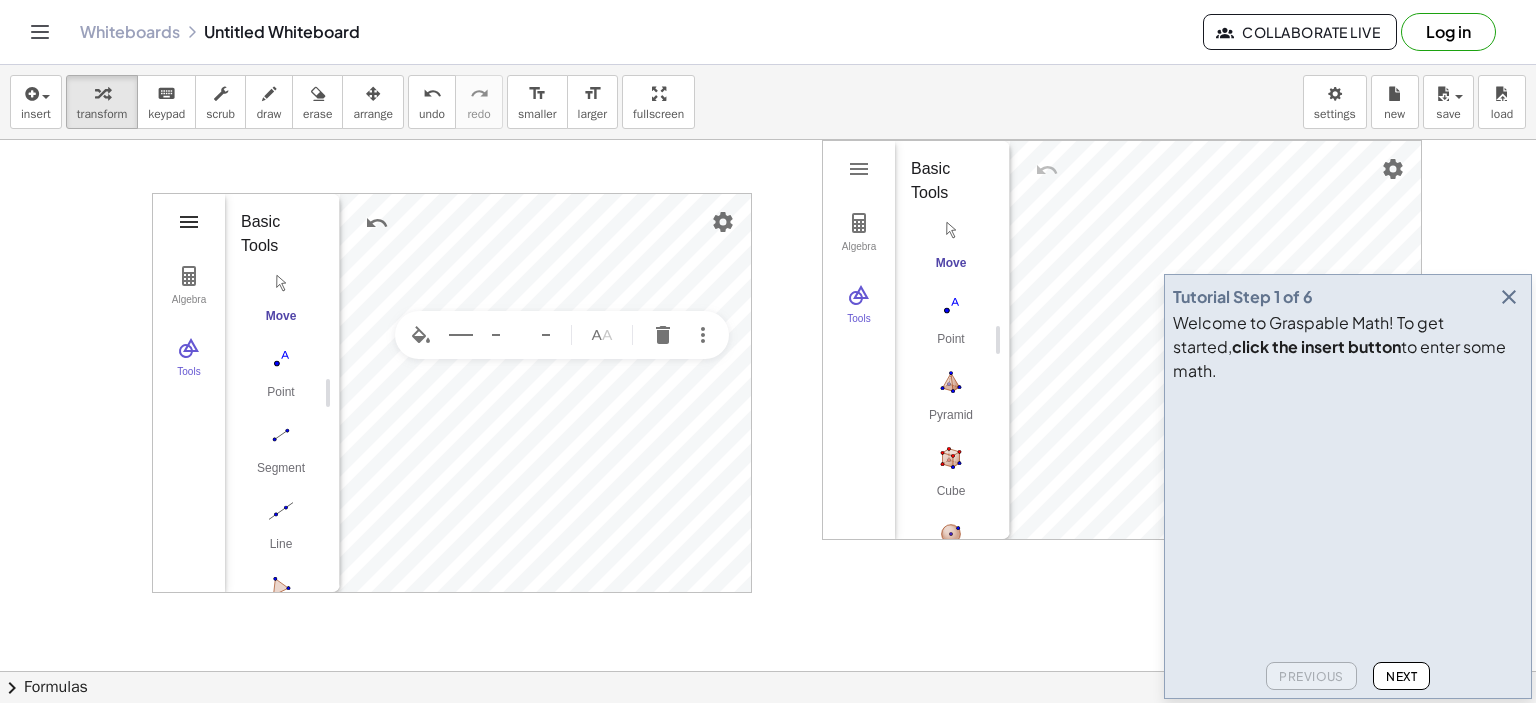 click at bounding box center [189, 222] 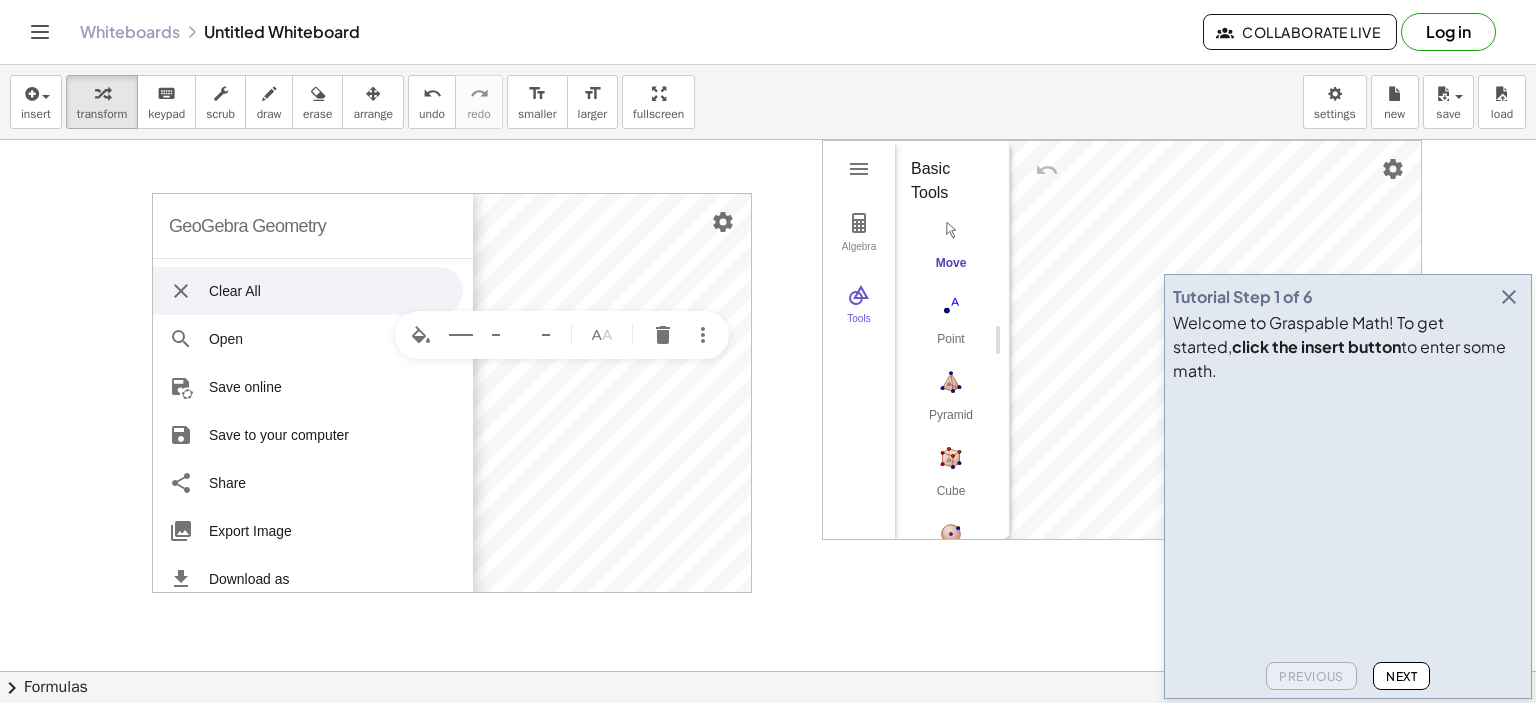 click on "Clear All" at bounding box center (308, 291) 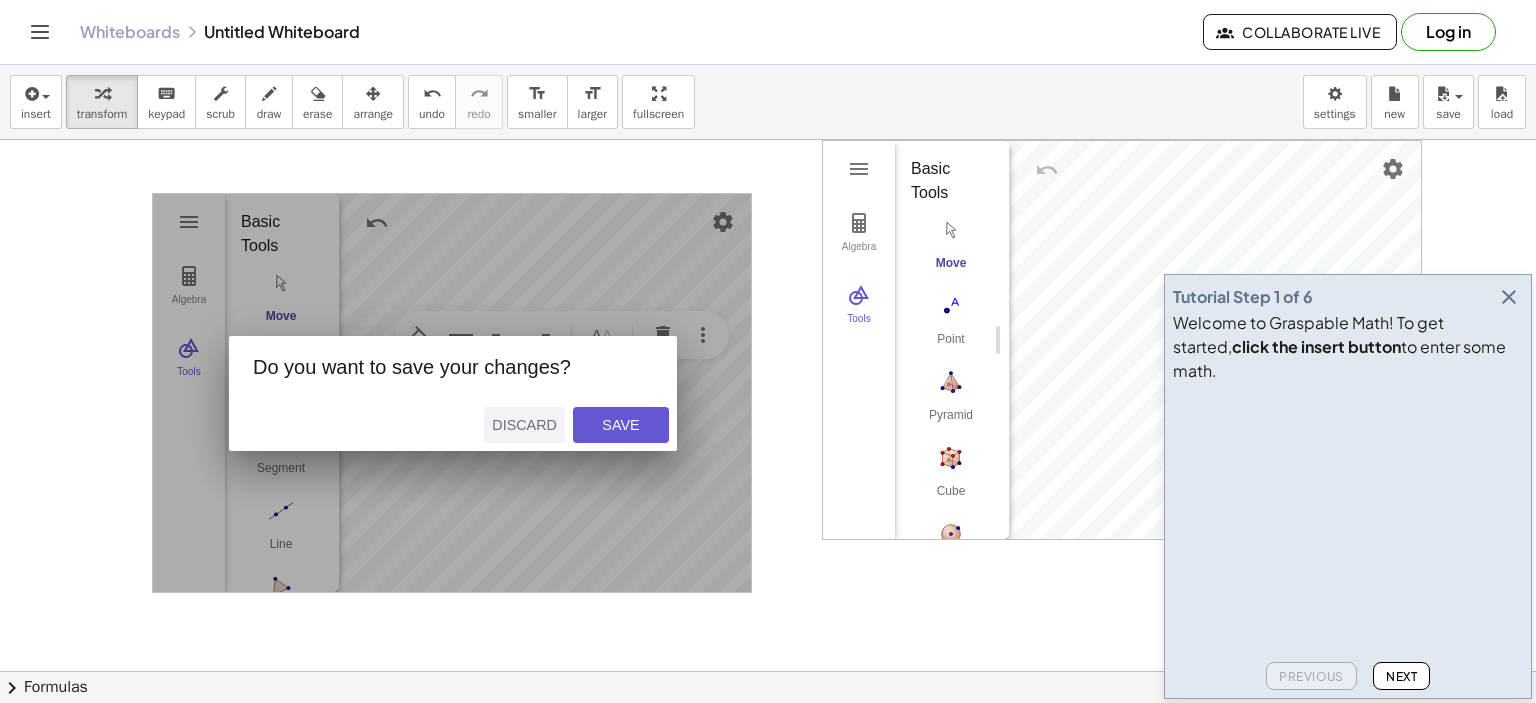 click on "Discard" at bounding box center [524, 425] 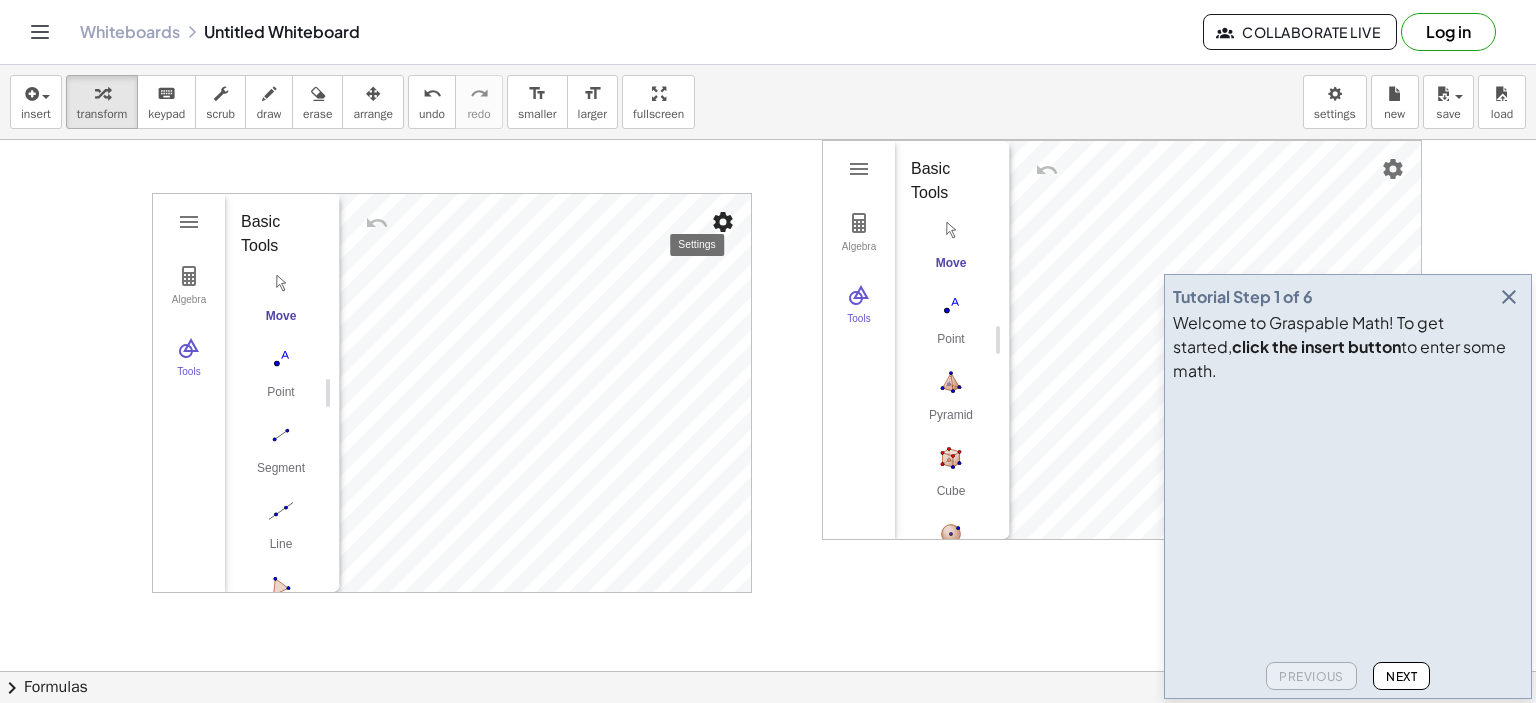 click on "GeoGebra Geometry Clear All Open Save online Save to your computer Share Export Image Download as Print Preview Settings Help & Feedback Sign in     Algebra Tools Input… GeoGebra Geometry Basic Tools Move Point Segment Line Polygon Circle with Center through Point More       Algebra Tools GeoGebra 3D Calculator Basic Tools Move Point Pyramid Cube Sphere: Center & Point Plane through 3 Points Intersect Two Surfaces Net More" at bounding box center (768, 672) 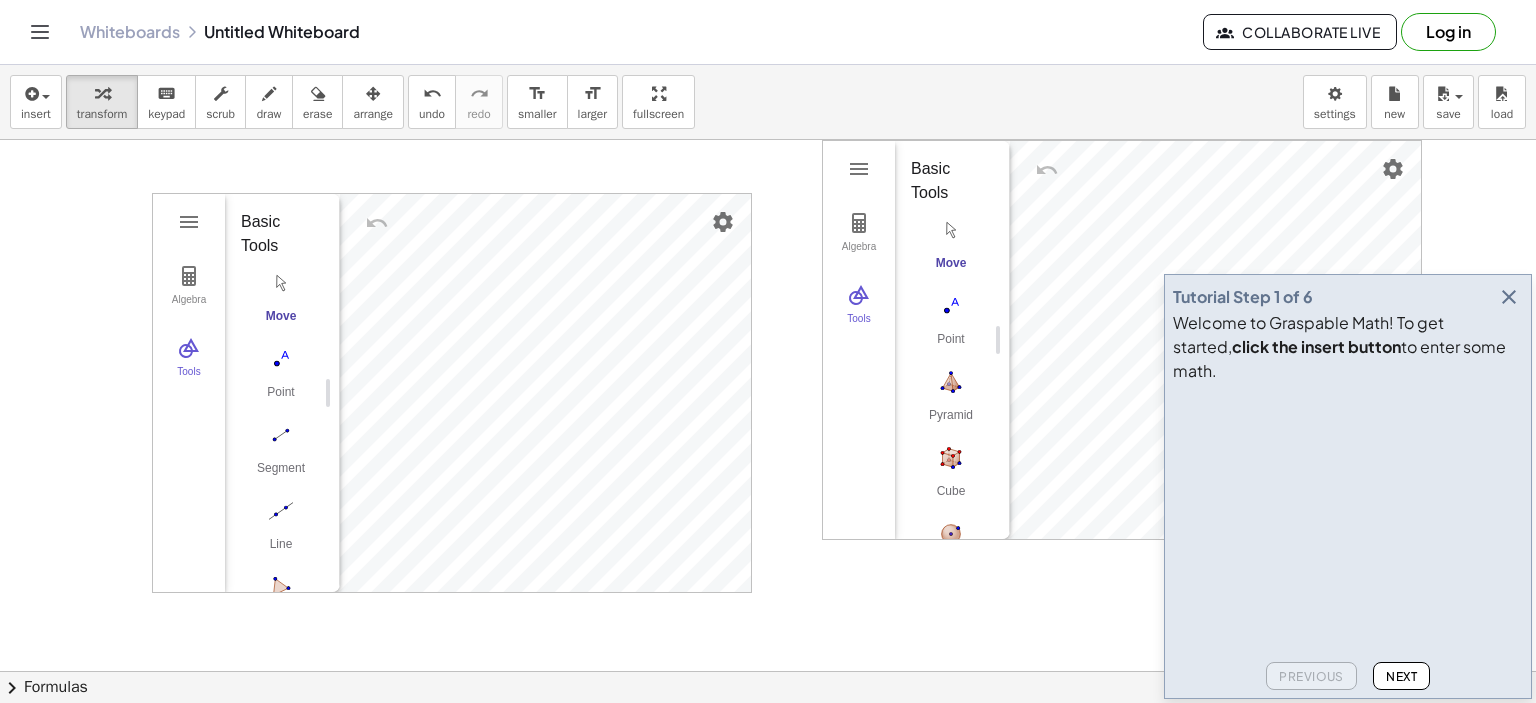 click on "GeoGebra Geometry Clear All Open Save online Save to your computer Share Export Image Download as Print Preview Settings Help & Feedback Sign in     Algebra Tools Input… GeoGebra Geometry Basic Tools Move Point Segment Line Polygon Circle with Center through Point More" at bounding box center (452, 393) 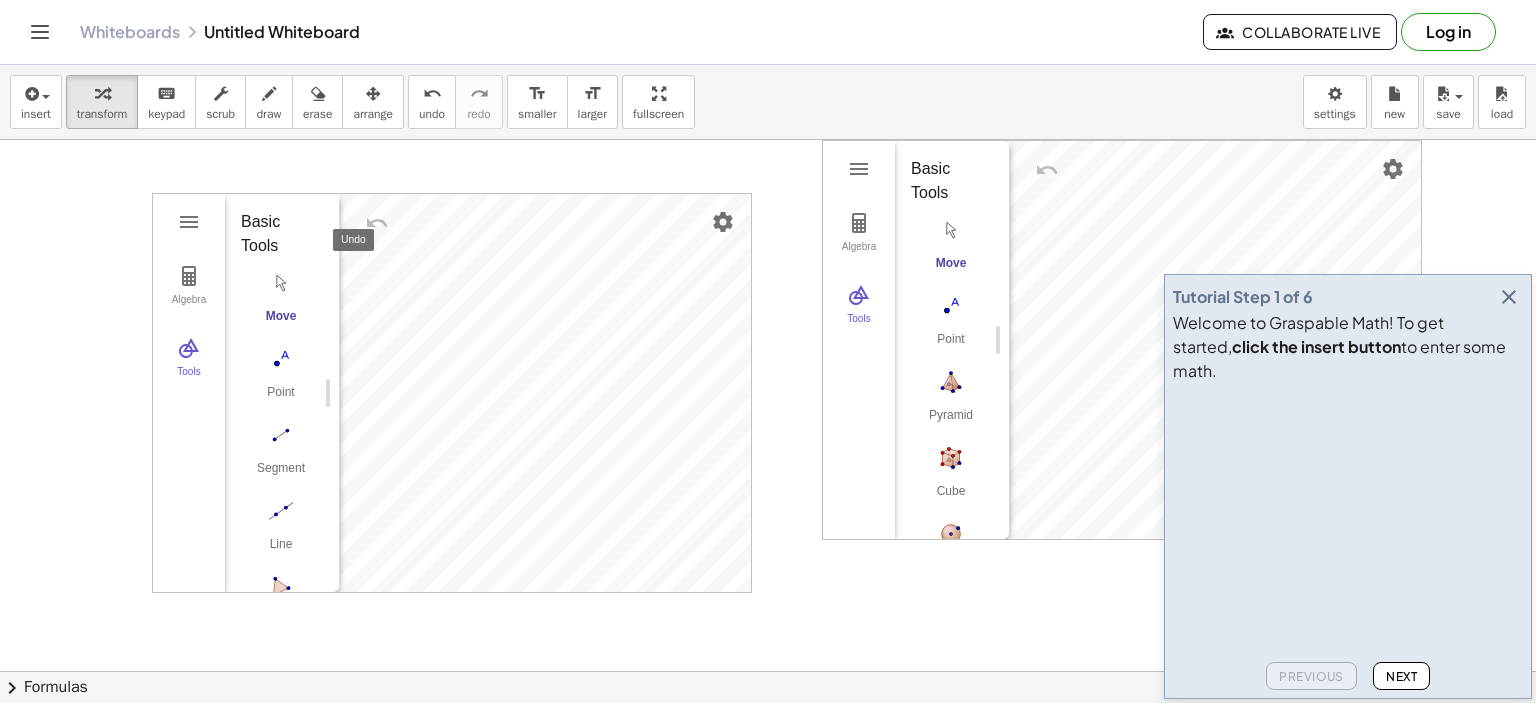 click at bounding box center [377, 223] 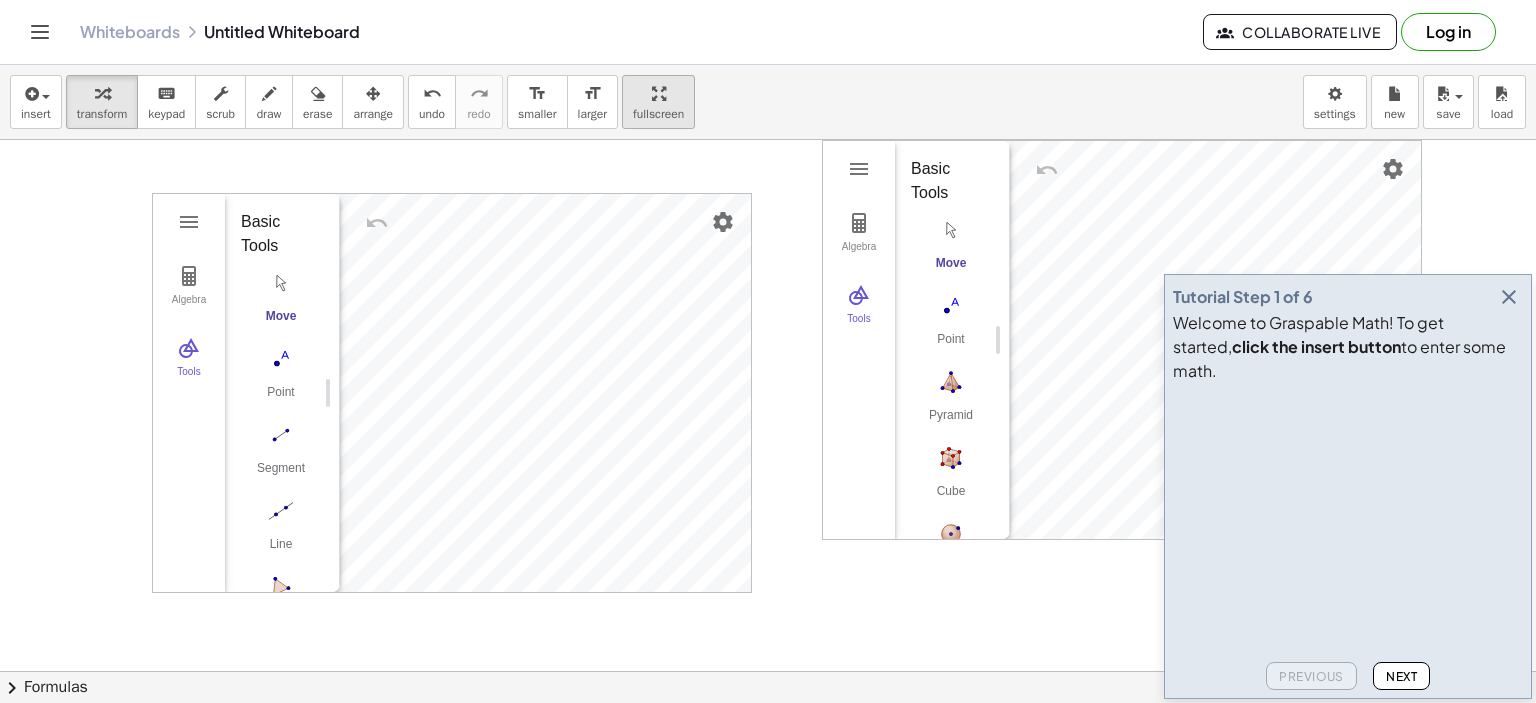 click on "insert select one: Math Expression Function Text Youtube Video Graphing Geometry Geometry 3D transform keyboard keypad scrub draw erase arrange undo undo redo redo format_size smaller format_size larger fullscreen load   save new settings GeoGebra Geometry Clear All Open Save online Save to your computer Share Export Image Download as Print Preview Settings Help & Feedback Sign in     Algebra Tools Input… GeoGebra Geometry Basic Tools Move Point Segment Line Polygon Circle with Center through Point More       Algebra Tools GeoGebra 3D Calculator Basic Tools Move Point Pyramid Cube Sphere: Center & Point Plane through 3 Points Intersect Two Surfaces Net More   × chevron_right  Formulas
Drag one side of a formula onto a highlighted expression on the canvas to apply it.
Quadratic Formula
+ · a · x 2 + · b · x + c = 0
⇔
x = · ( − b ± 2 √ ( + b 2 − ·" at bounding box center [768, 384] 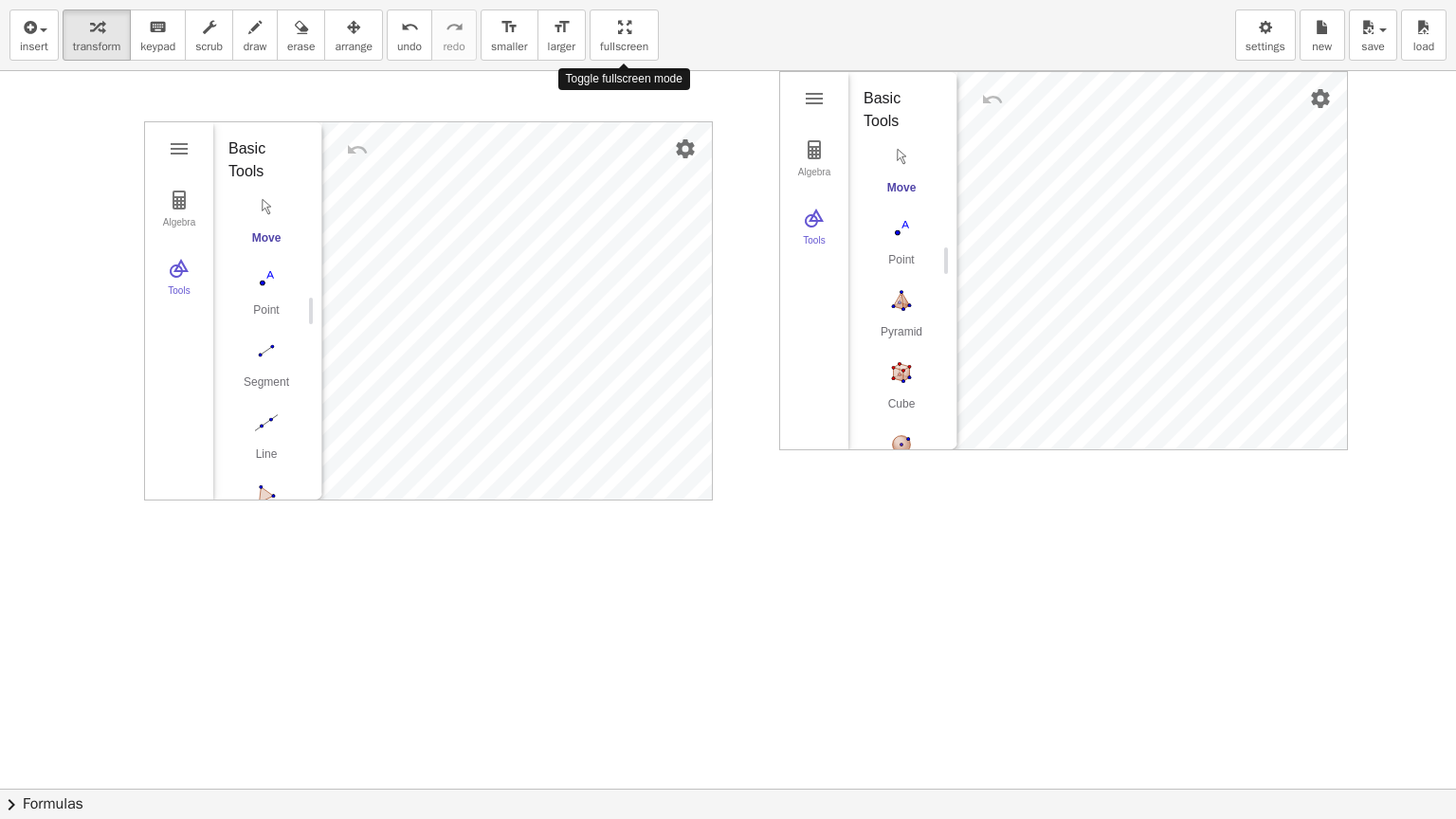 drag, startPoint x: 628, startPoint y: 23, endPoint x: 628, endPoint y: -92, distance: 115 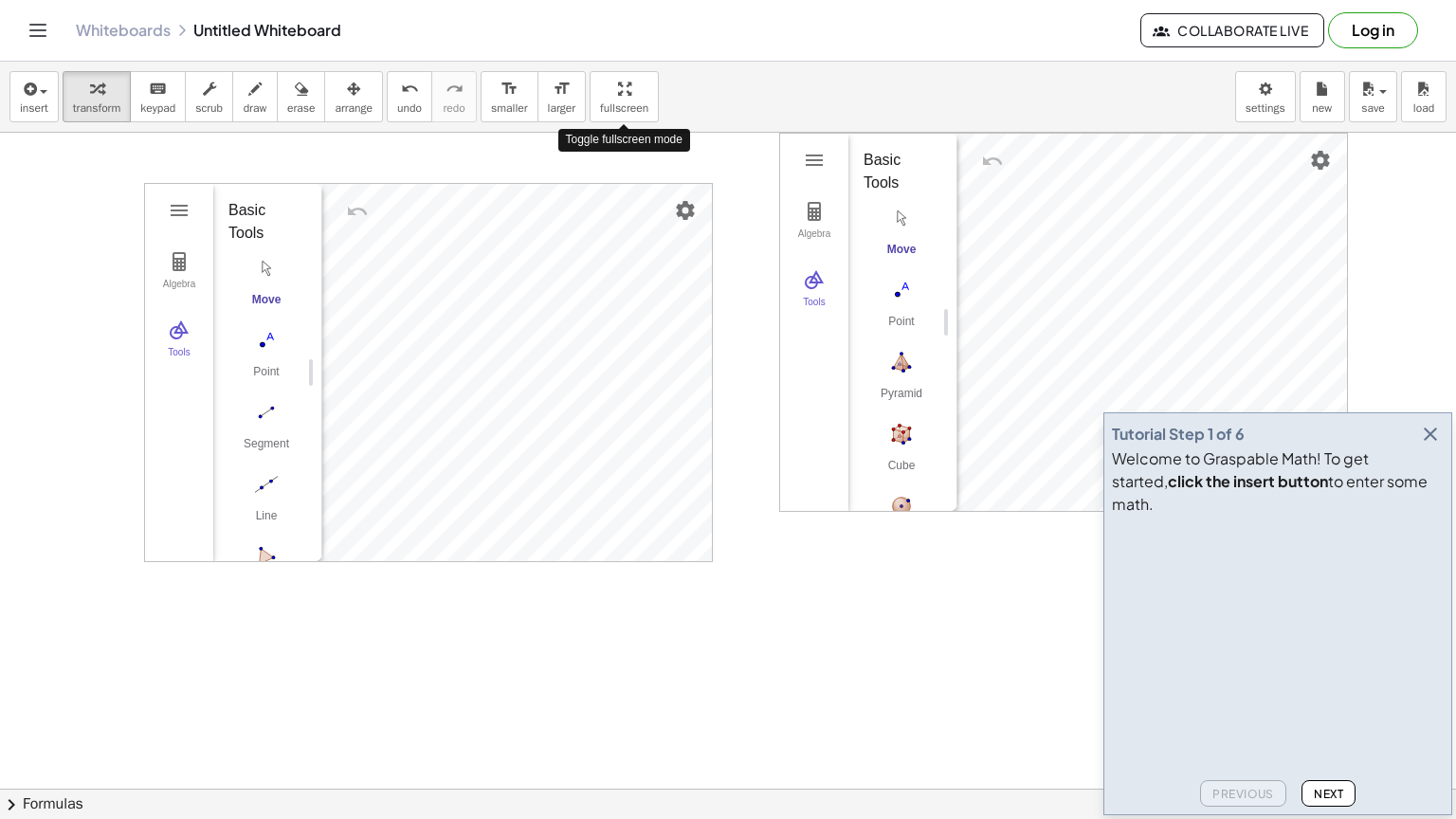 click on "Graspable Math Activities Get Started Activity Bank Assigned Work Classes Whiteboards Reference v1.28.2 | Privacy policy © 2025 | Graspable, Inc. Whiteboards Untitled Whiteboard Collaborate Live  Log in  Tutorial Step 1 of 6 Welcome to Graspable Math! To get started,  click the insert button  to enter some math. Previous Next   insert select one: Math Expression Function Text Youtube Video Graphing Geometry Geometry 3D transform keyboard keypad scrub draw erase arrange undo undo redo redo format_size smaller format_size larger fullscreen load   save new settings Toggle fullscreen mode GeoGebra Geometry Clear All Open Save online Save to your computer Share Export Image Download as Print Preview Settings Help & Feedback Sign in     Algebra Tools Input… GeoGebra Geometry Basic Tools Move Point Segment Line Polygon Circle with Center through Point More       Algebra Tools GeoGebra 3D Calculator Basic Tools Move Point Pyramid Cube Sphere: Center & Point Plane through 3 Points Net More" at bounding box center [728, 410] 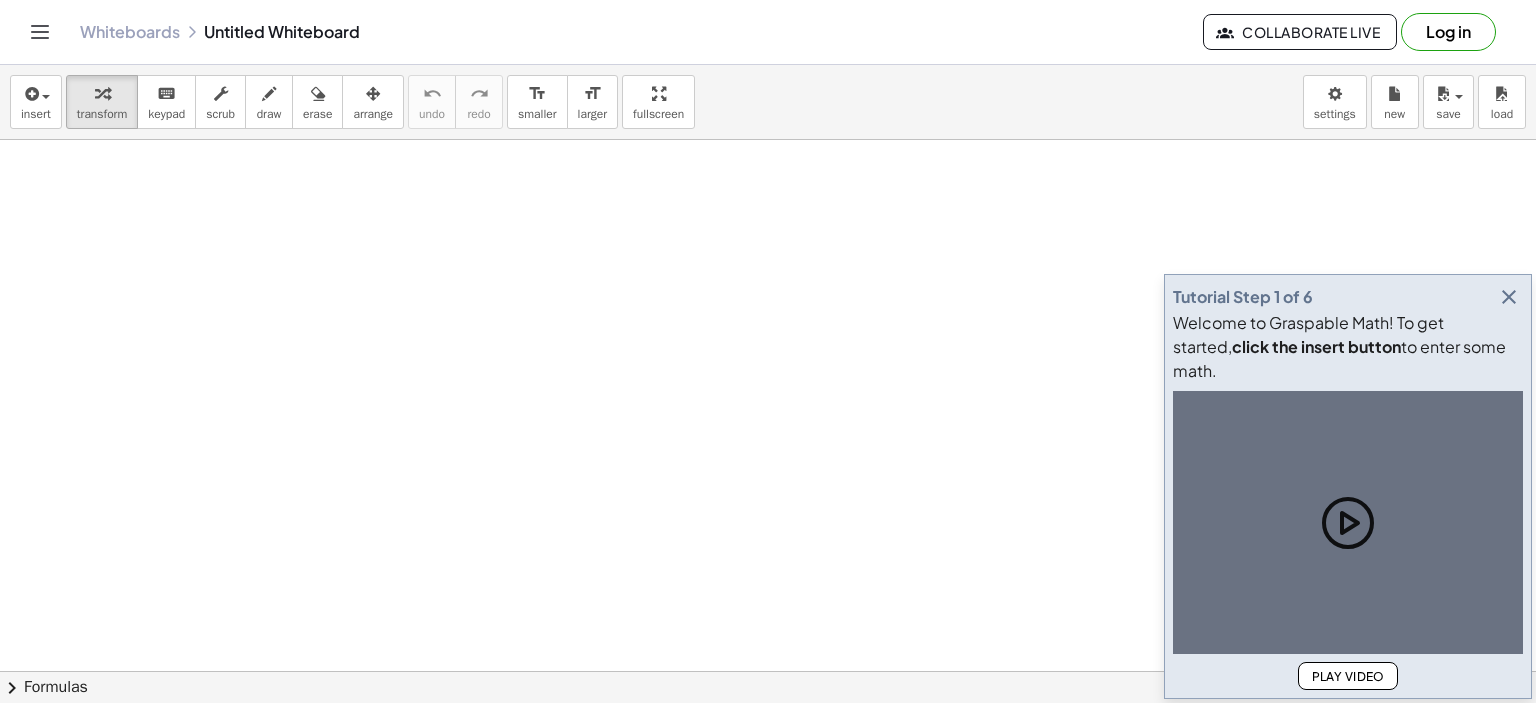 scroll, scrollTop: 0, scrollLeft: 0, axis: both 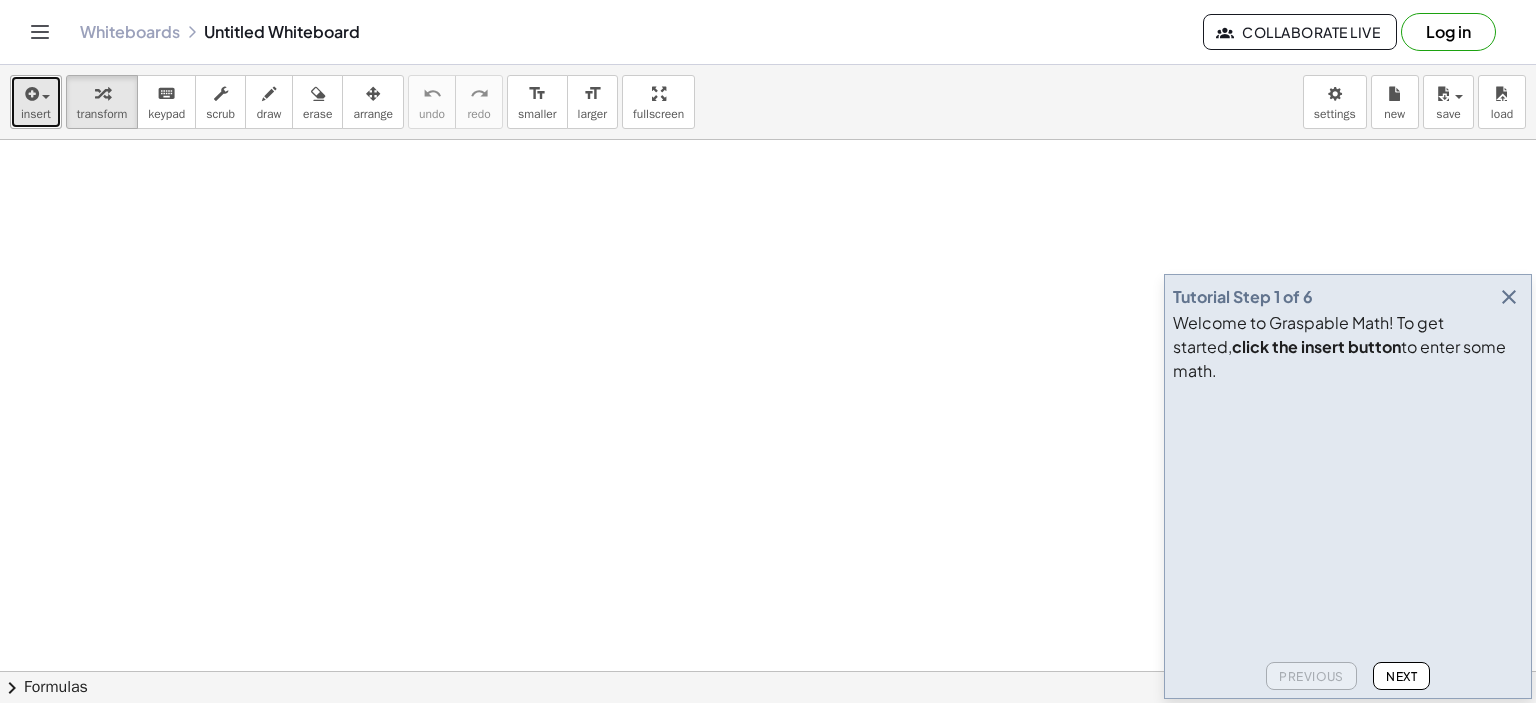 click at bounding box center (30, 94) 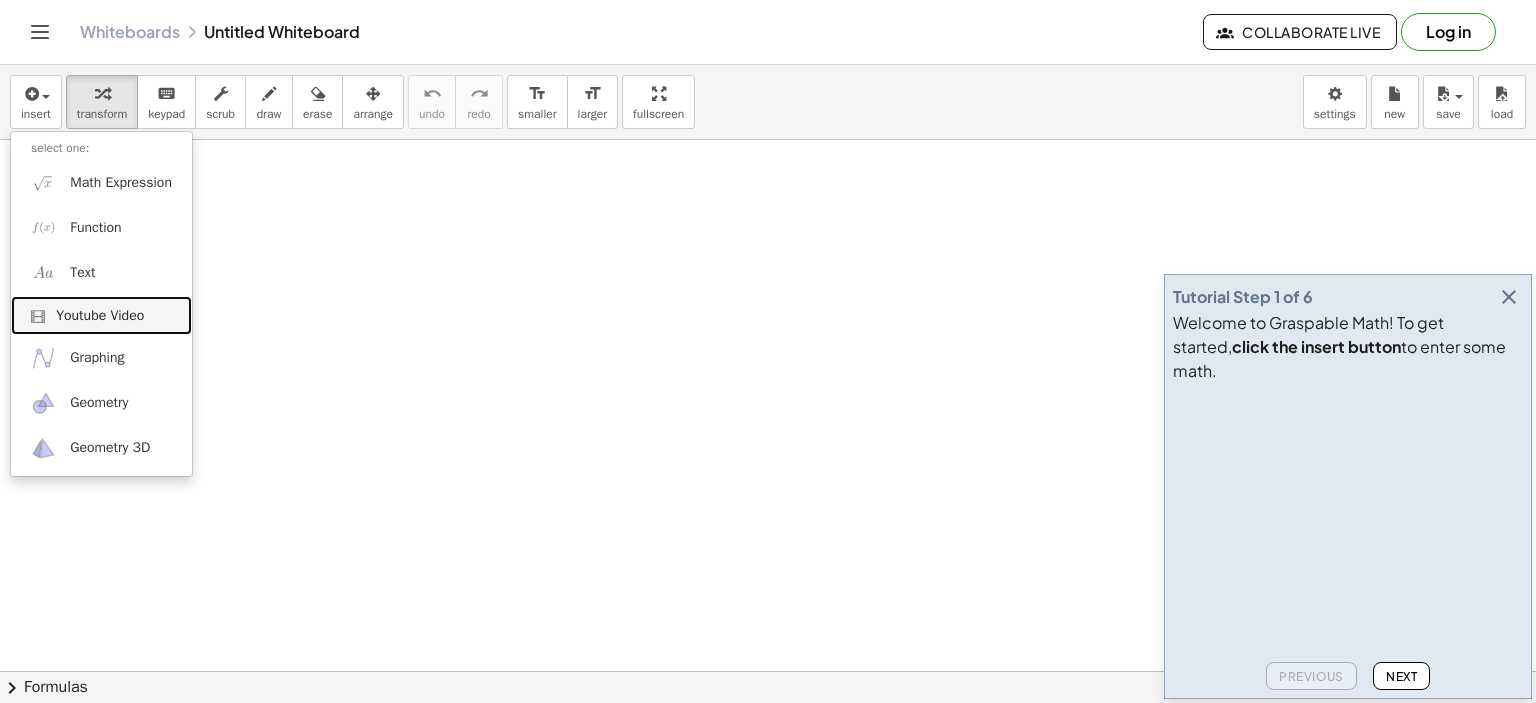 click on "Youtube Video" at bounding box center (100, 316) 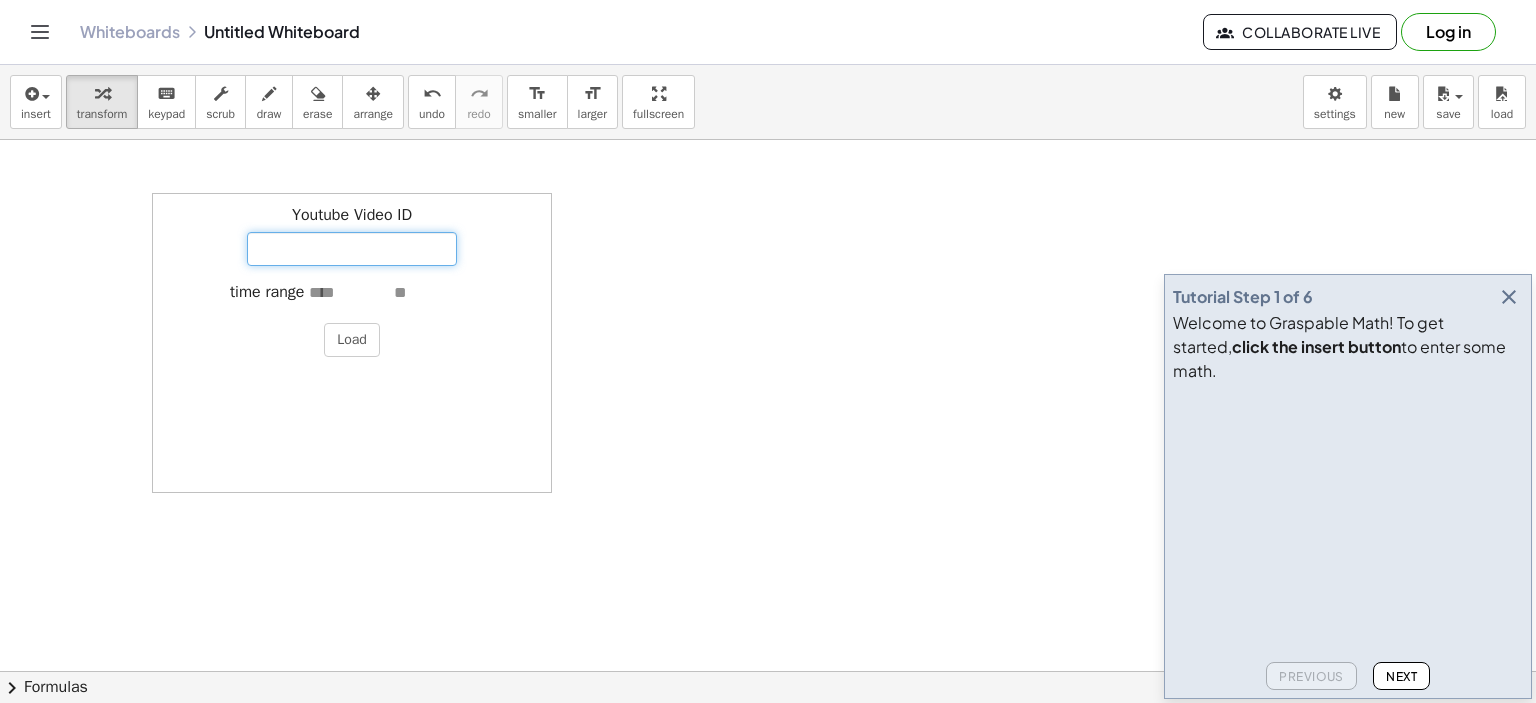 click on "Youtube Video ID" at bounding box center (352, 249) 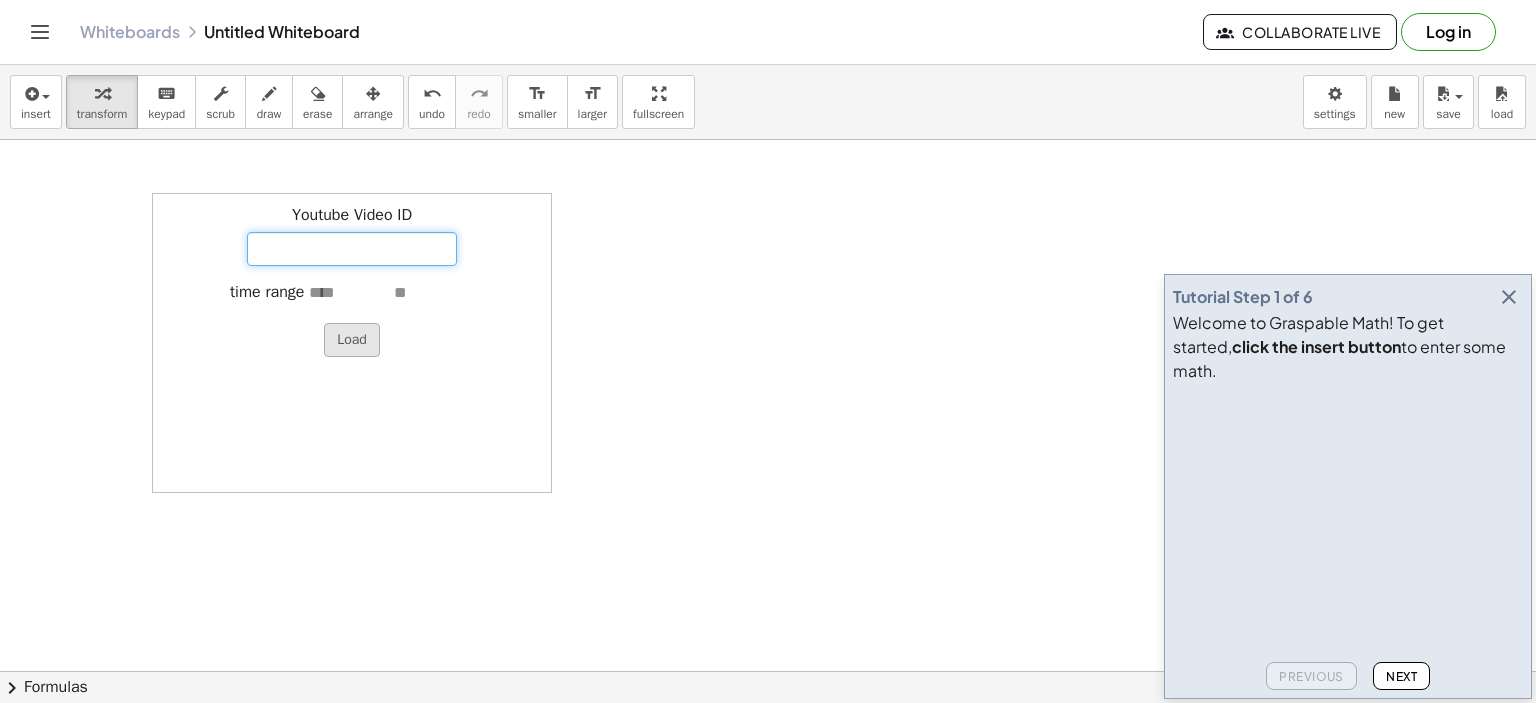 paste on "**********" 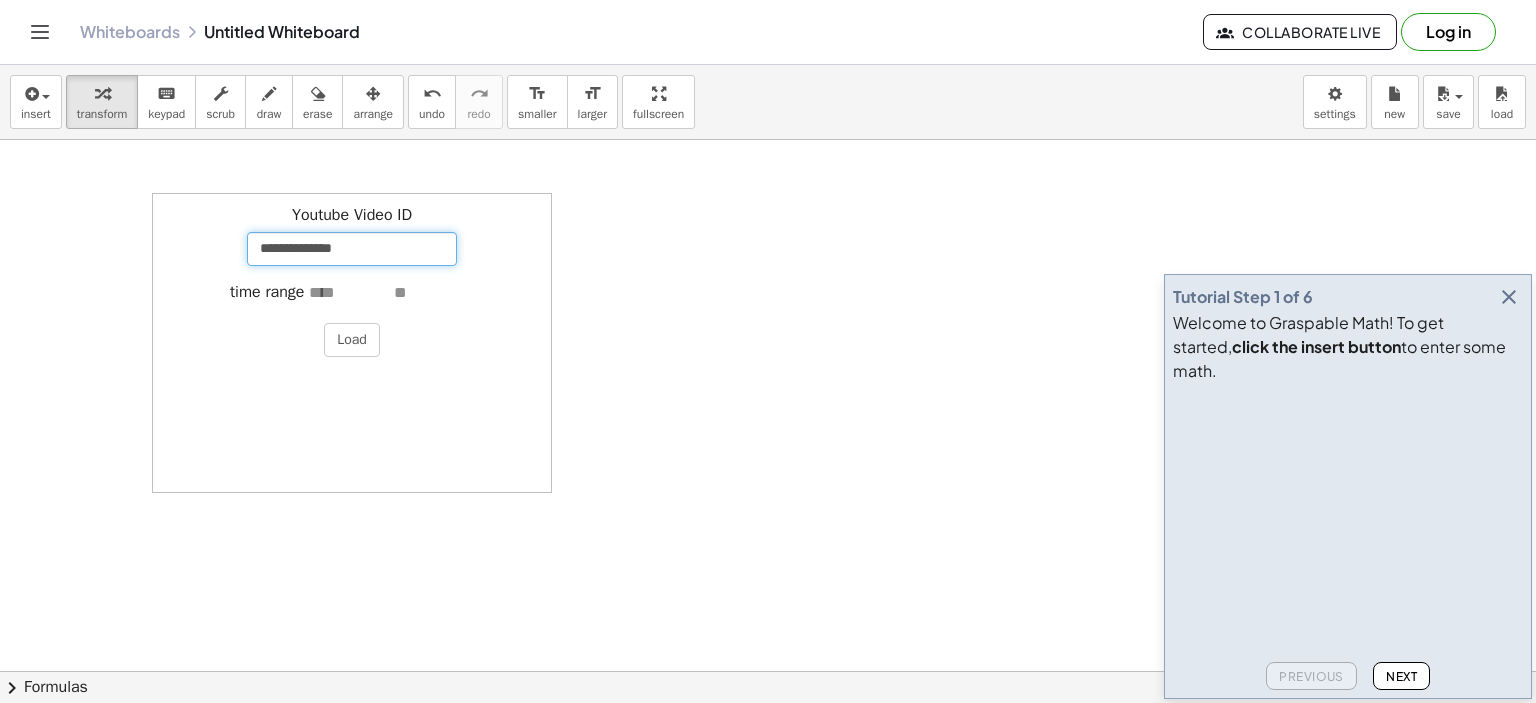 drag, startPoint x: 384, startPoint y: 251, endPoint x: 223, endPoint y: 261, distance: 161.31026 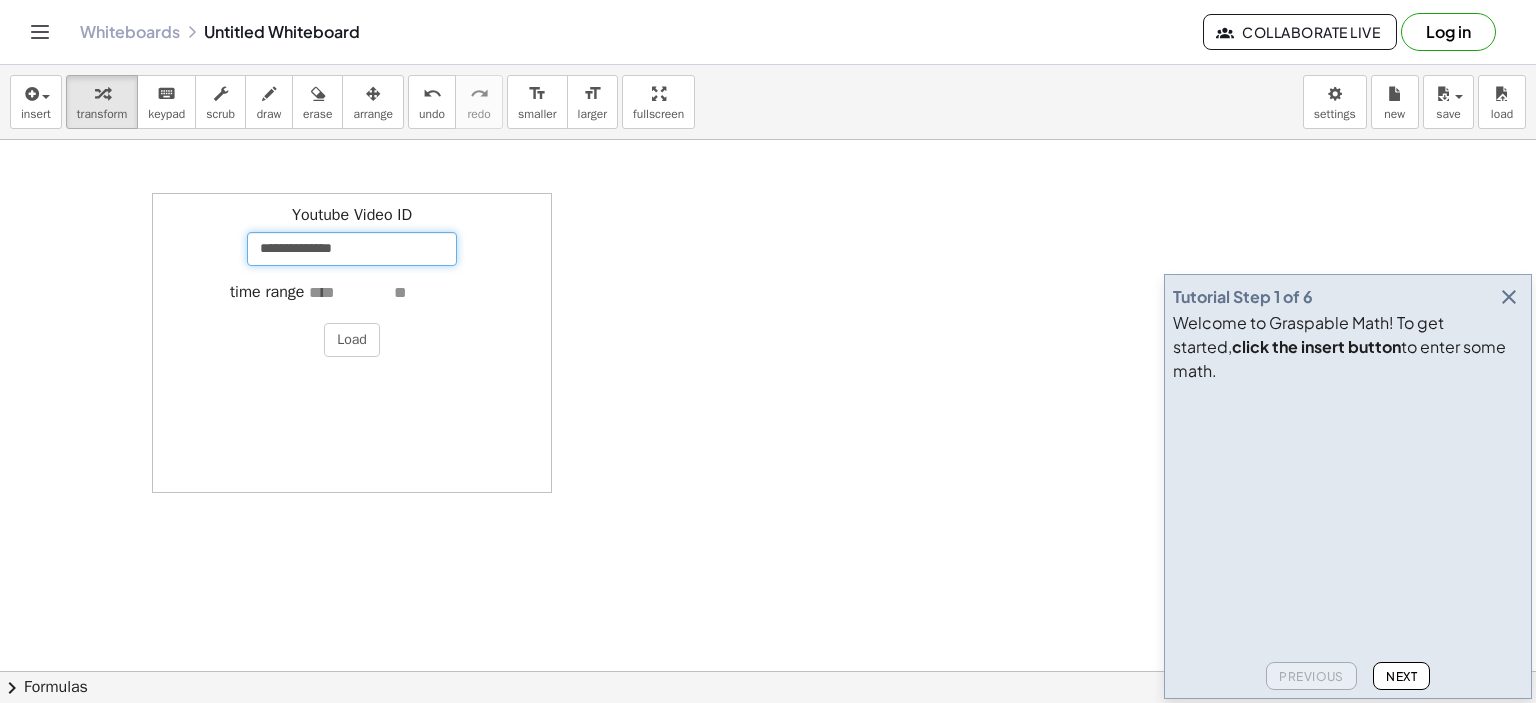 paste on "**********" 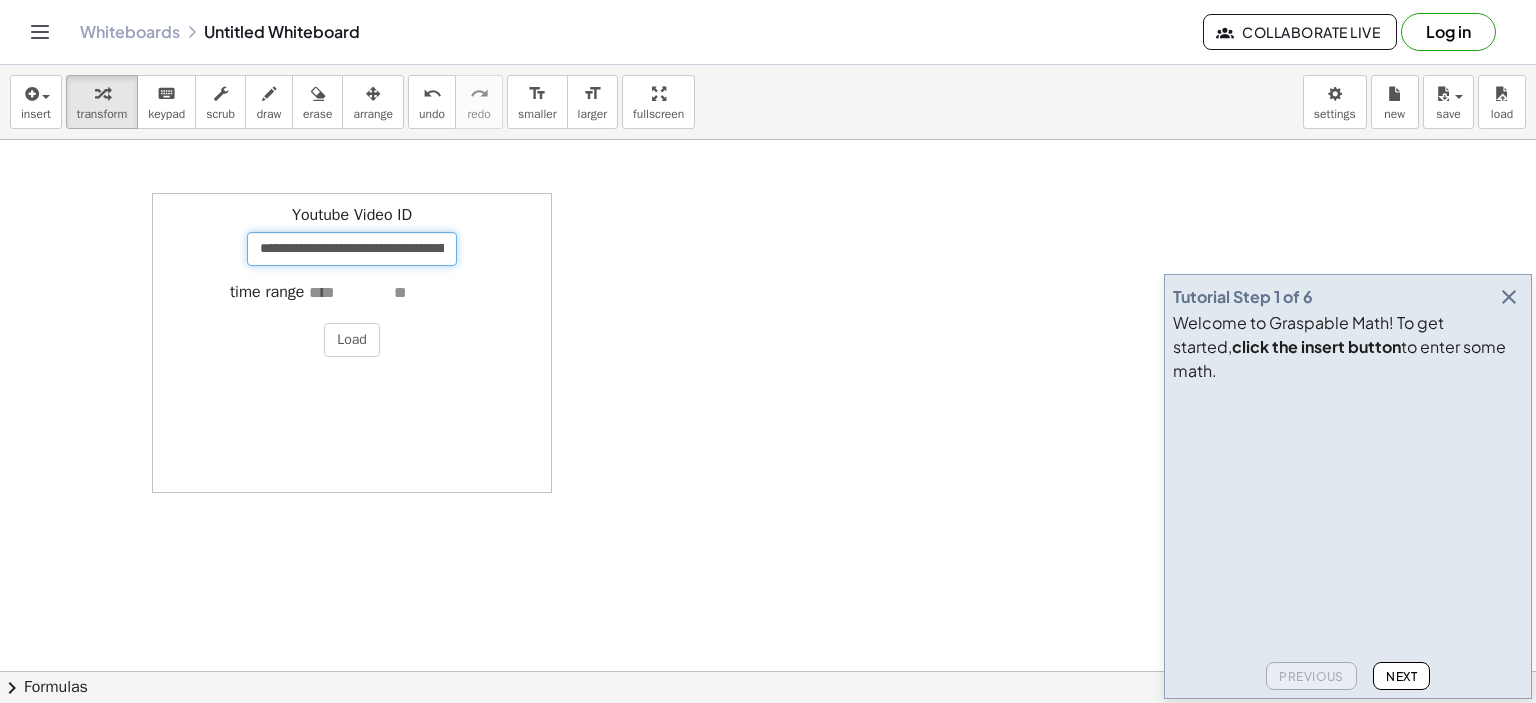 scroll, scrollTop: 0, scrollLeft: 120, axis: horizontal 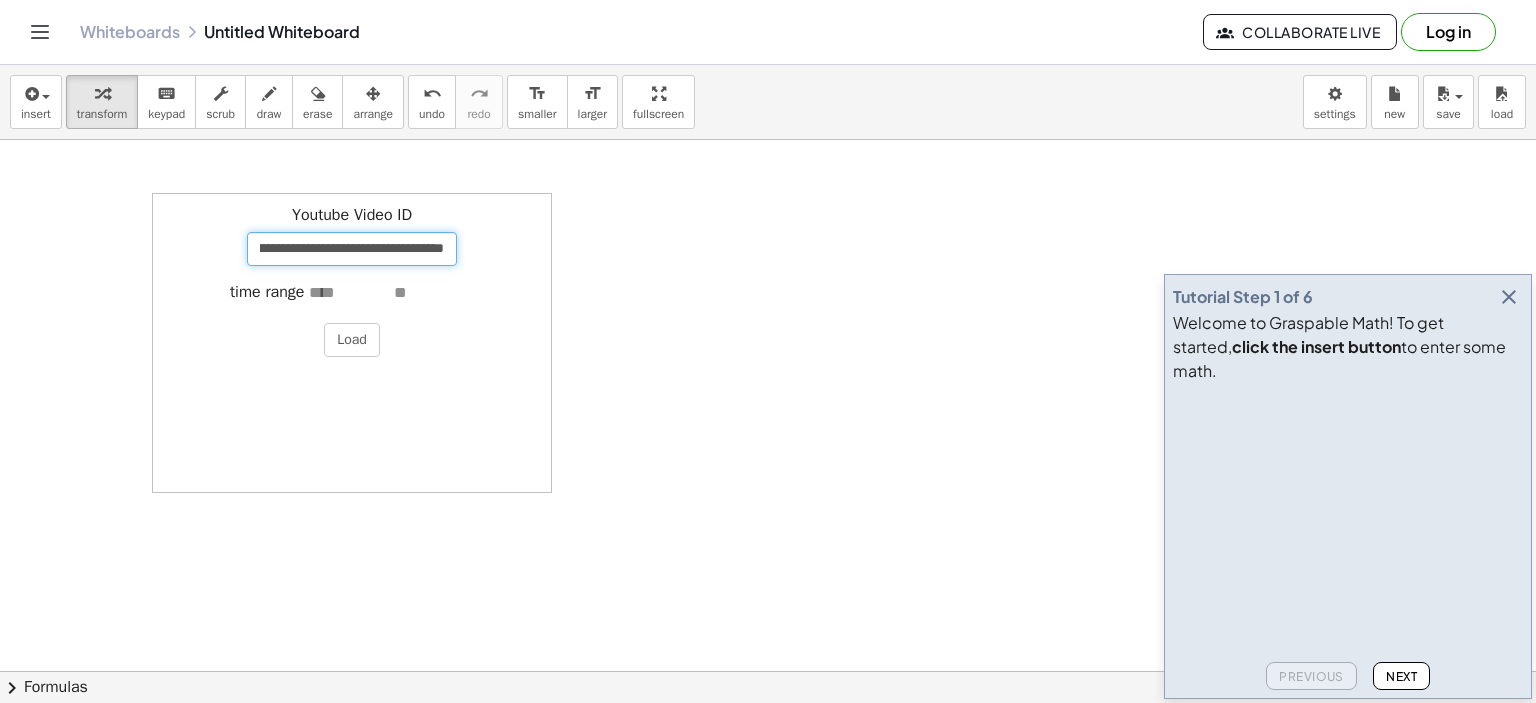 type on "**********" 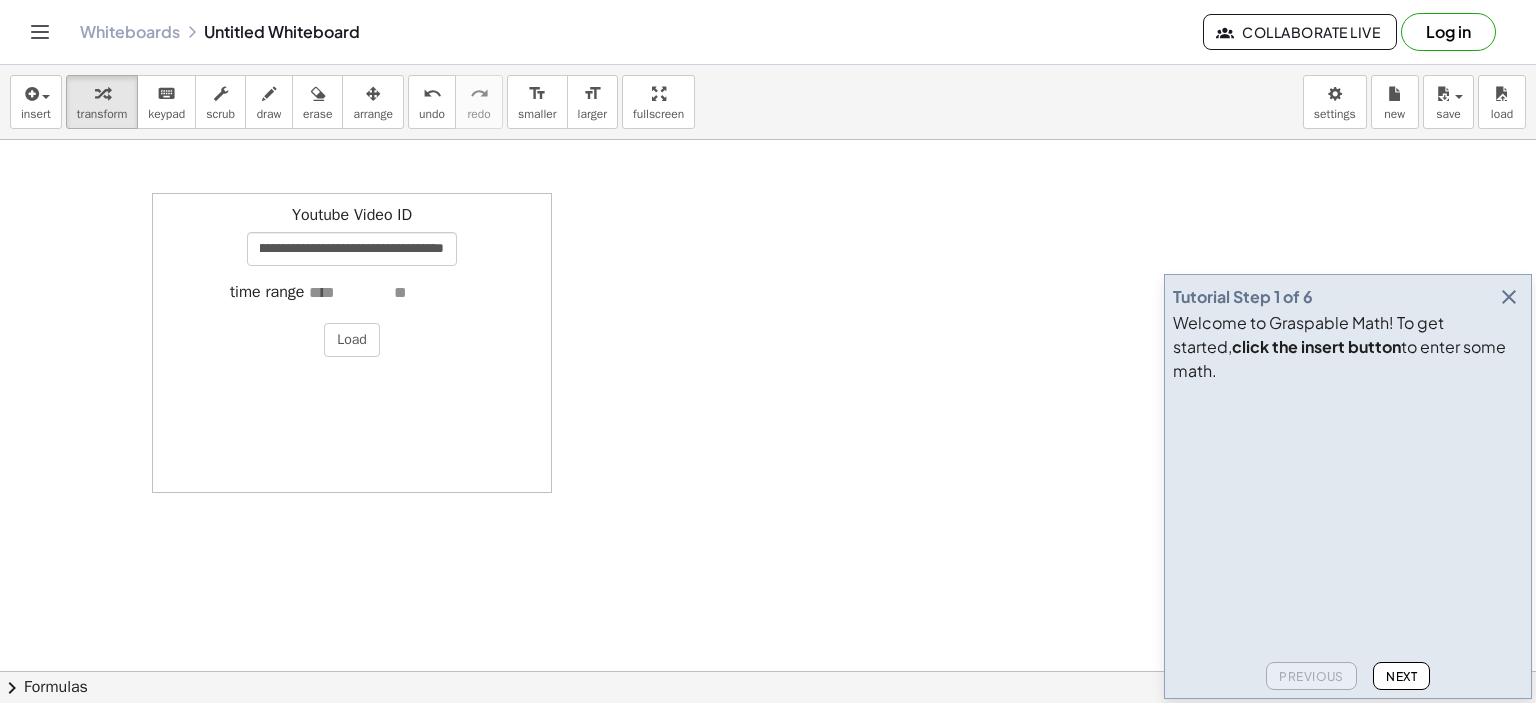 scroll, scrollTop: 0, scrollLeft: 0, axis: both 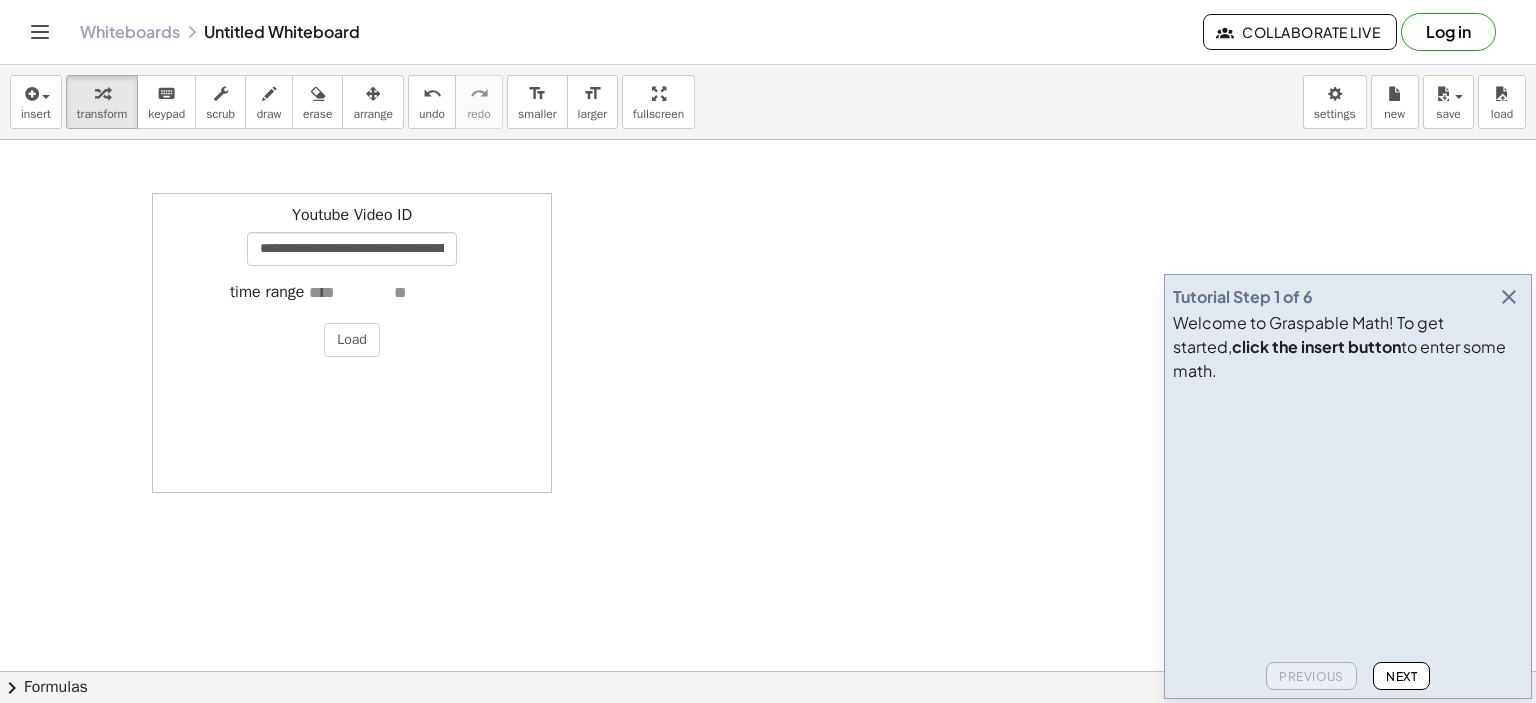 click at bounding box center (349, 293) 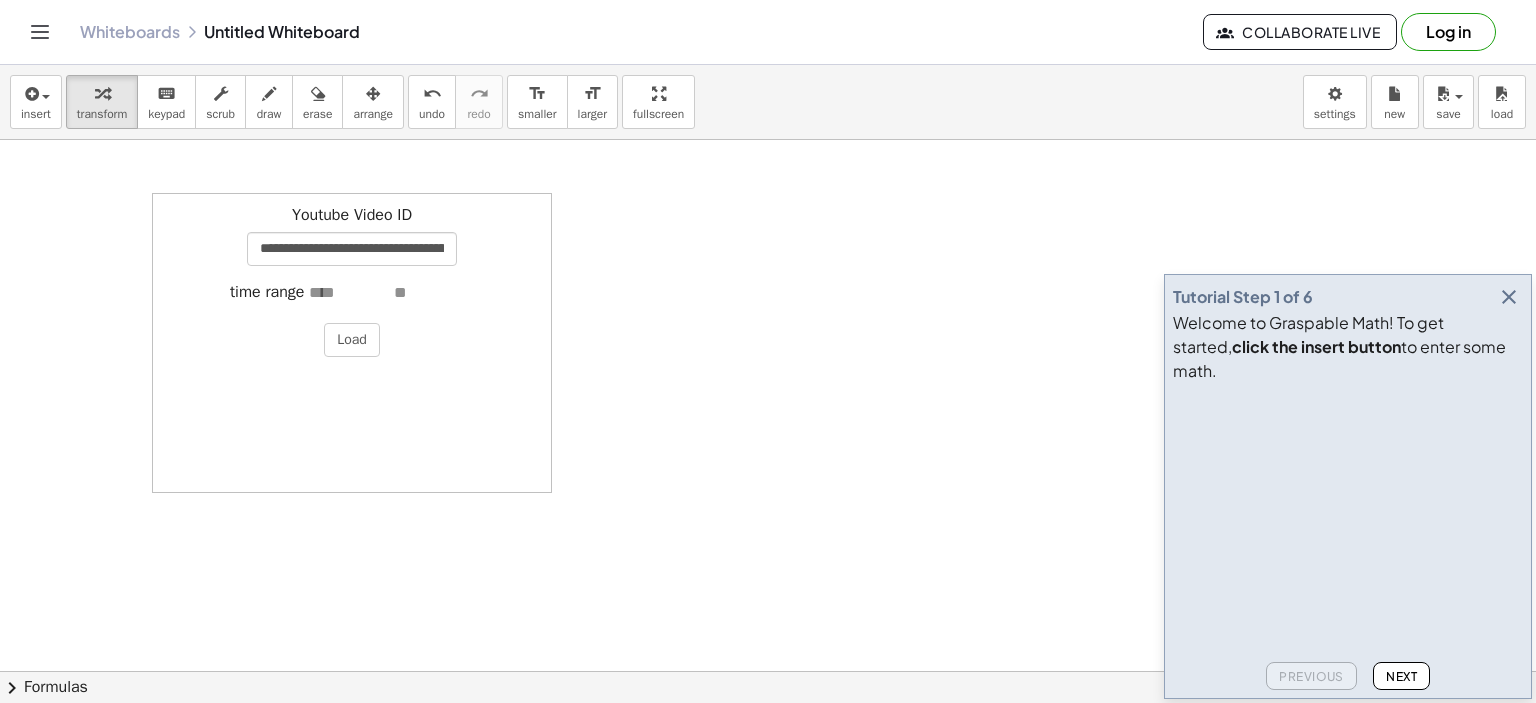 click at bounding box center [349, 293] 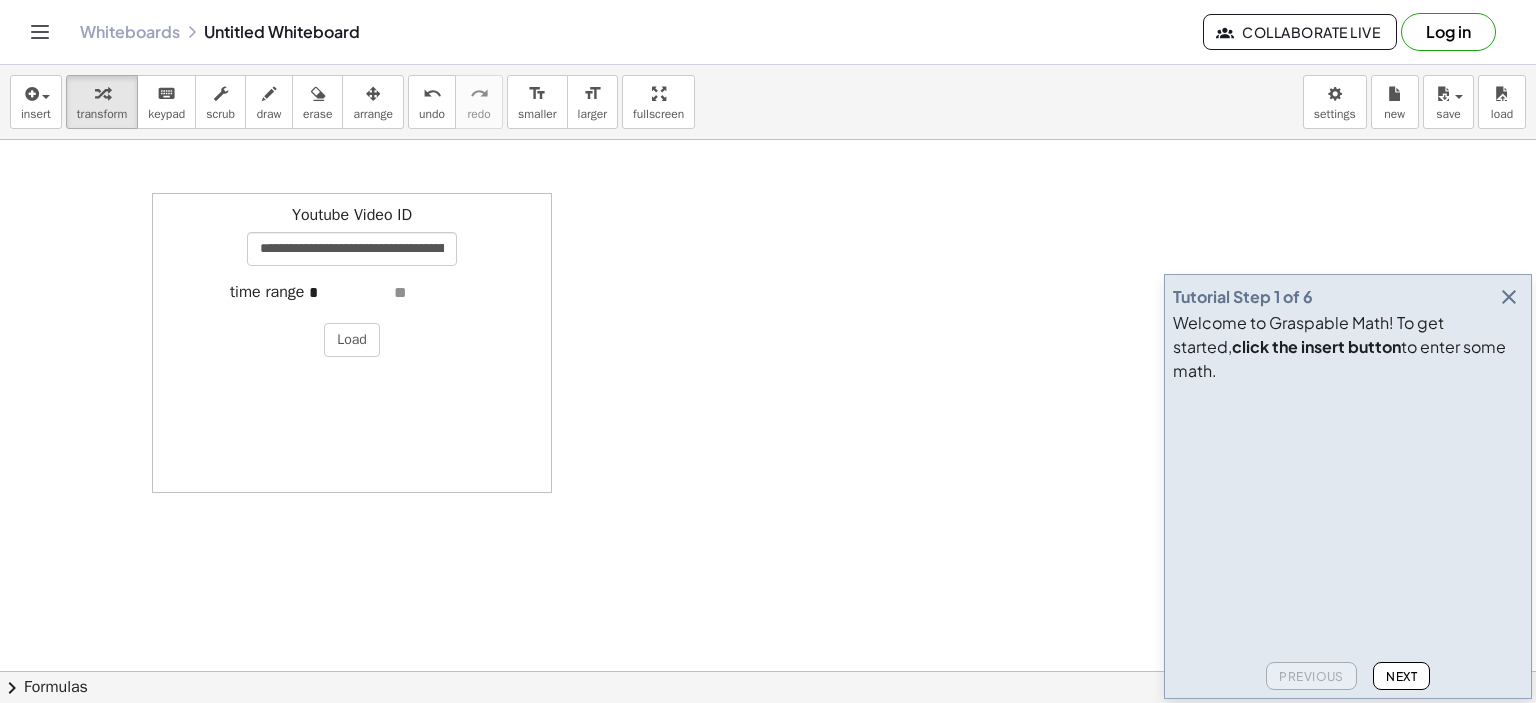 type on "*" 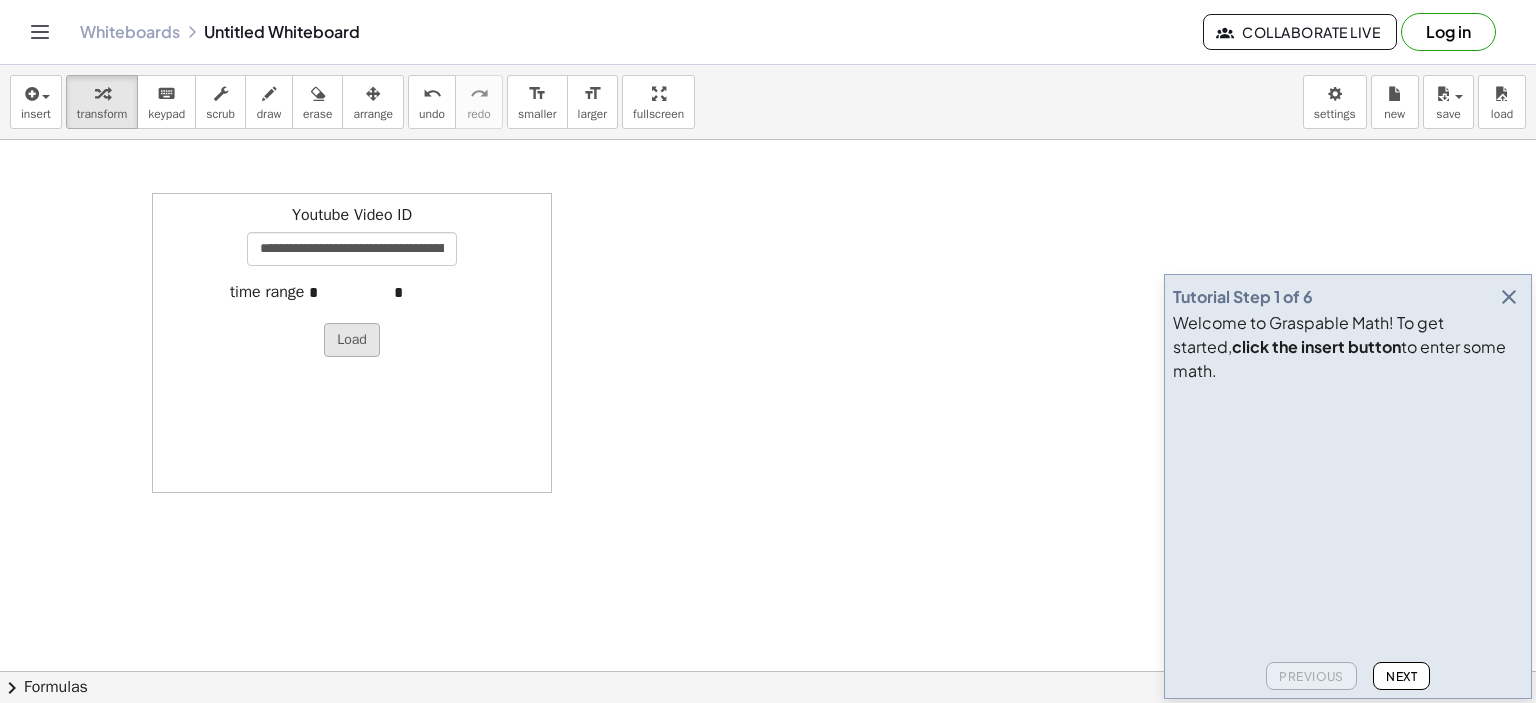 type on "*" 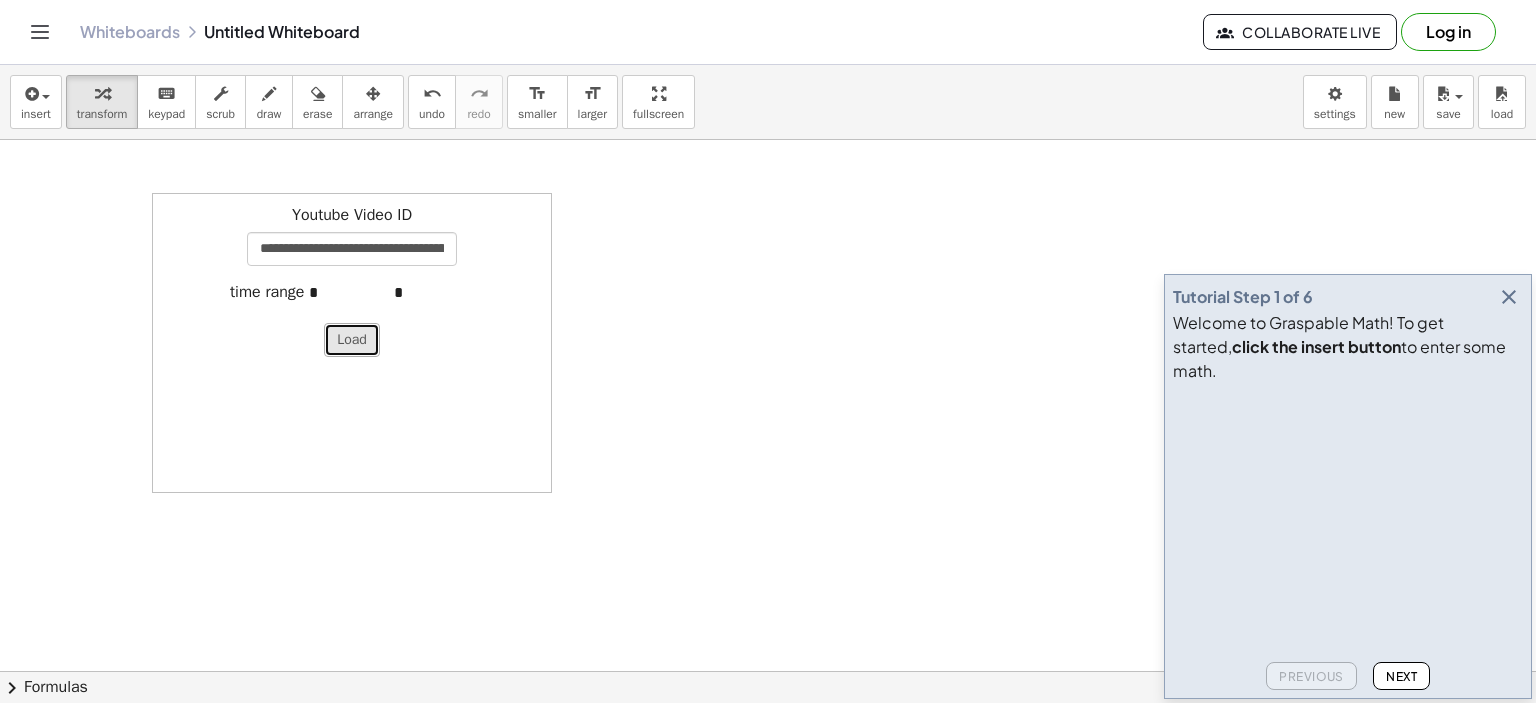 click on "Load" at bounding box center [352, 340] 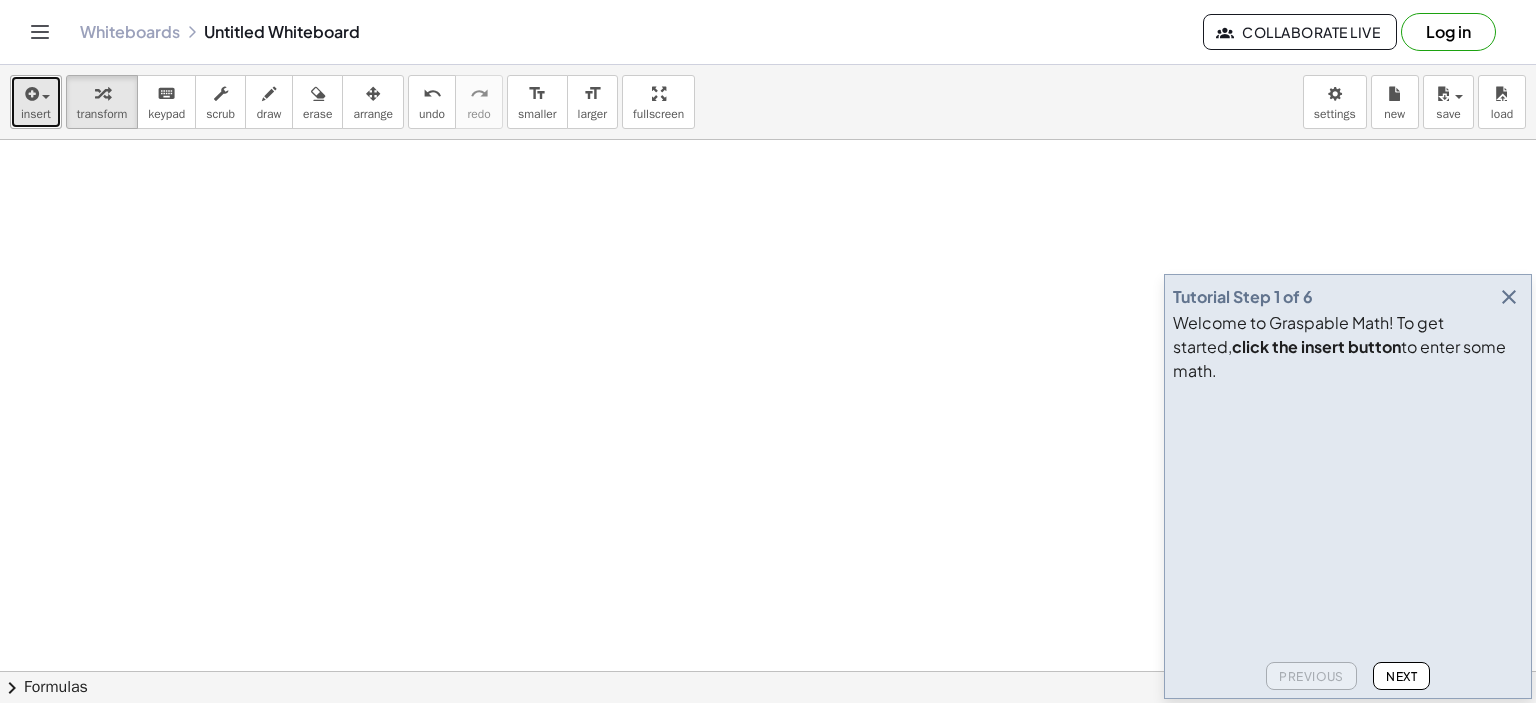 click at bounding box center [41, 96] 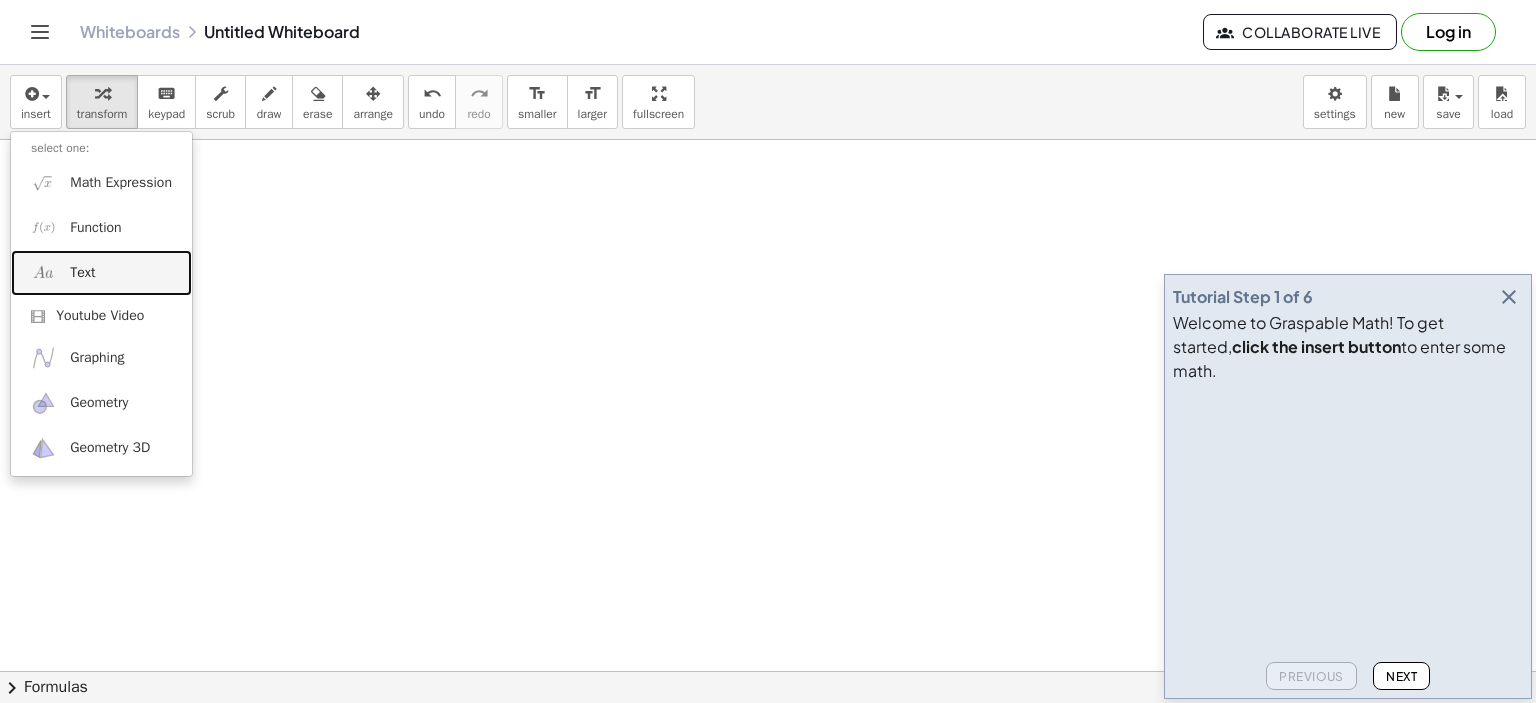 click on "Text" at bounding box center [101, 272] 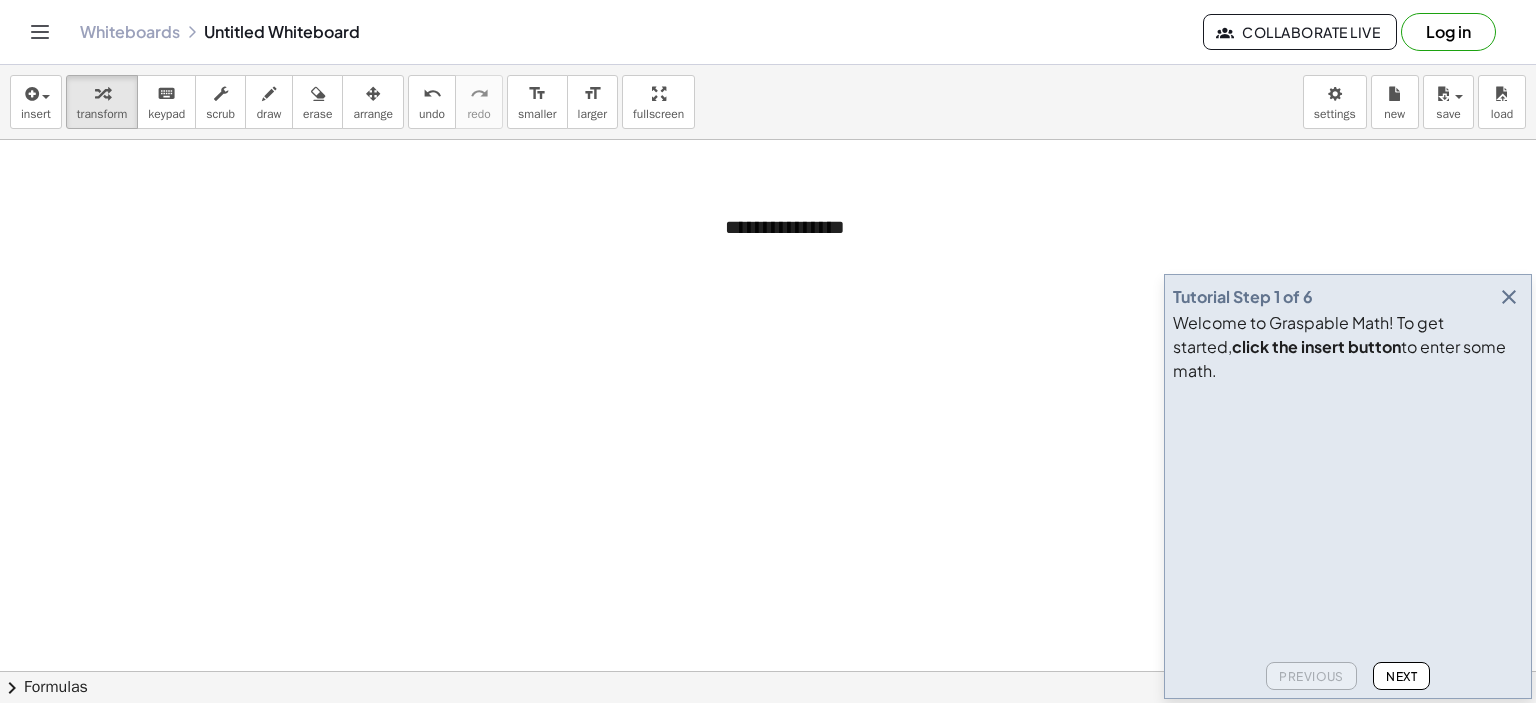 type 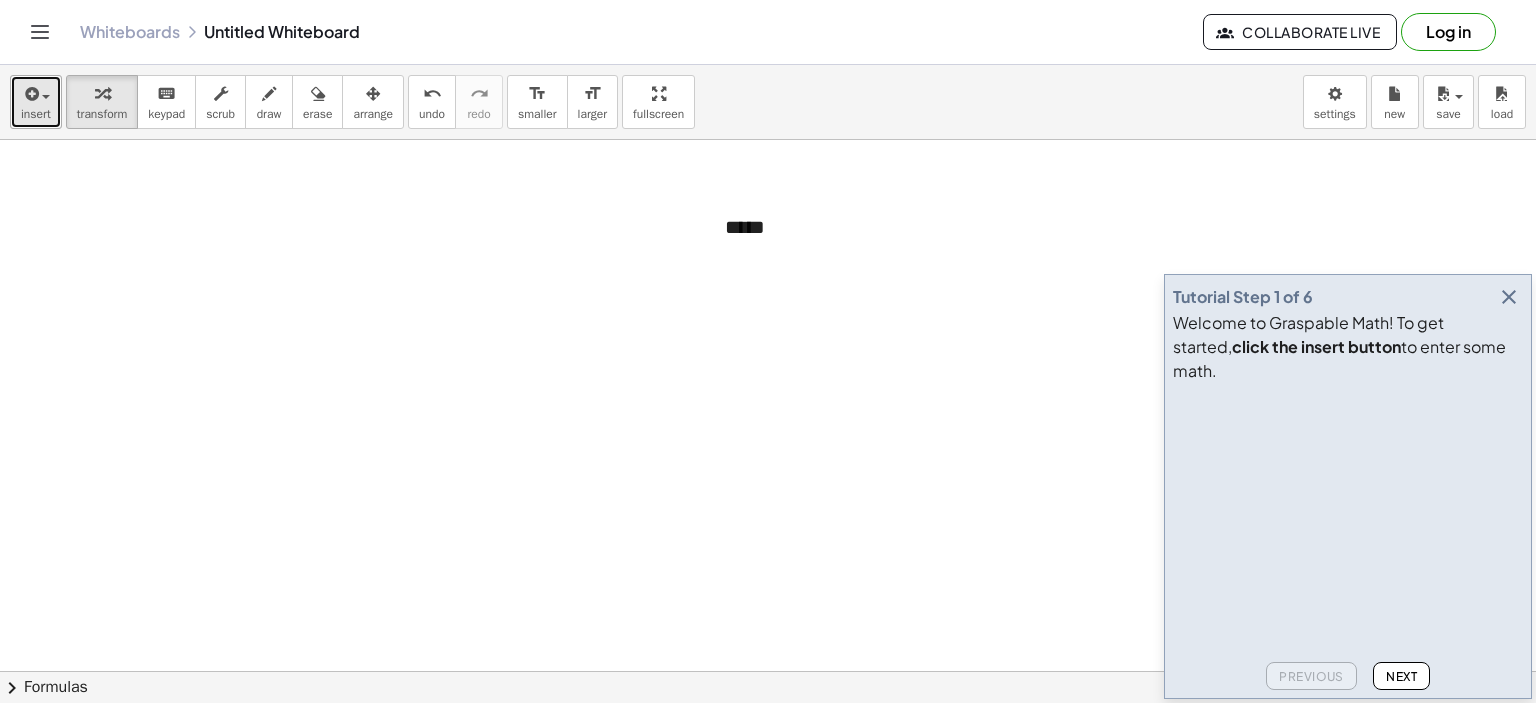 click at bounding box center [30, 94] 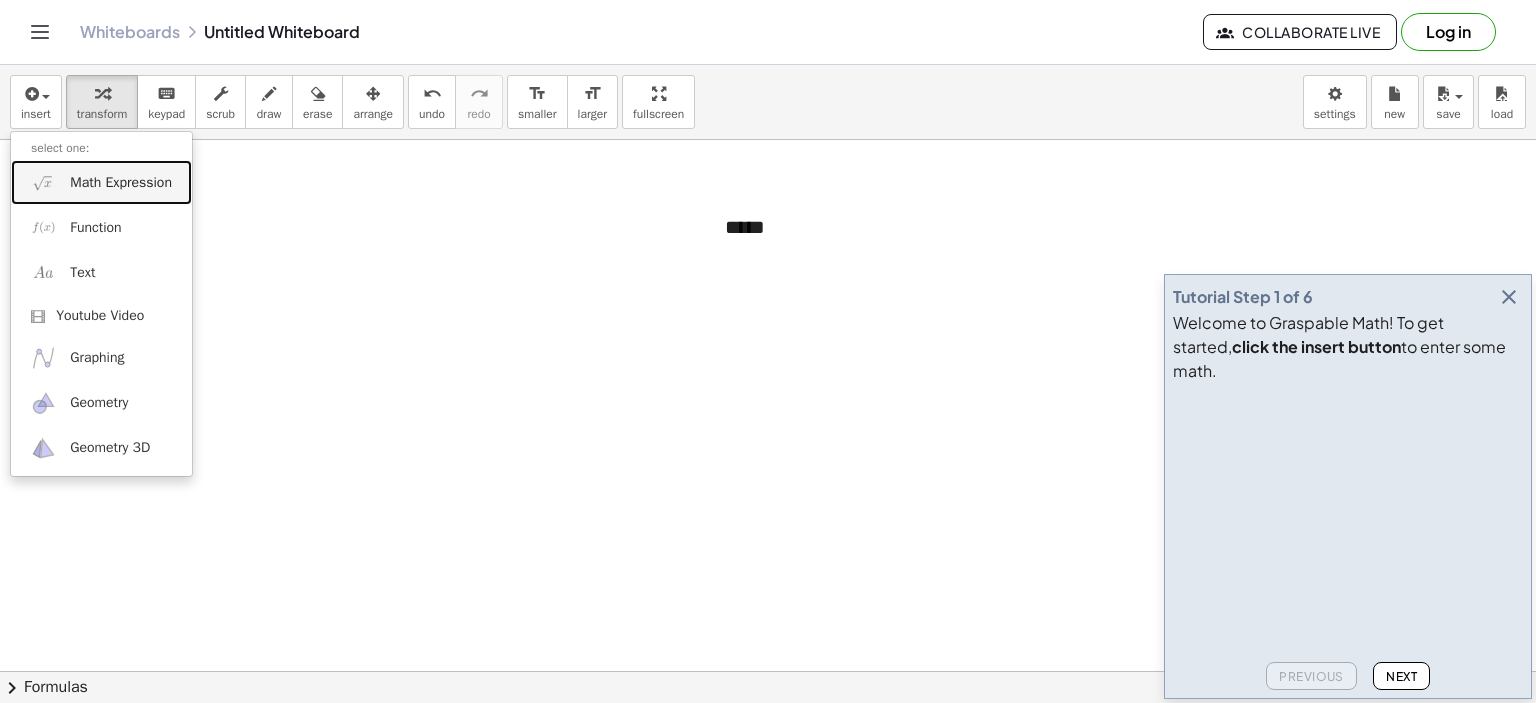 click on "Math Expression" at bounding box center (121, 183) 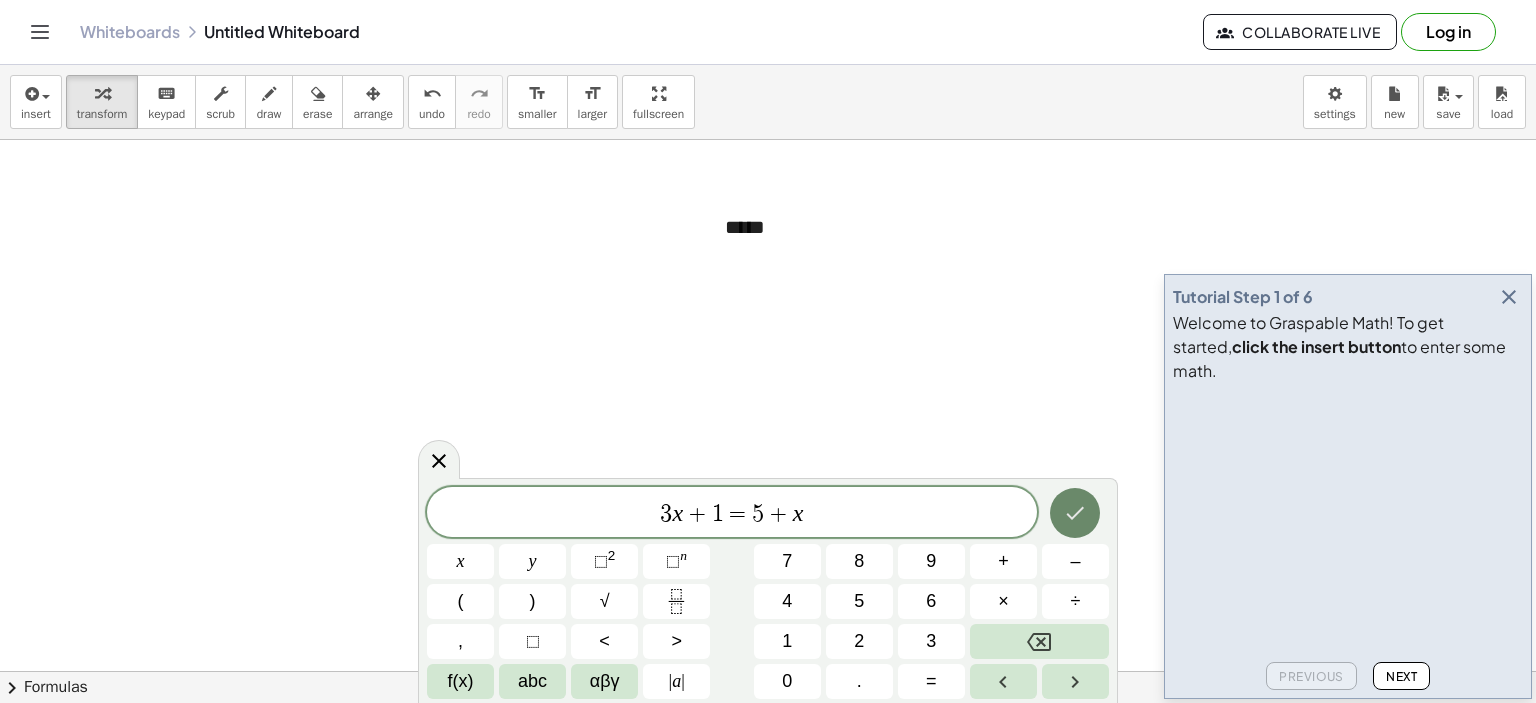 click 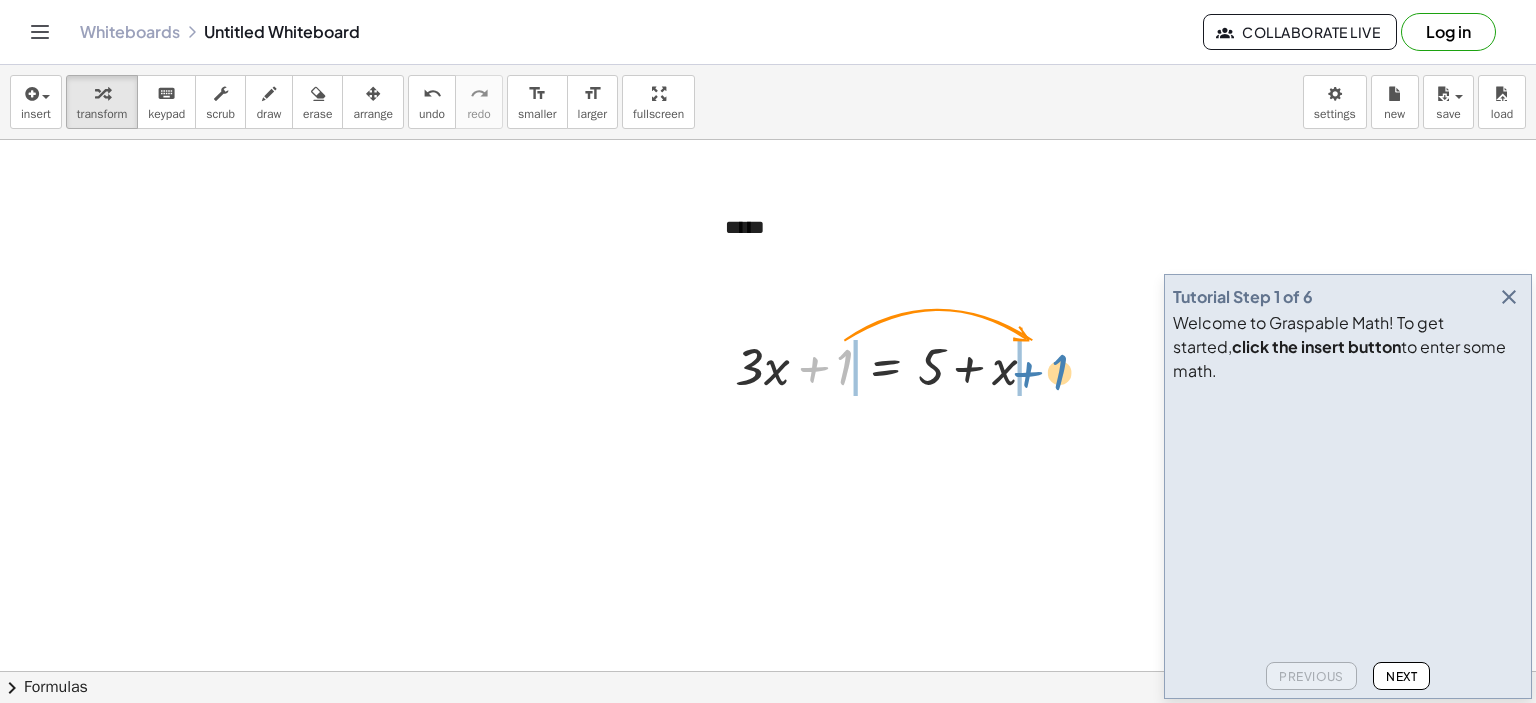 drag, startPoint x: 845, startPoint y: 370, endPoint x: 1060, endPoint y: 375, distance: 215.05814 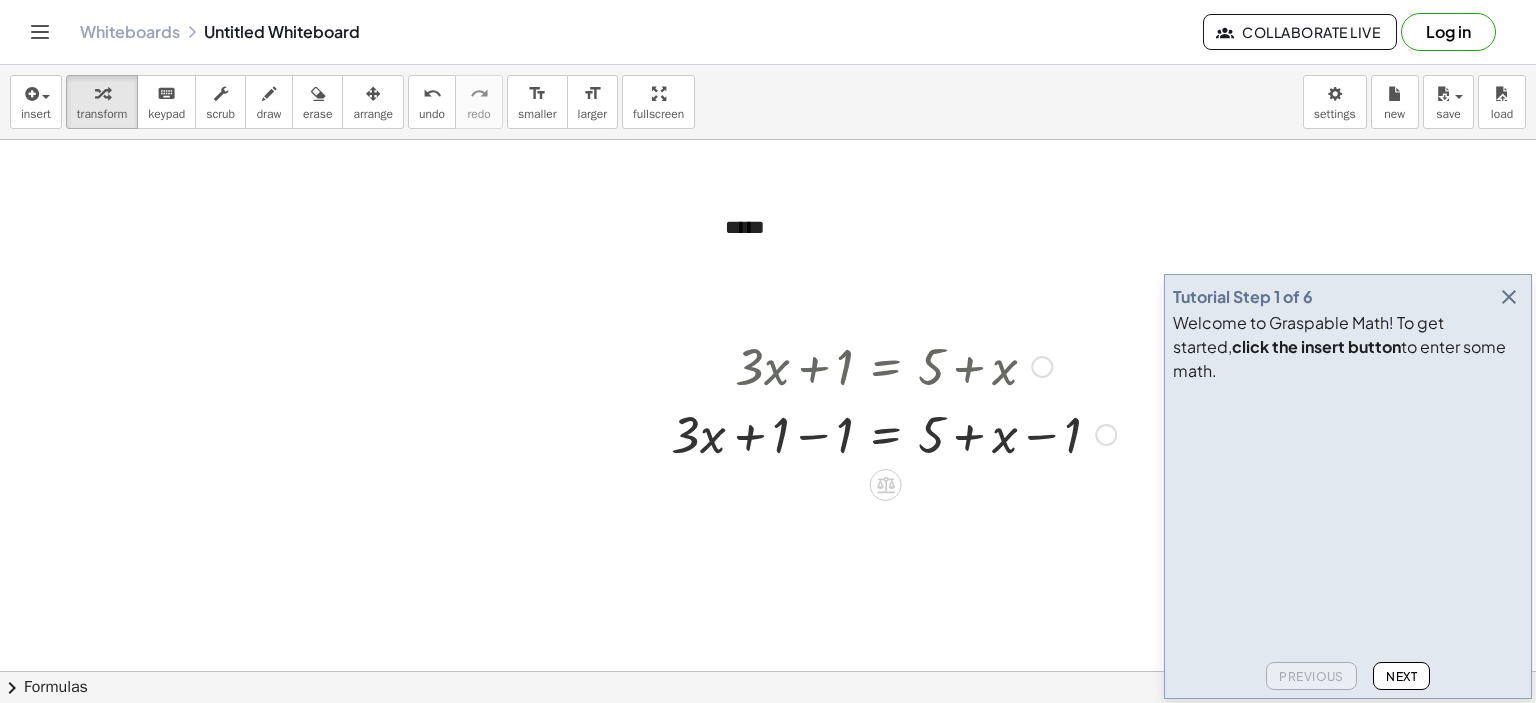 click at bounding box center (1106, 435) 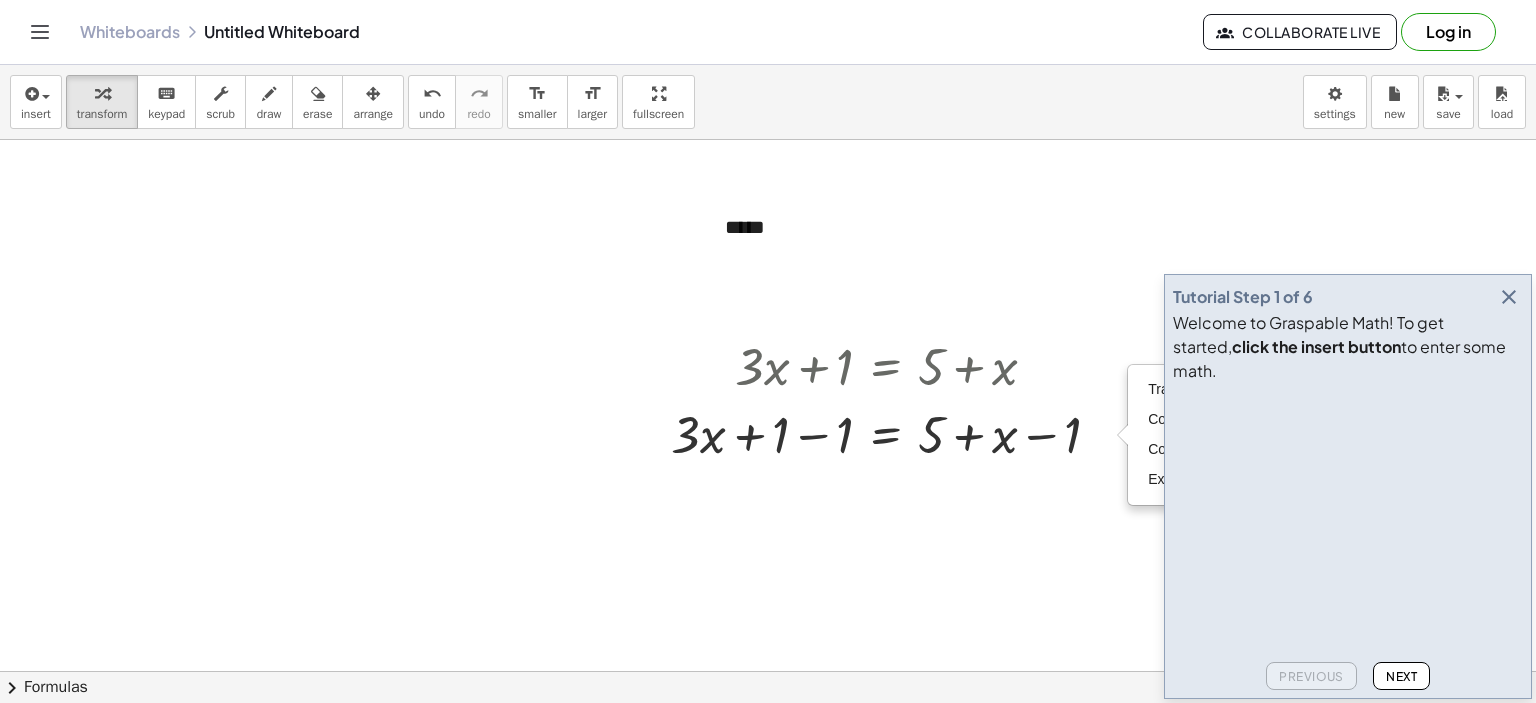 drag, startPoint x: 938, startPoint y: 551, endPoint x: 909, endPoint y: 548, distance: 29.15476 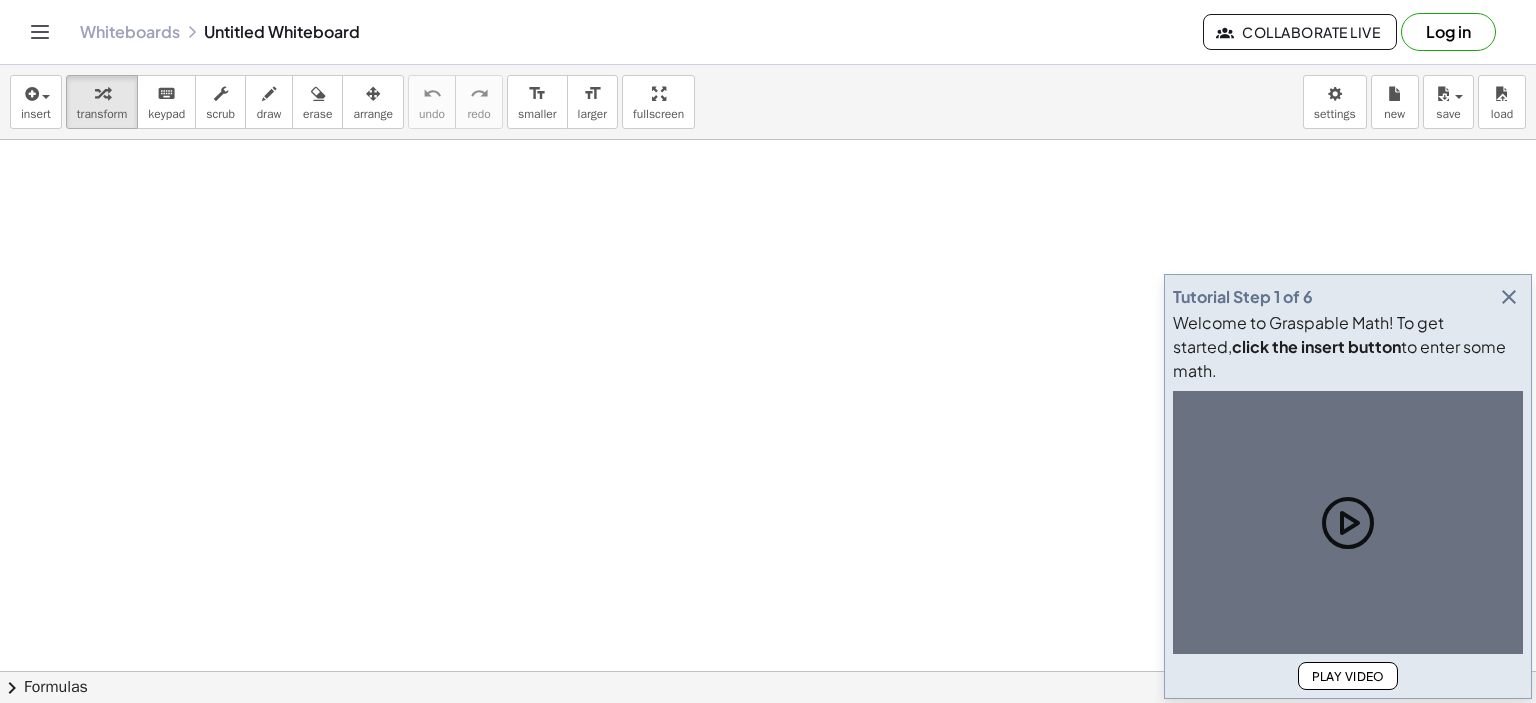 scroll, scrollTop: 0, scrollLeft: 0, axis: both 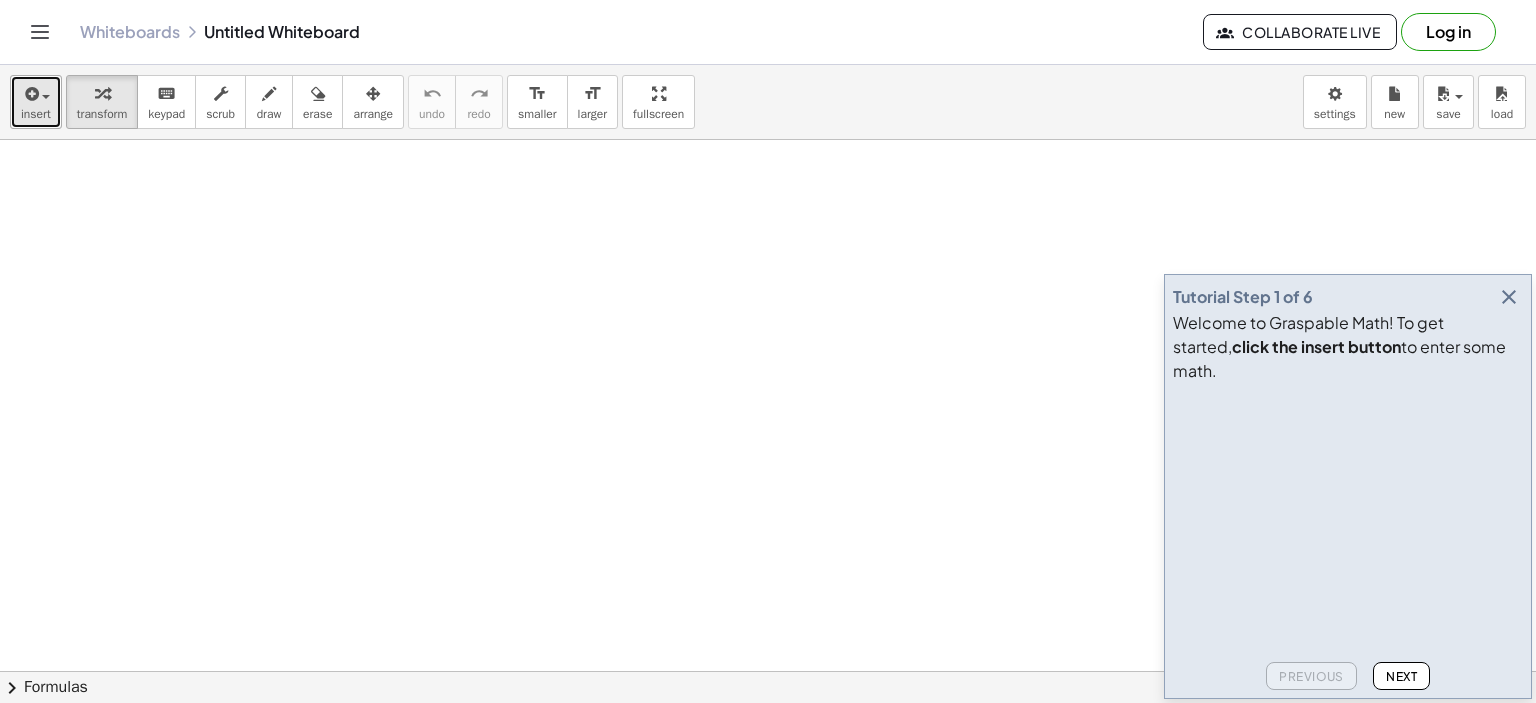 click on "insert" at bounding box center (36, 114) 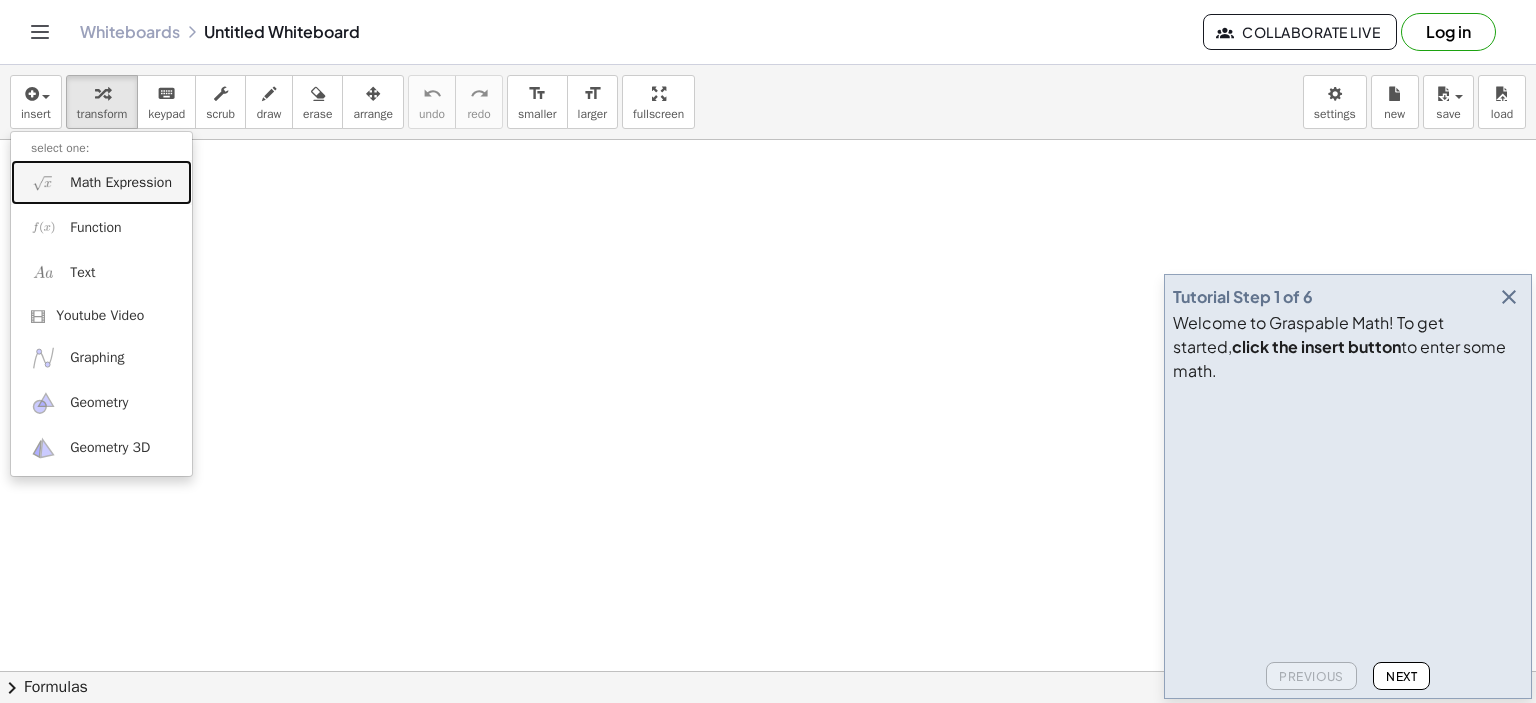 click on "Math Expression" at bounding box center [121, 183] 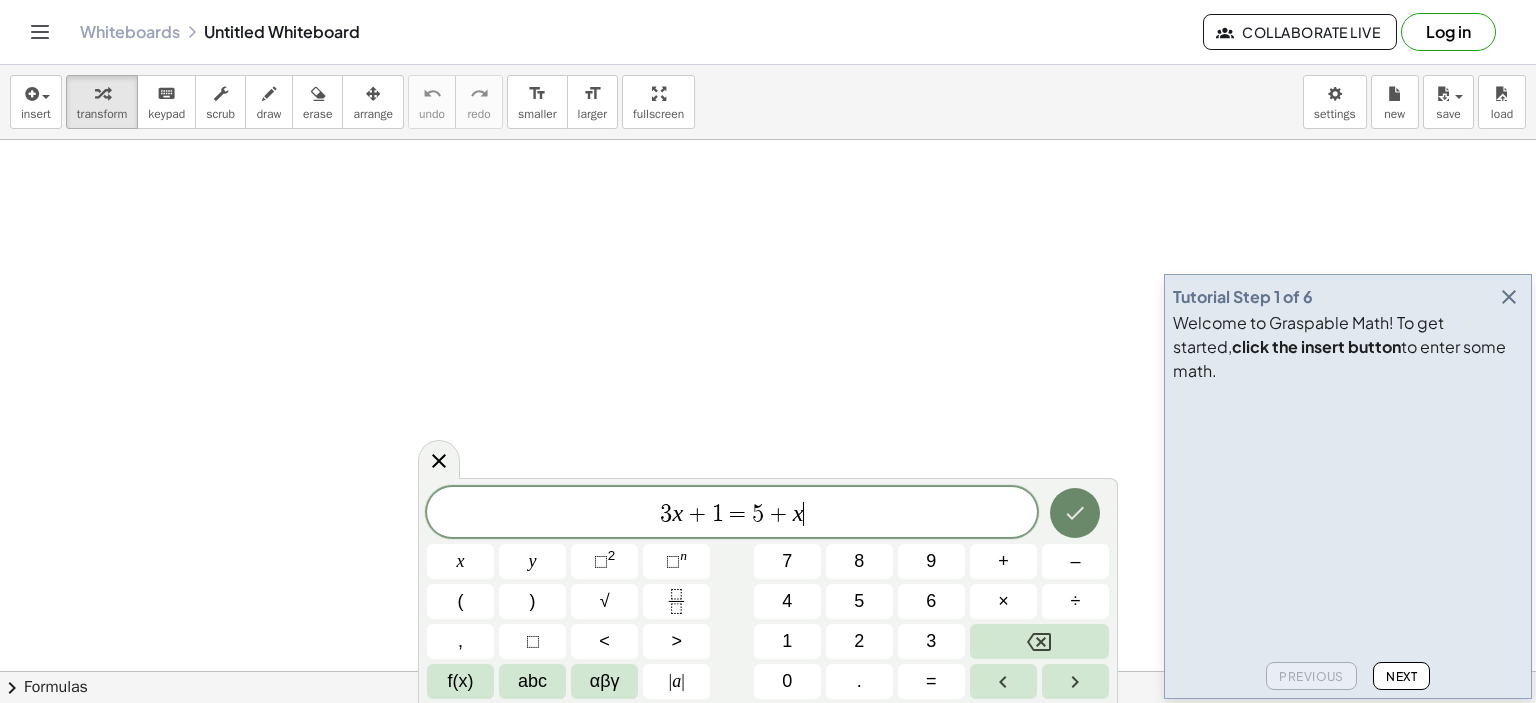click 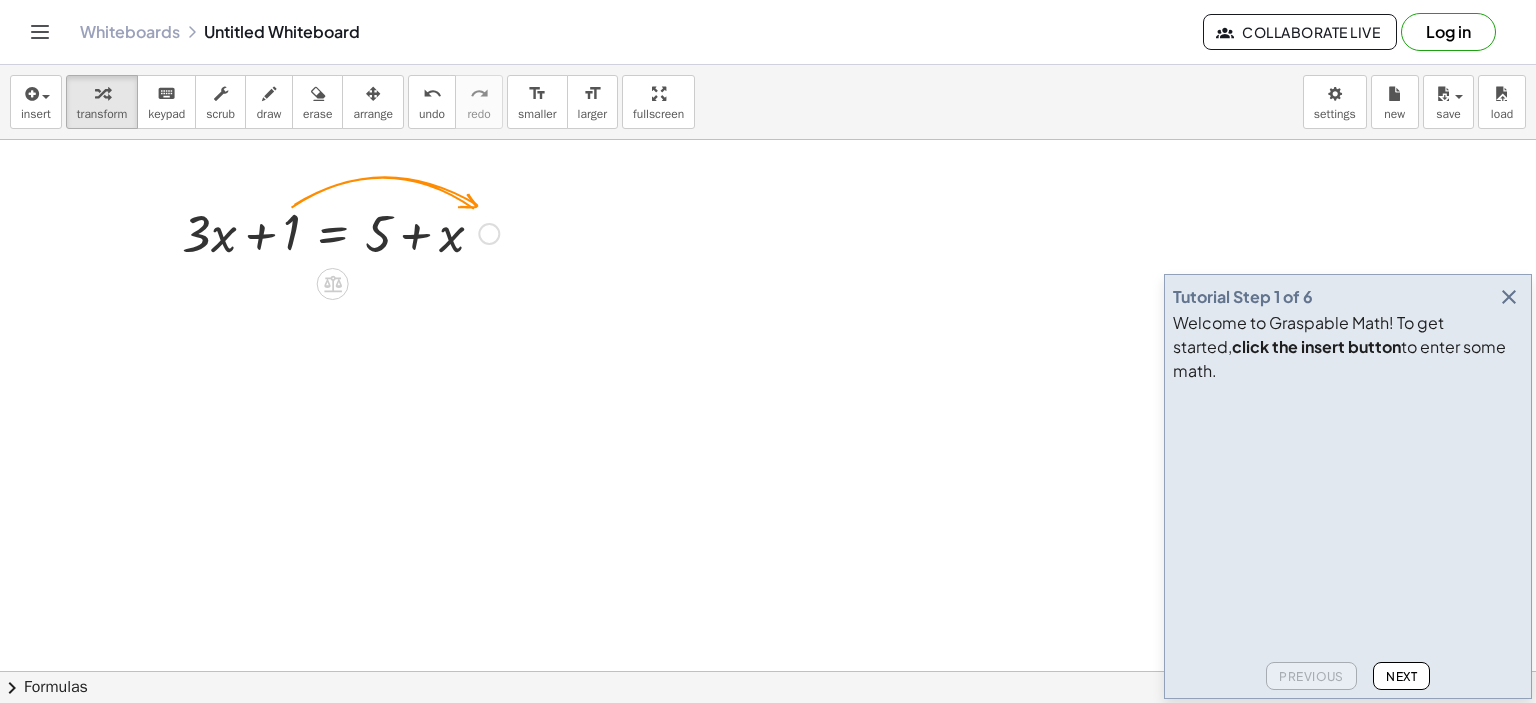click at bounding box center [489, 234] 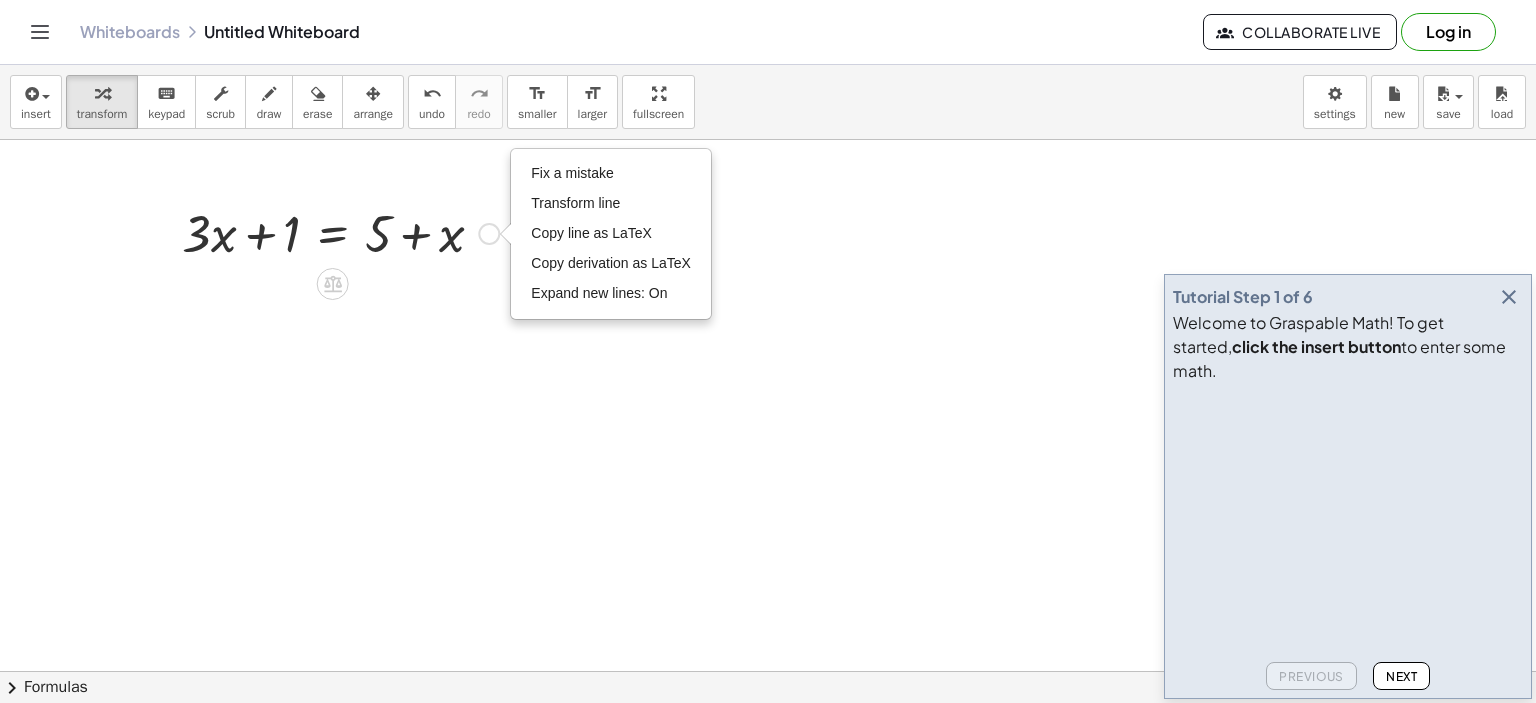 click at bounding box center [340, 232] 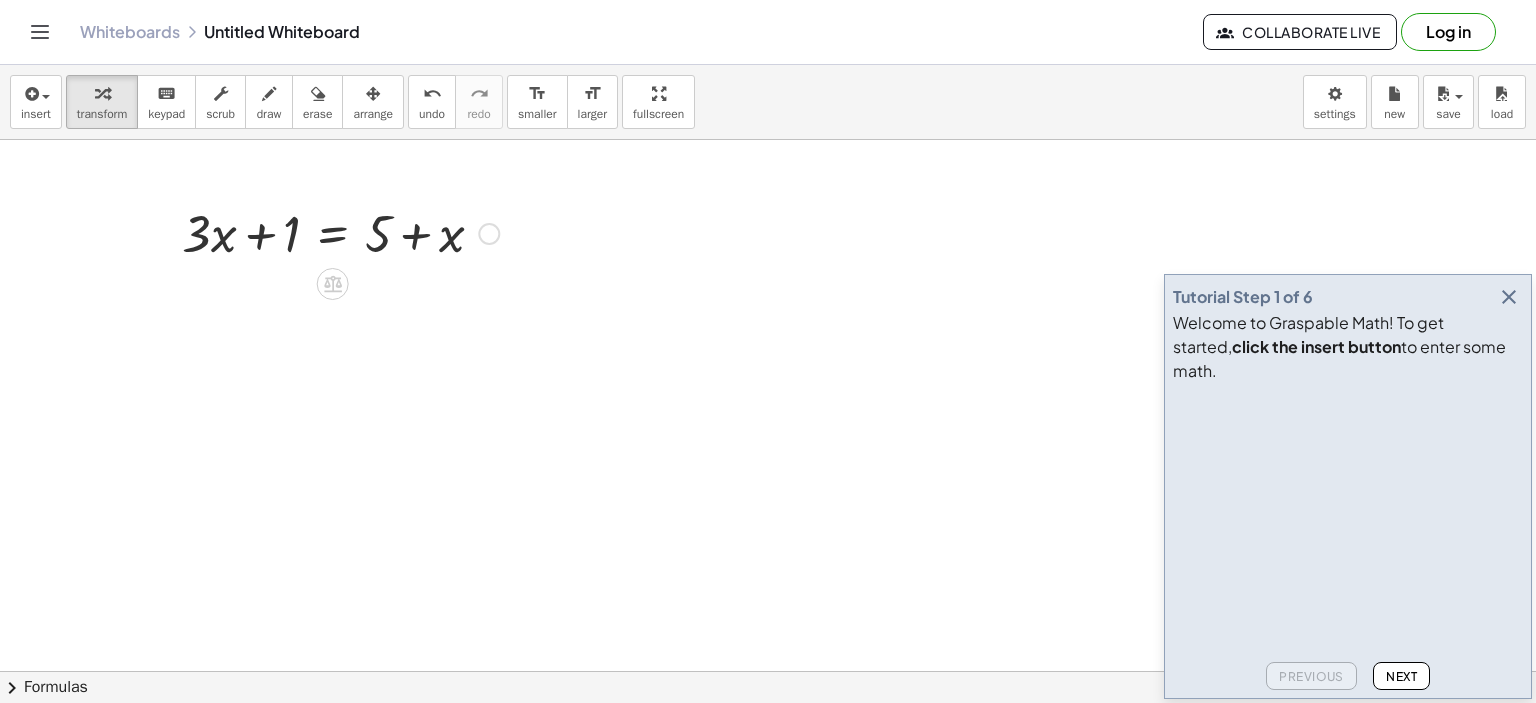 click at bounding box center [340, 232] 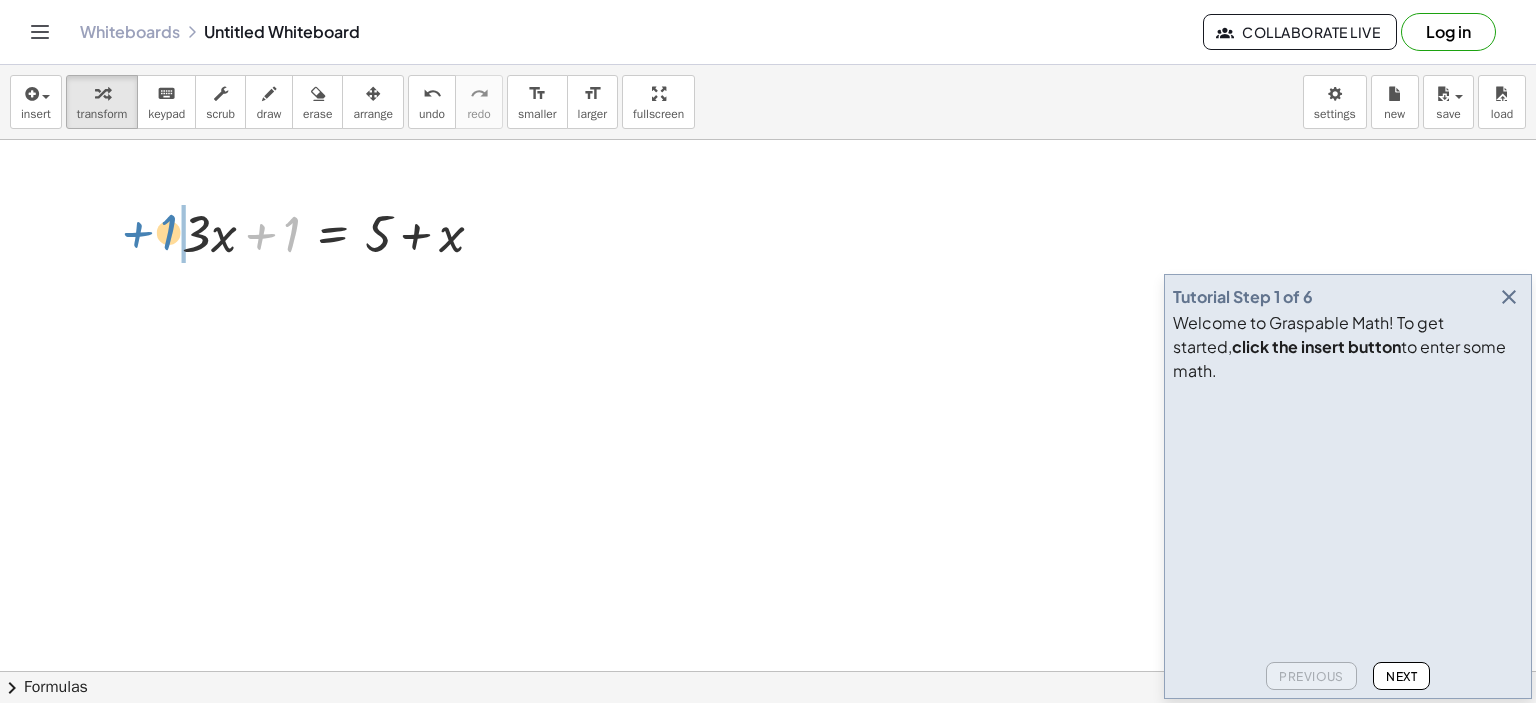 drag, startPoint x: 294, startPoint y: 233, endPoint x: 171, endPoint y: 231, distance: 123.01626 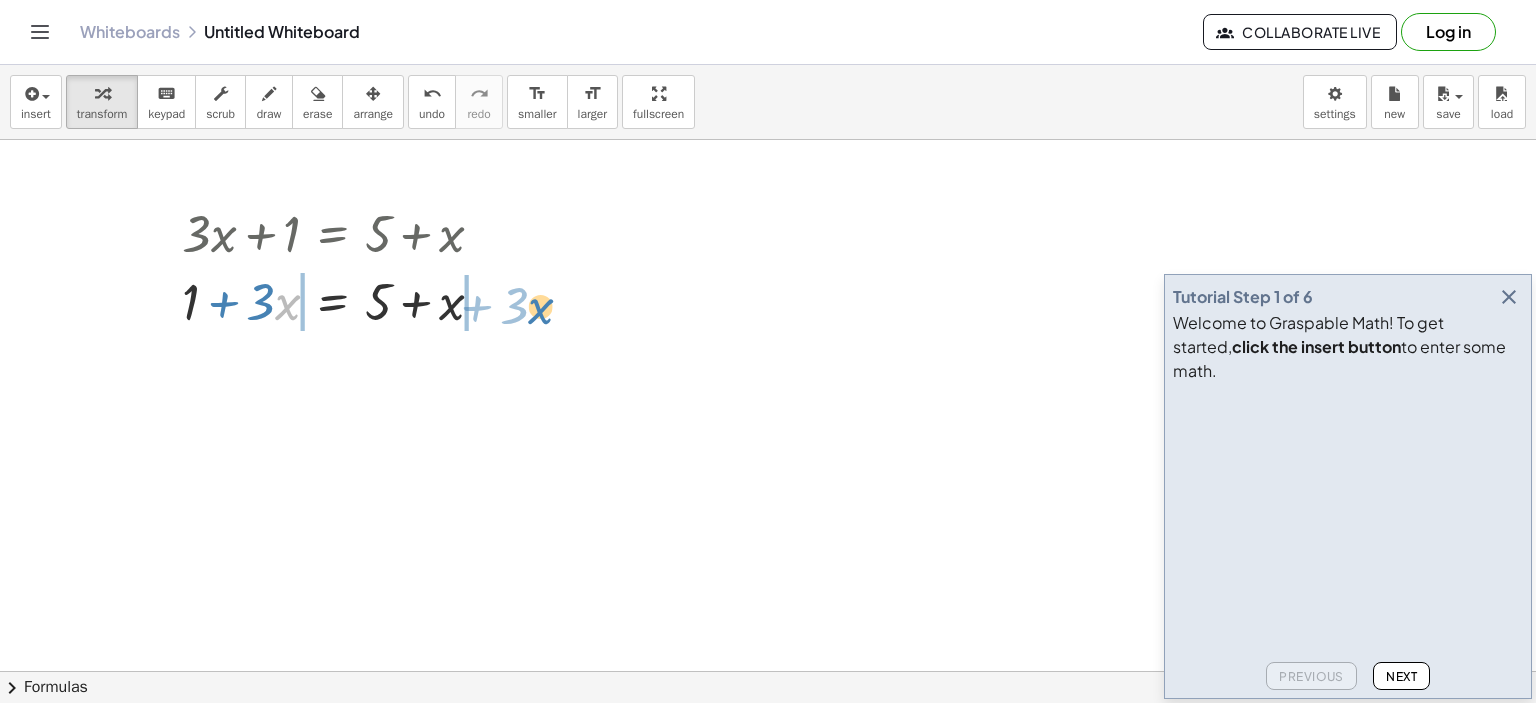 drag, startPoint x: 275, startPoint y: 309, endPoint x: 529, endPoint y: 313, distance: 254.0315 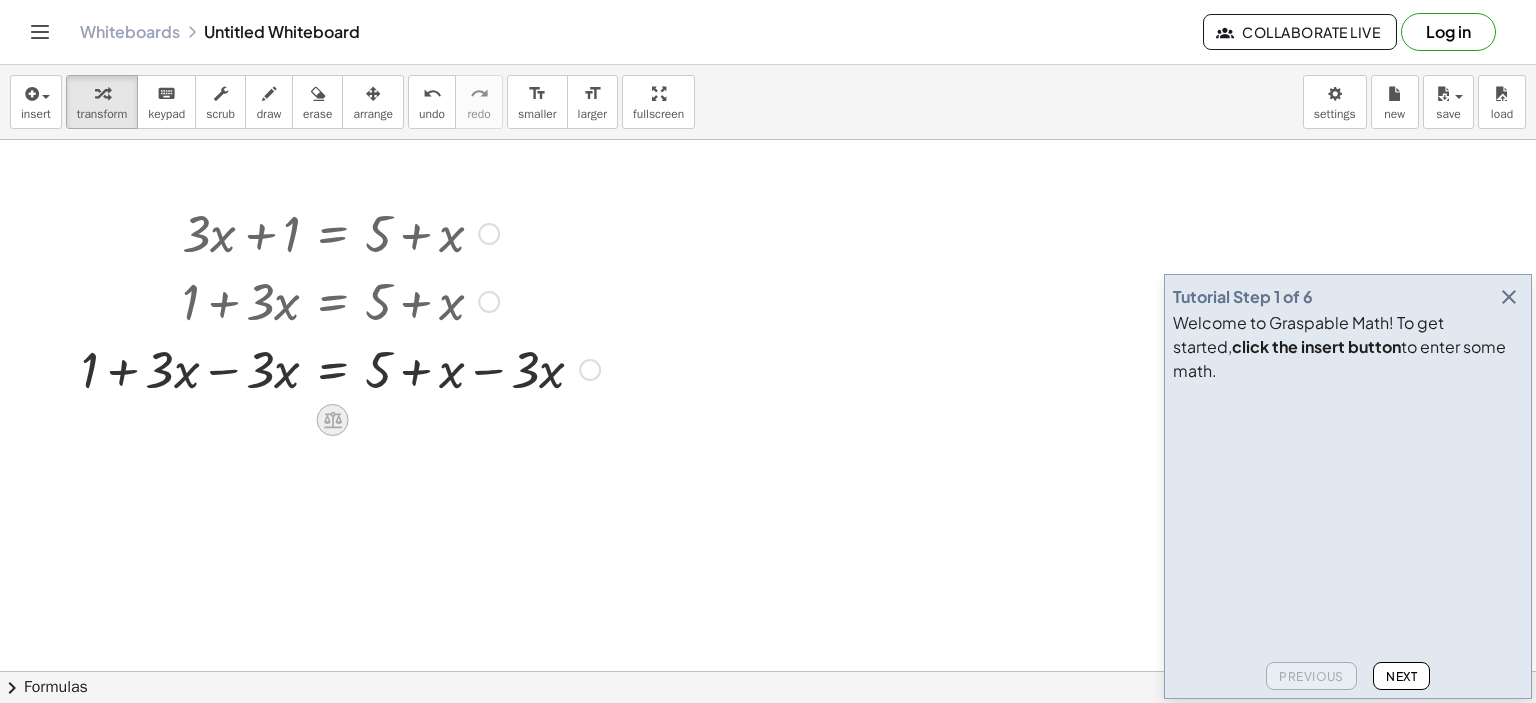 click 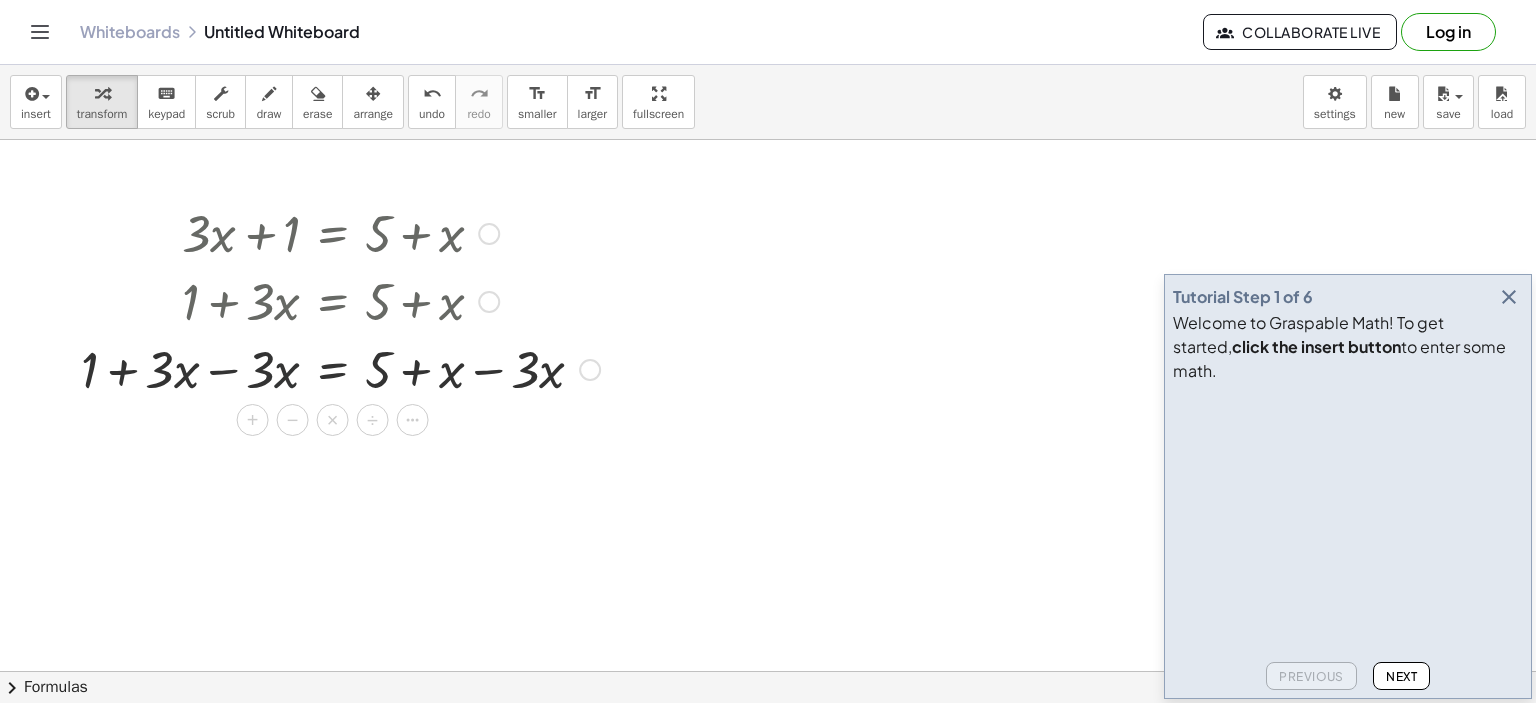 click at bounding box center (340, 368) 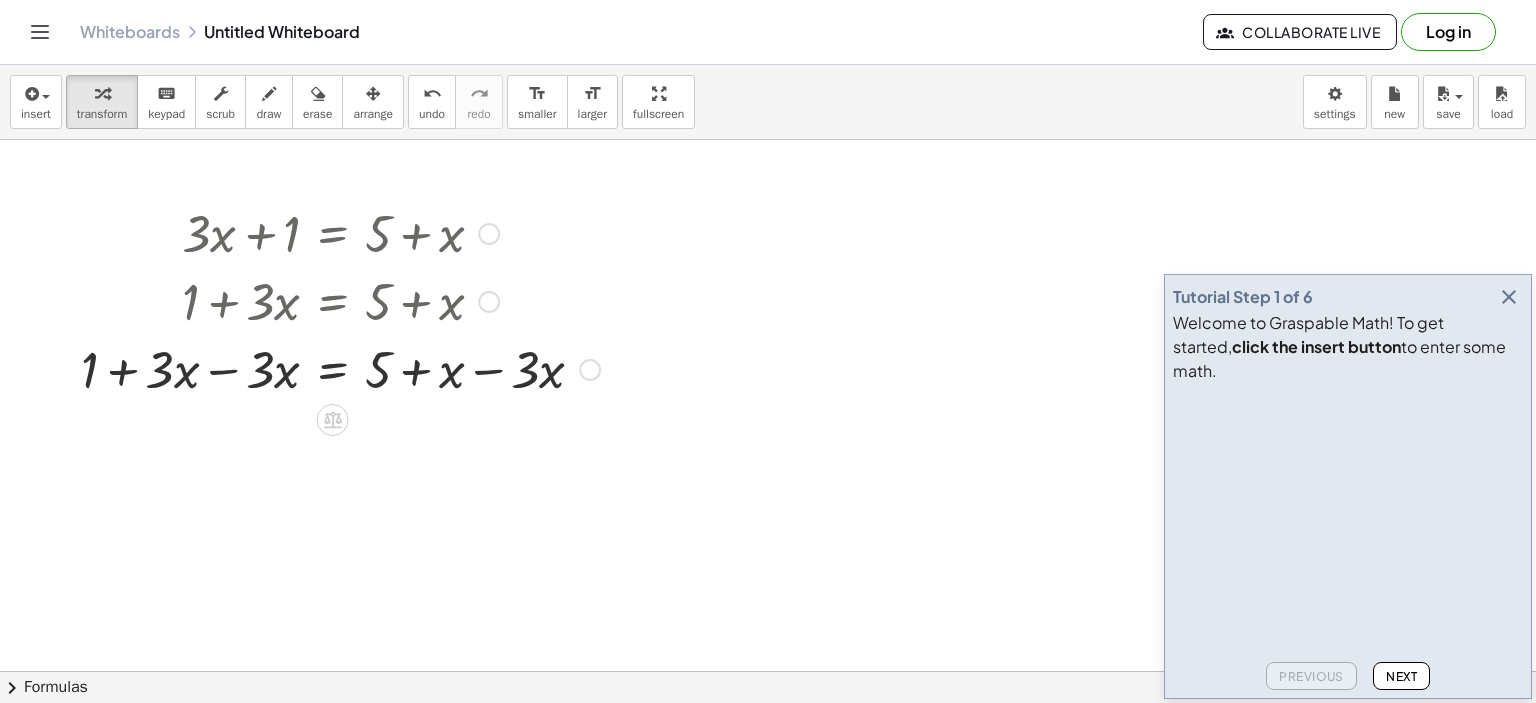 click at bounding box center [340, 368] 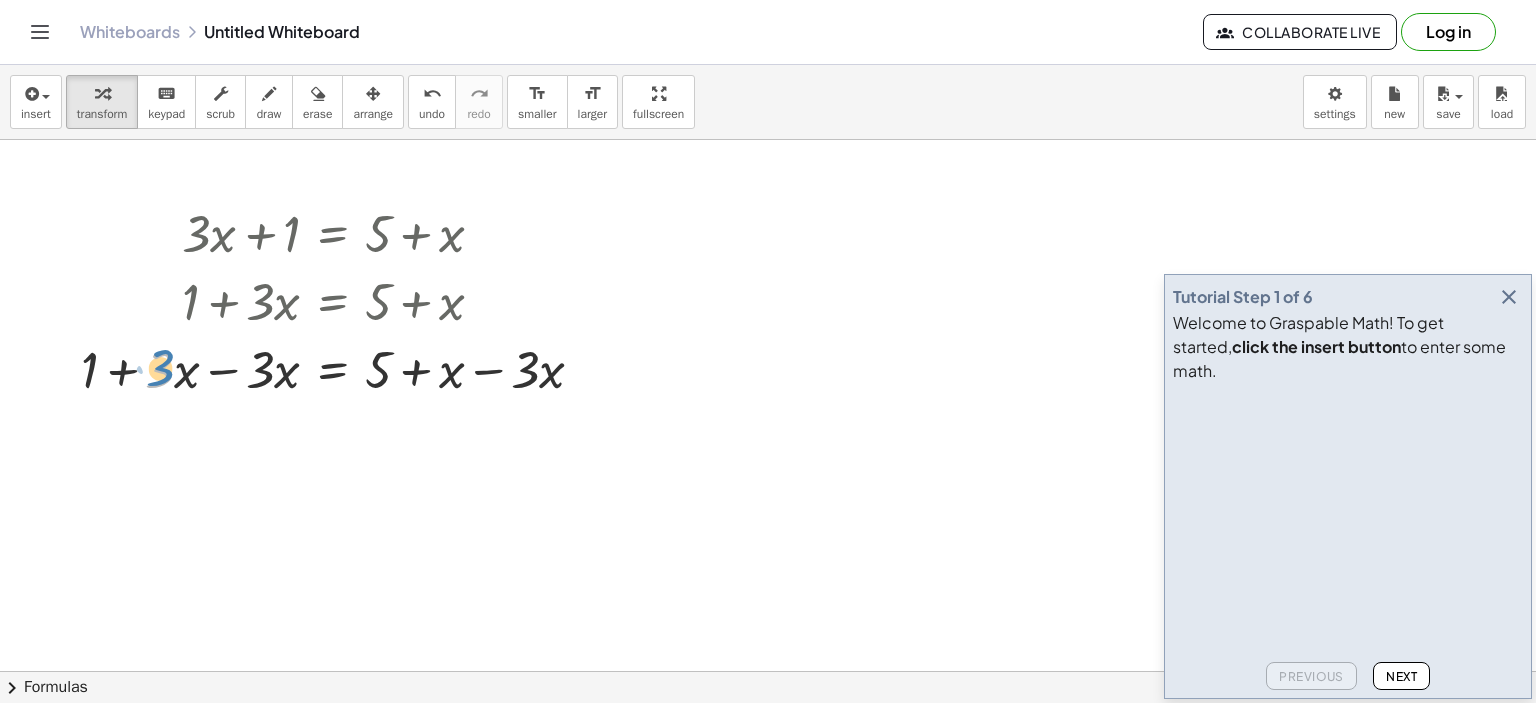 click at bounding box center (340, 368) 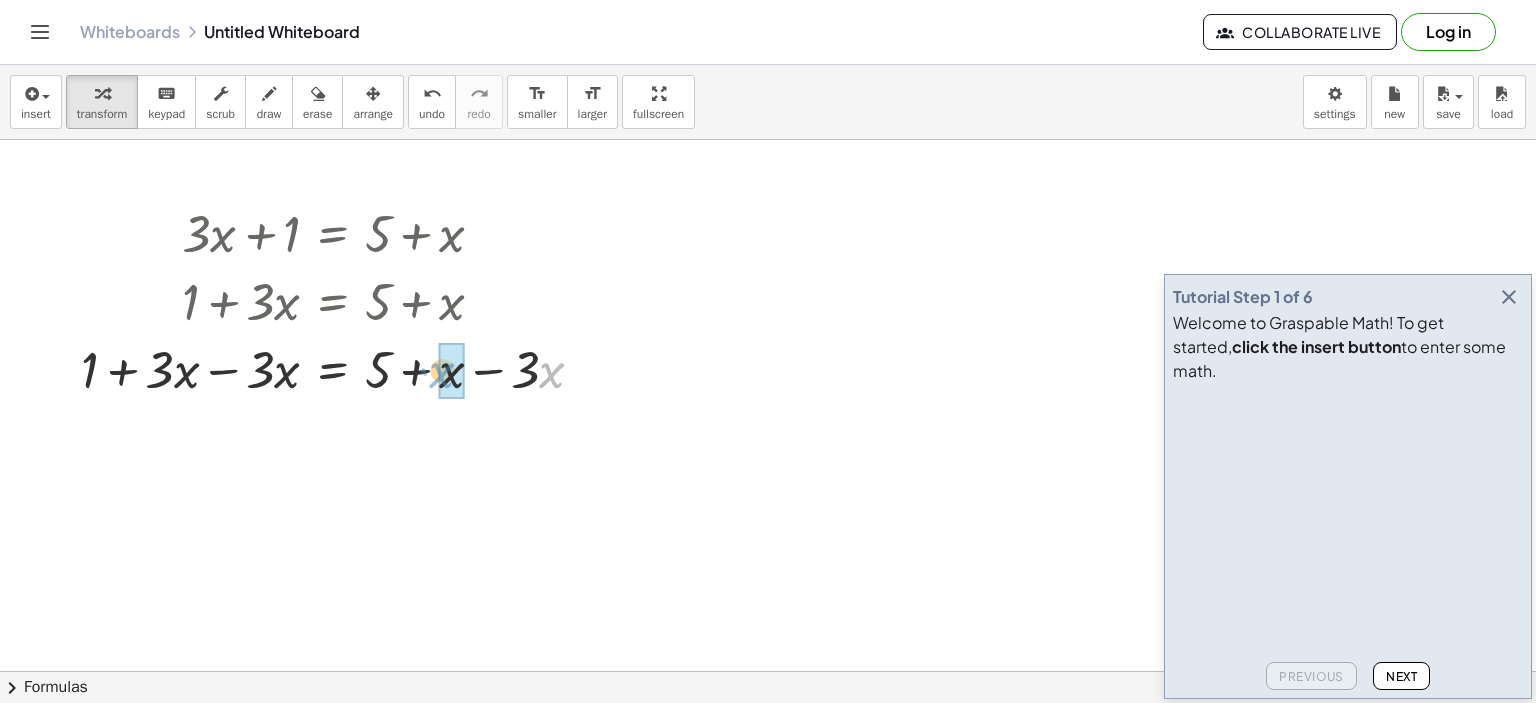 drag, startPoint x: 542, startPoint y: 375, endPoint x: 432, endPoint y: 375, distance: 110 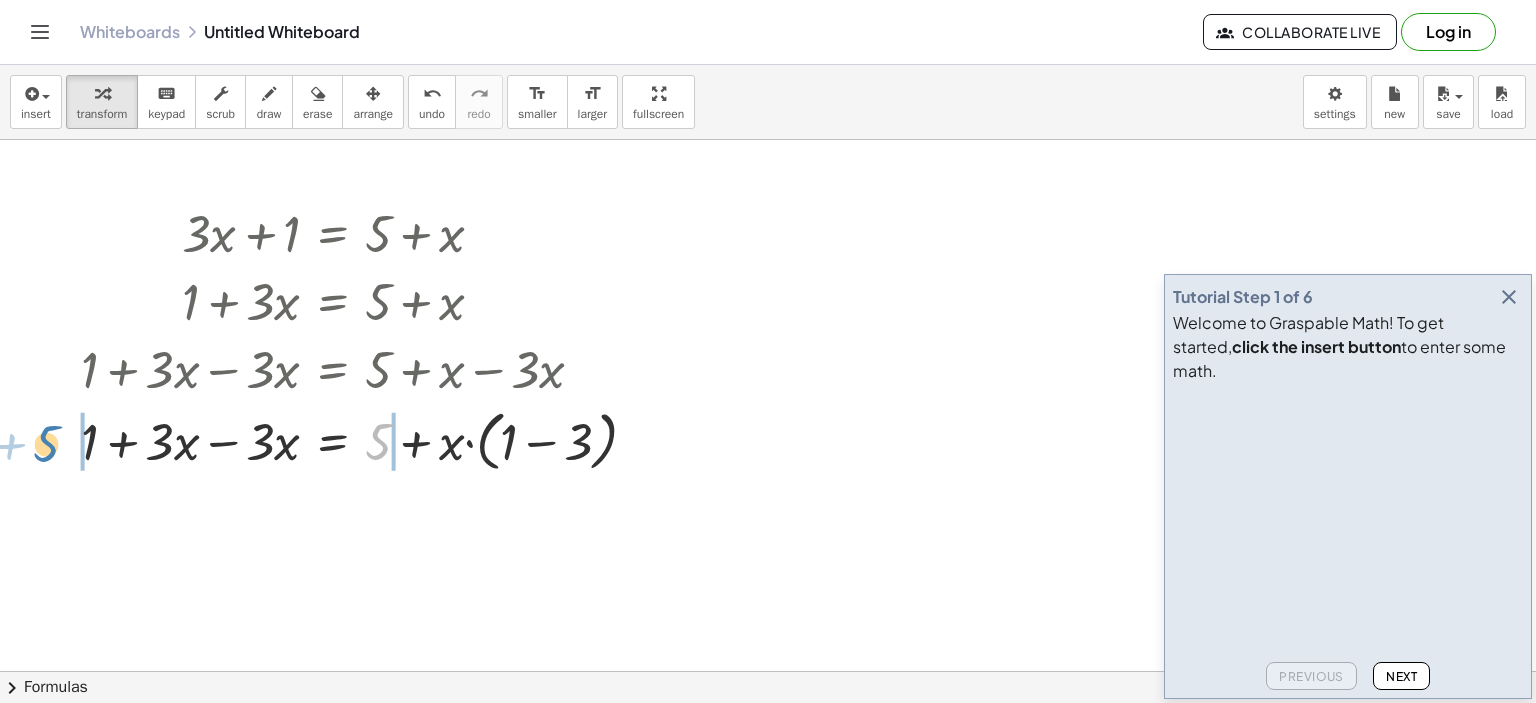 drag, startPoint x: 379, startPoint y: 445, endPoint x: 47, endPoint y: 447, distance: 332.006 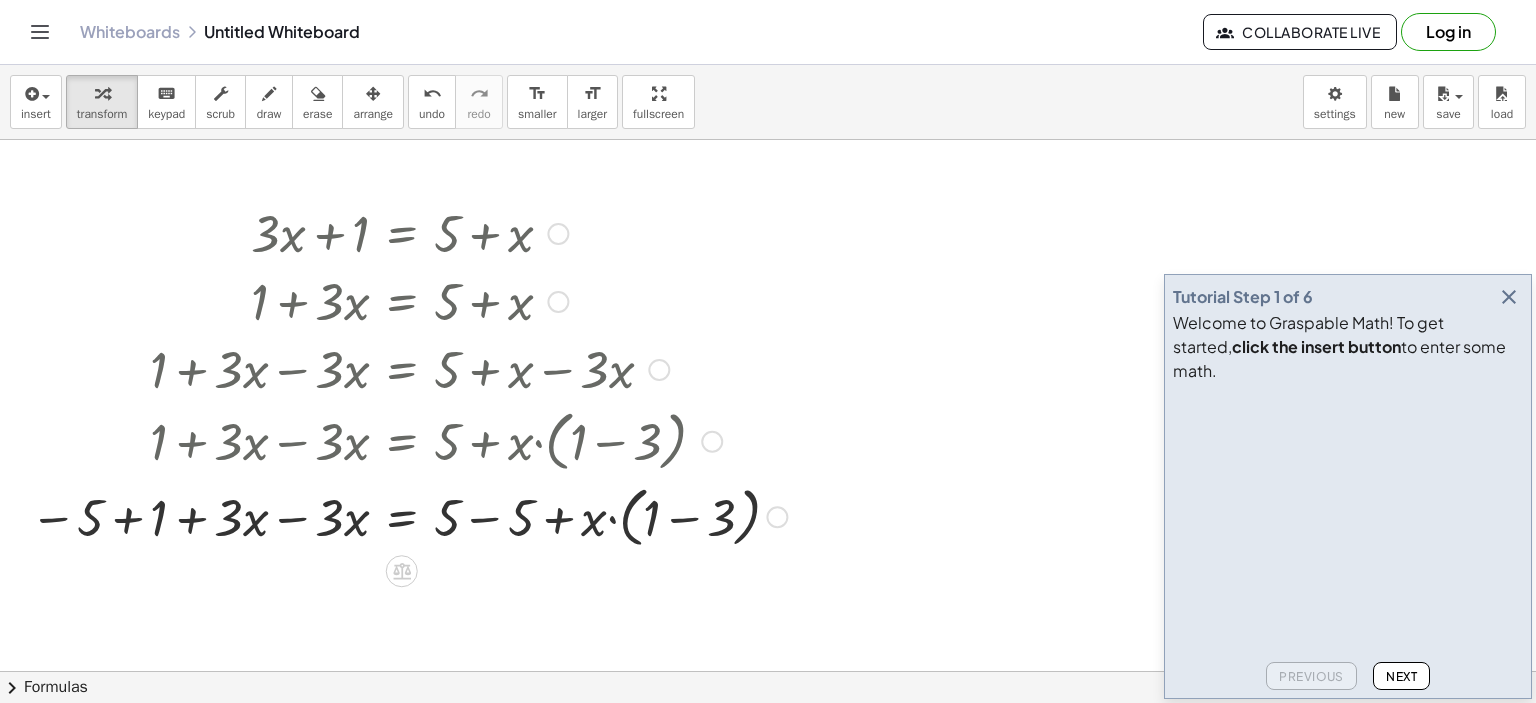 click at bounding box center (408, 515) 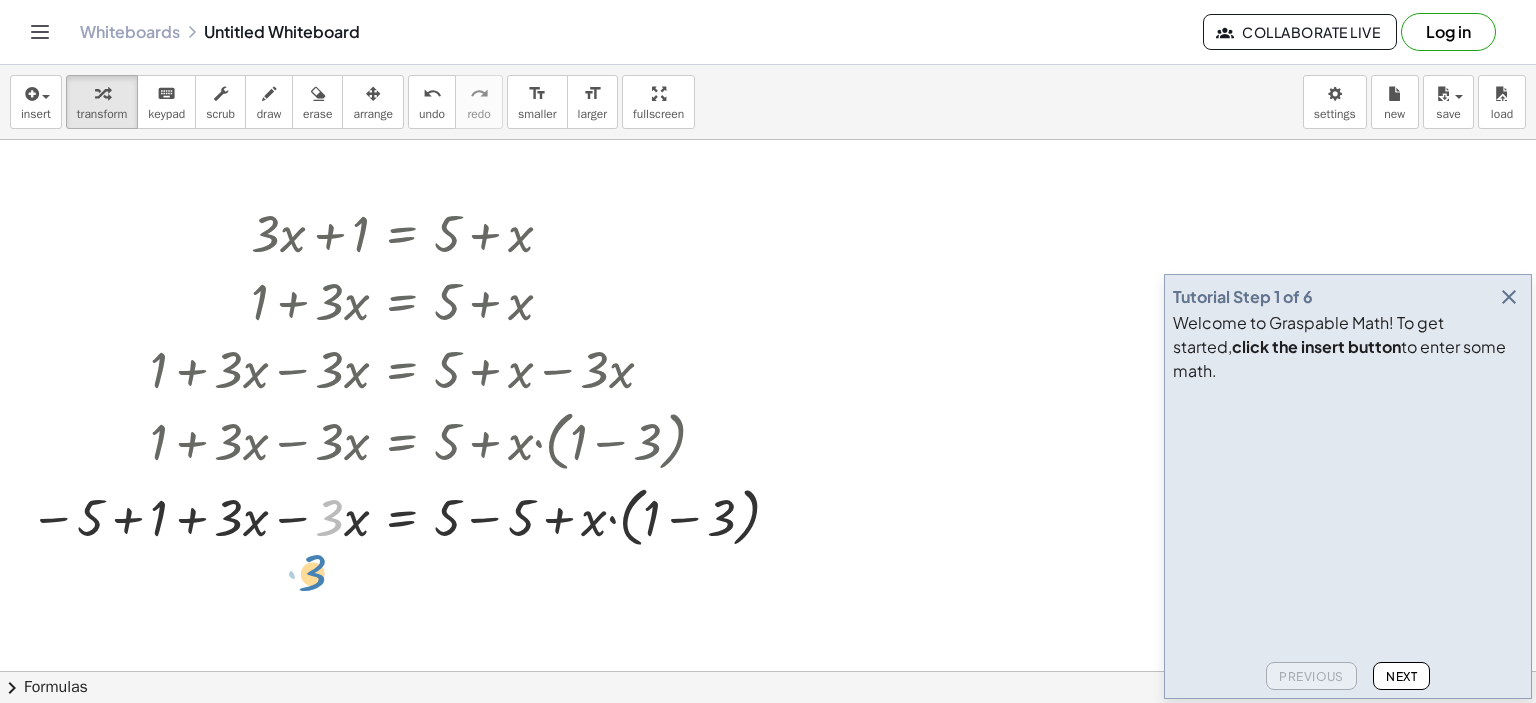 drag, startPoint x: 329, startPoint y: 518, endPoint x: 312, endPoint y: 574, distance: 58.5235 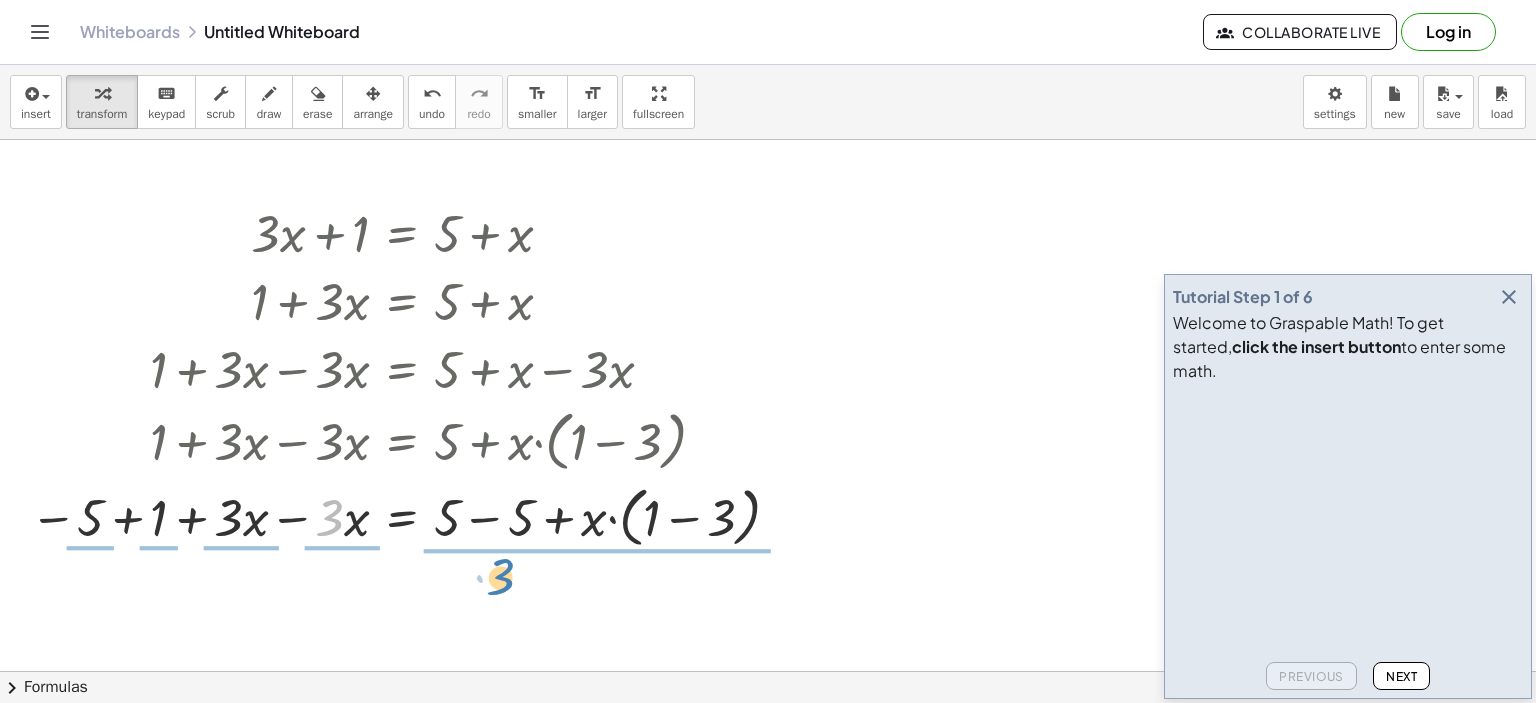 drag, startPoint x: 327, startPoint y: 514, endPoint x: 518, endPoint y: 581, distance: 202.41048 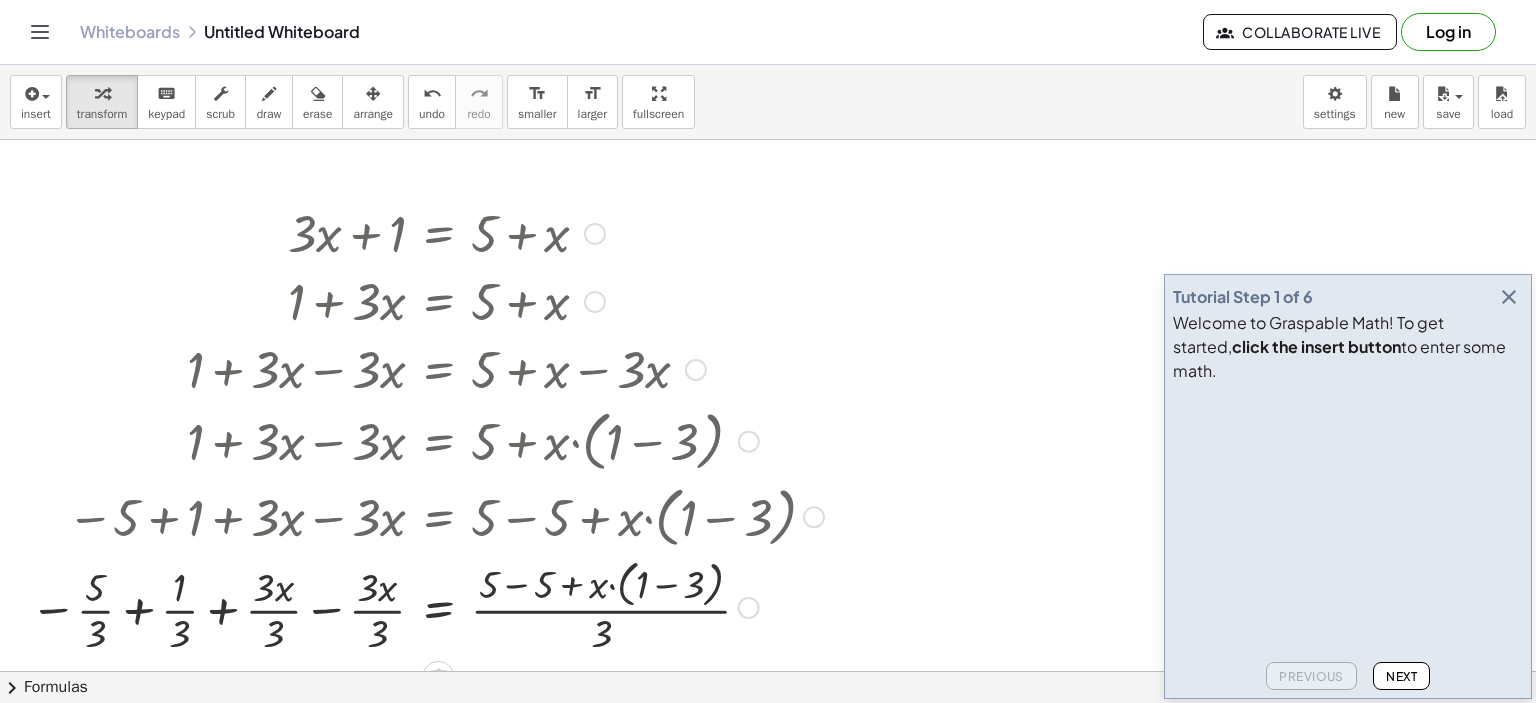 click on "Fix a mistake Transform line Copy line as LaTeX Copy derivation as LaTeX Expand new lines: On" at bounding box center (749, 608) 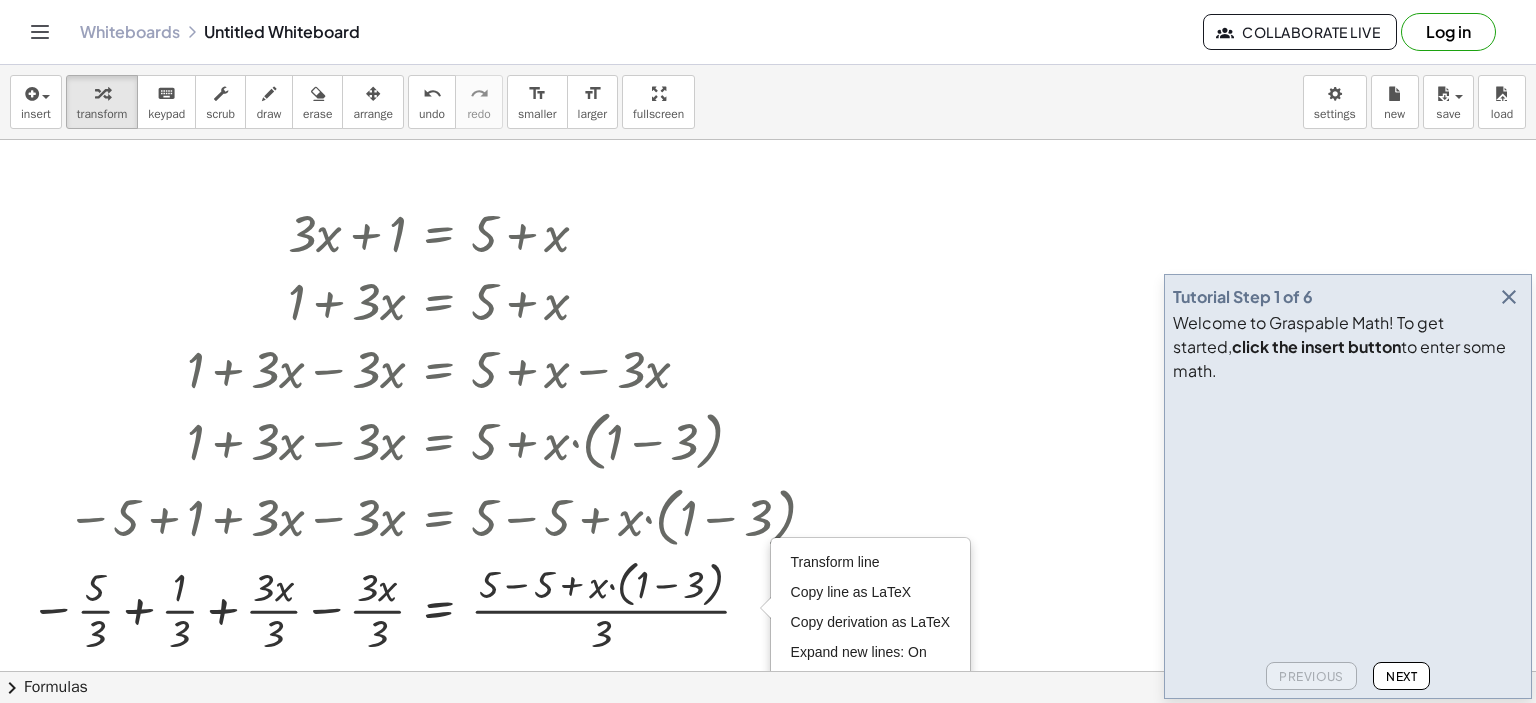 click at bounding box center [768, 737] 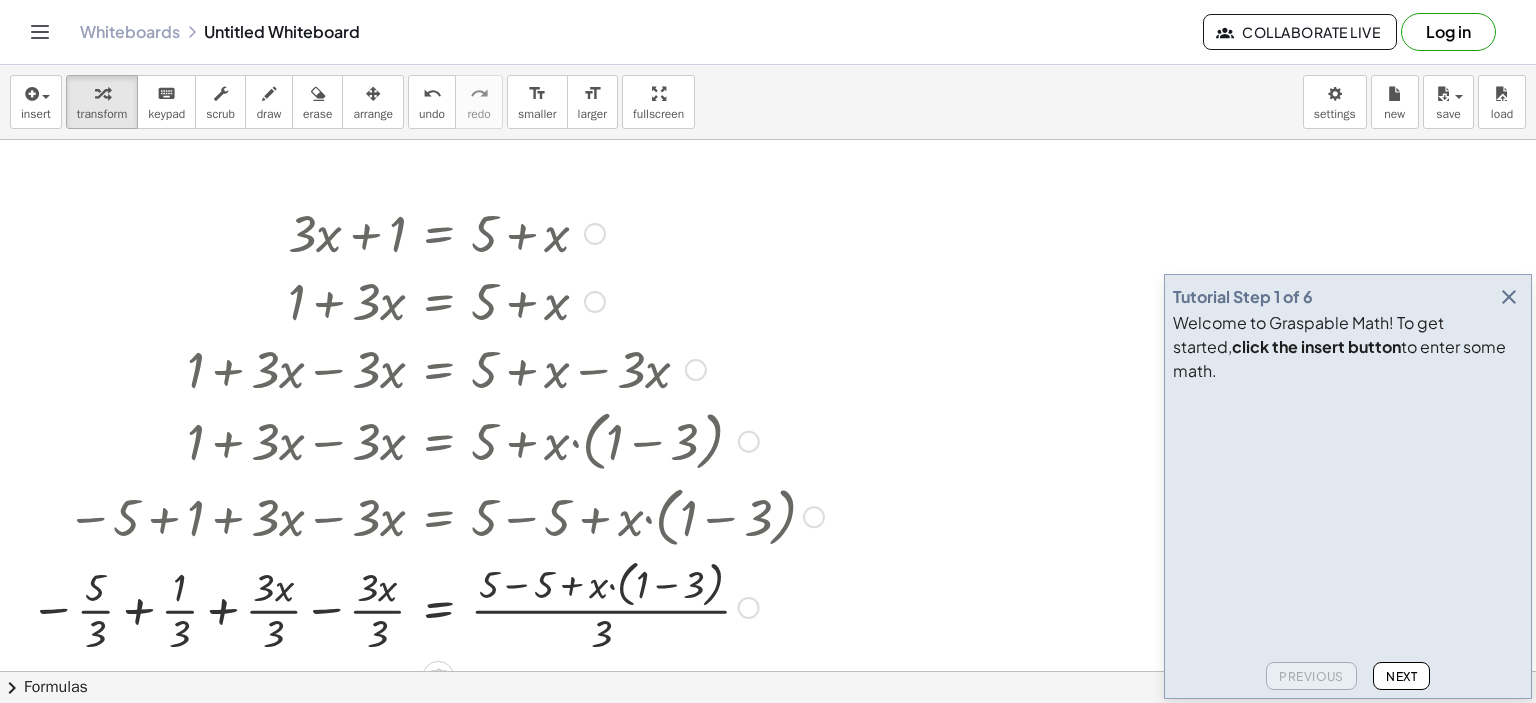 drag, startPoint x: 759, startPoint y: 211, endPoint x: 651, endPoint y: 350, distance: 176.02557 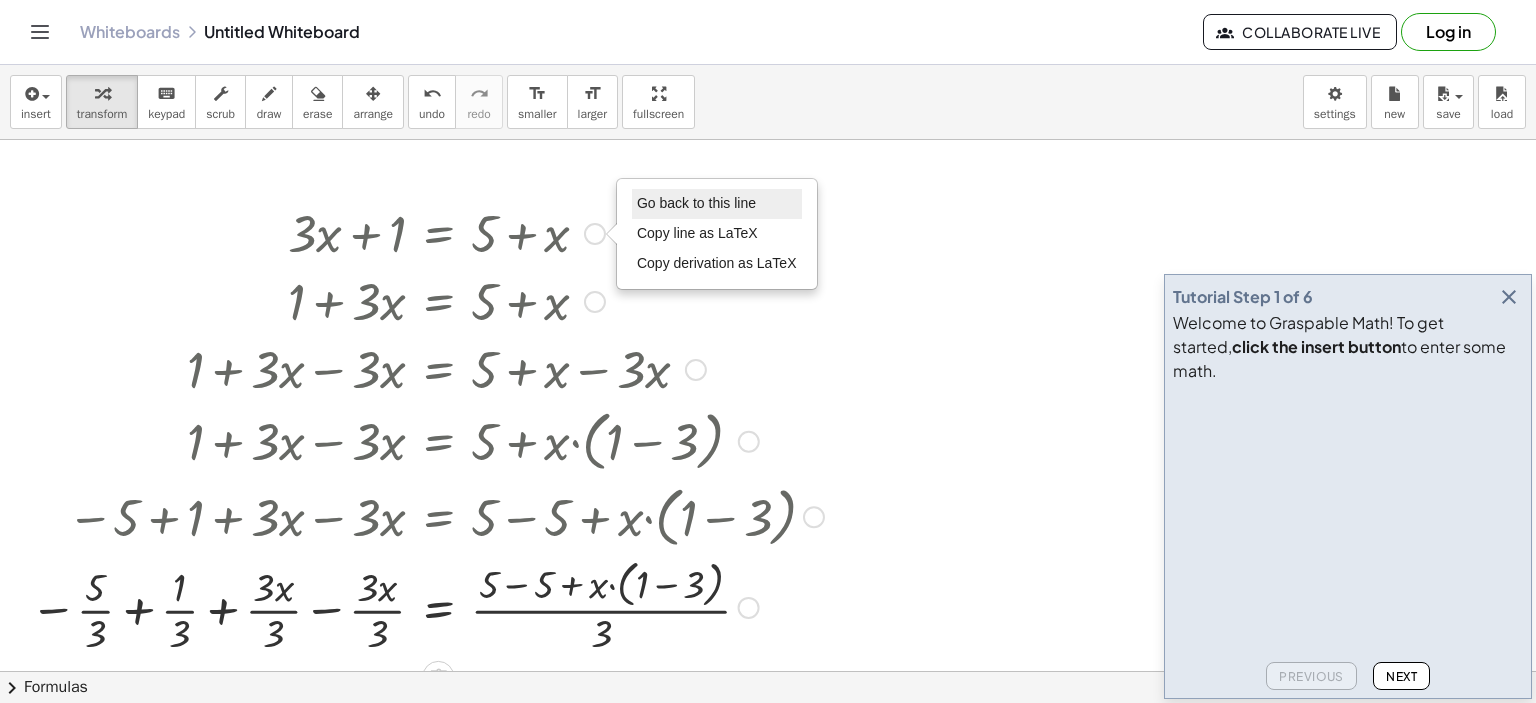 click on "Go back to this line" at bounding box center [696, 203] 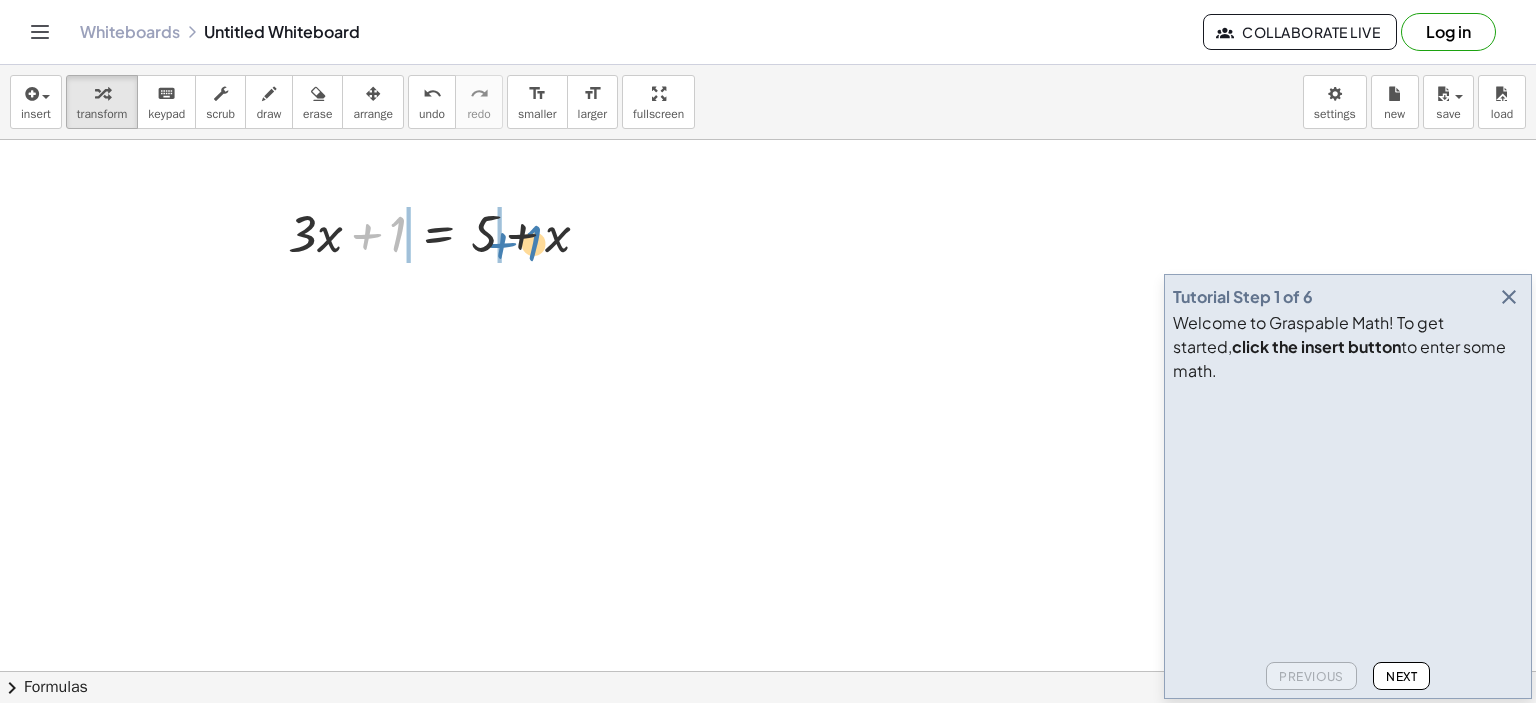 drag, startPoint x: 396, startPoint y: 239, endPoint x: 532, endPoint y: 248, distance: 136.29747 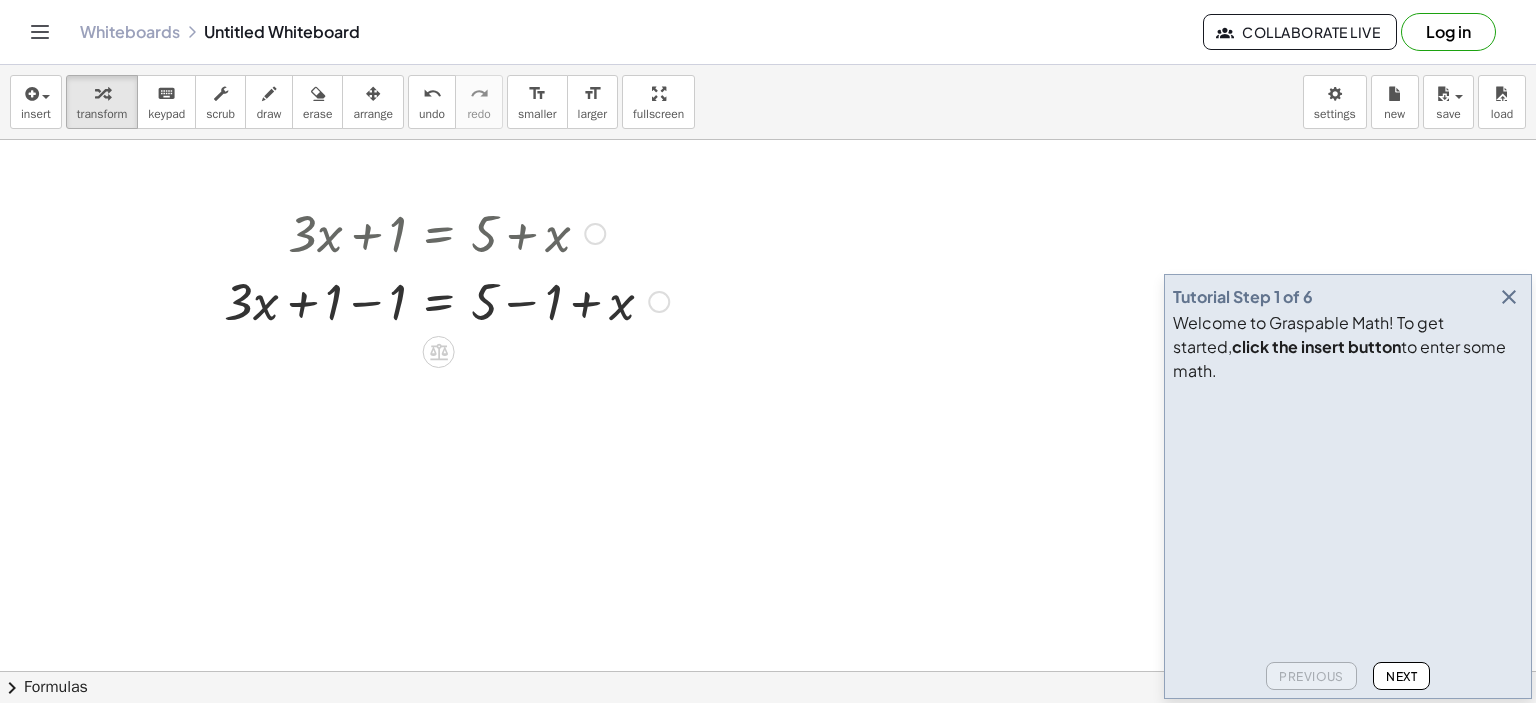 click at bounding box center [595, 234] 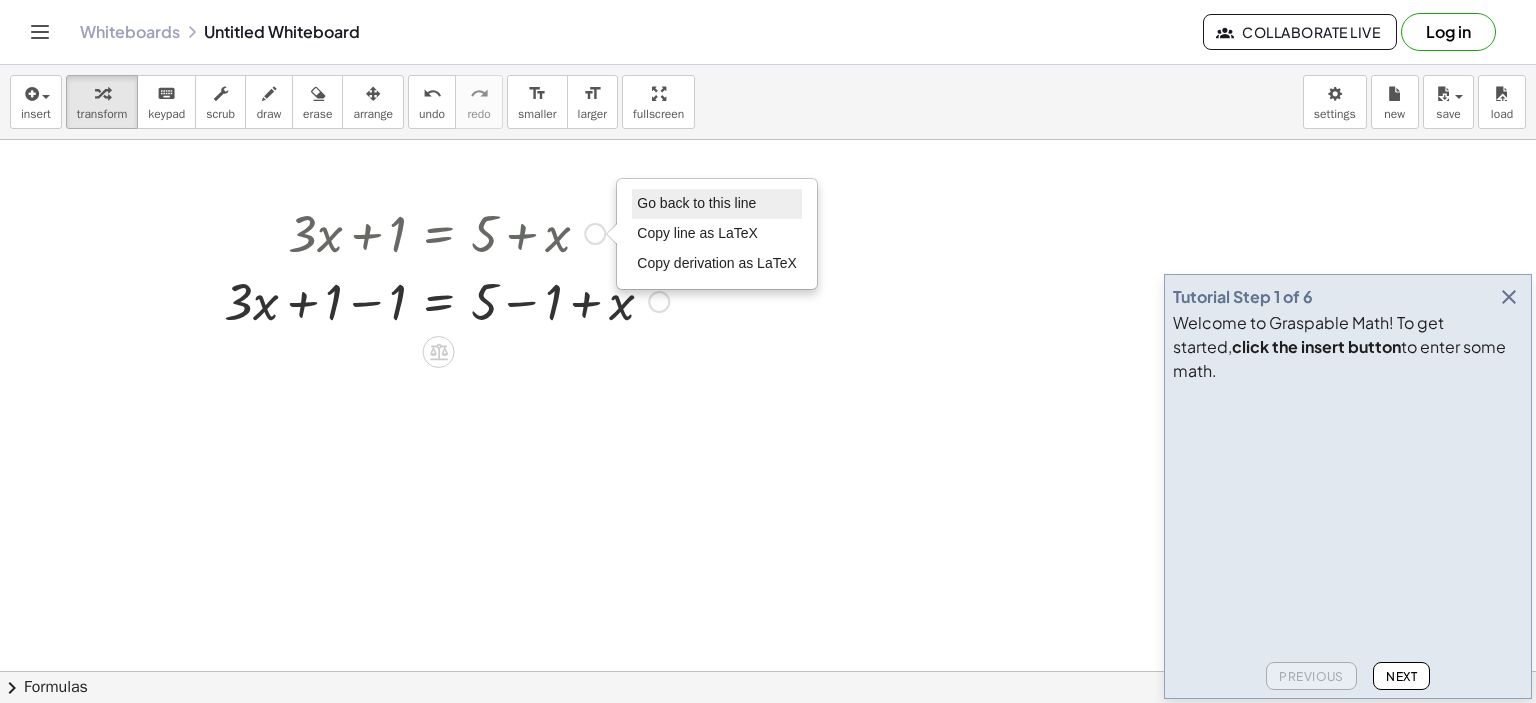 click on "Go back to this line" at bounding box center [717, 204] 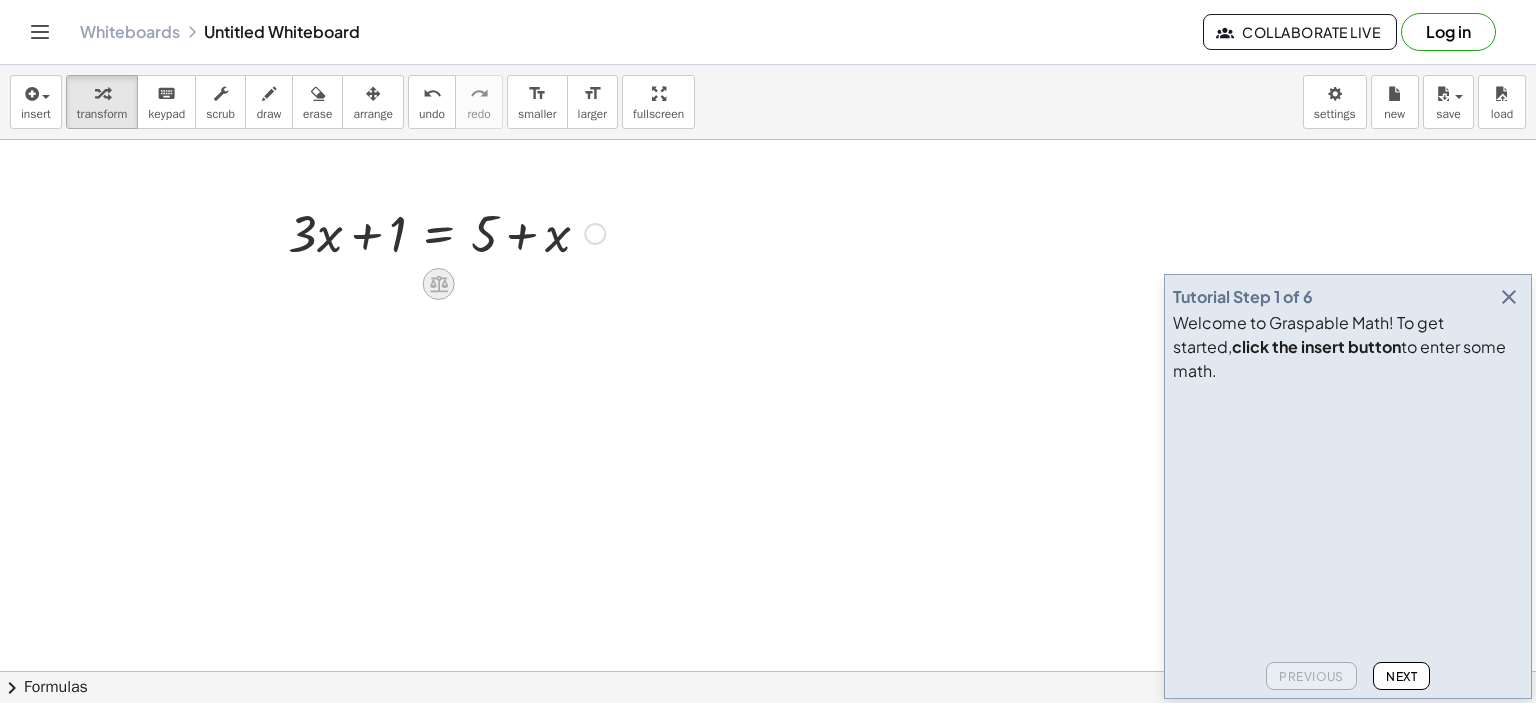 click 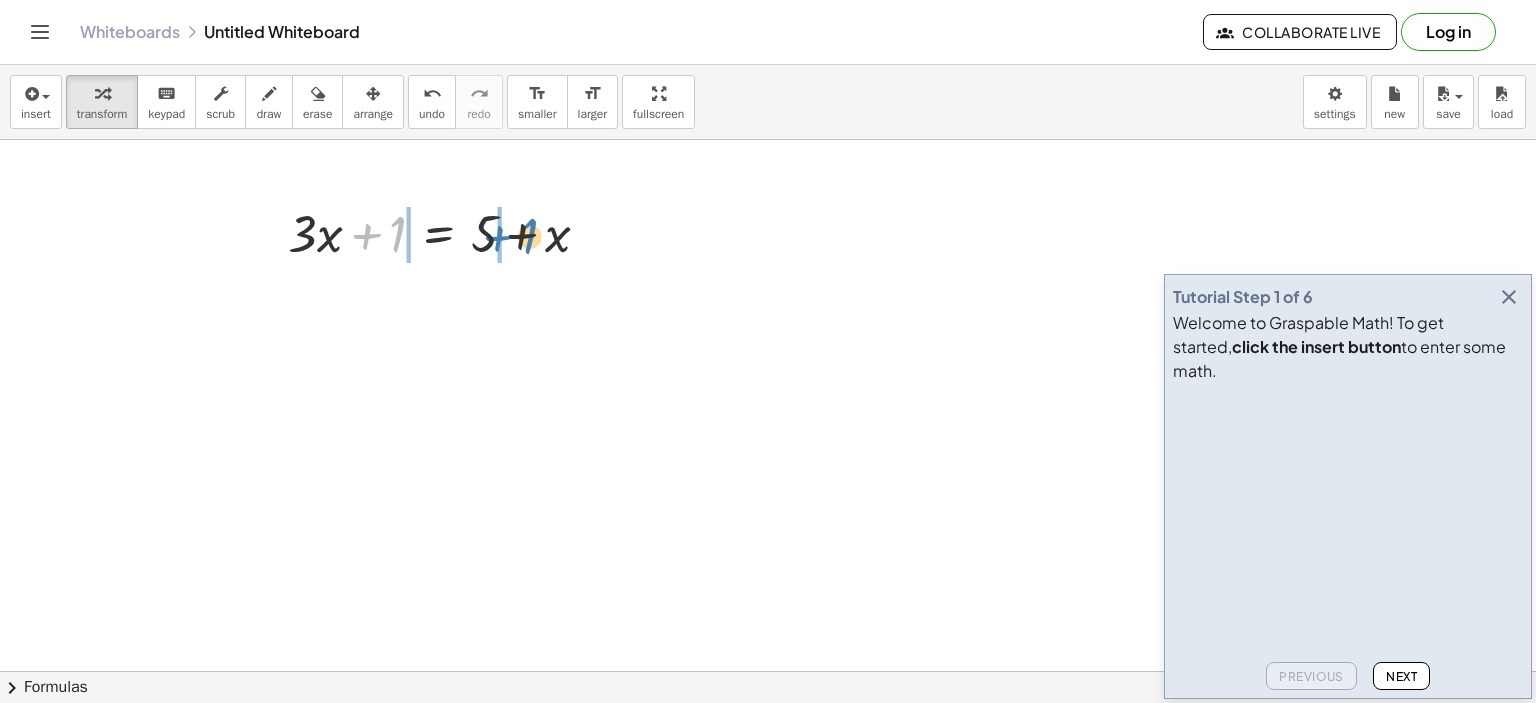 drag, startPoint x: 392, startPoint y: 231, endPoint x: 525, endPoint y: 232, distance: 133.00375 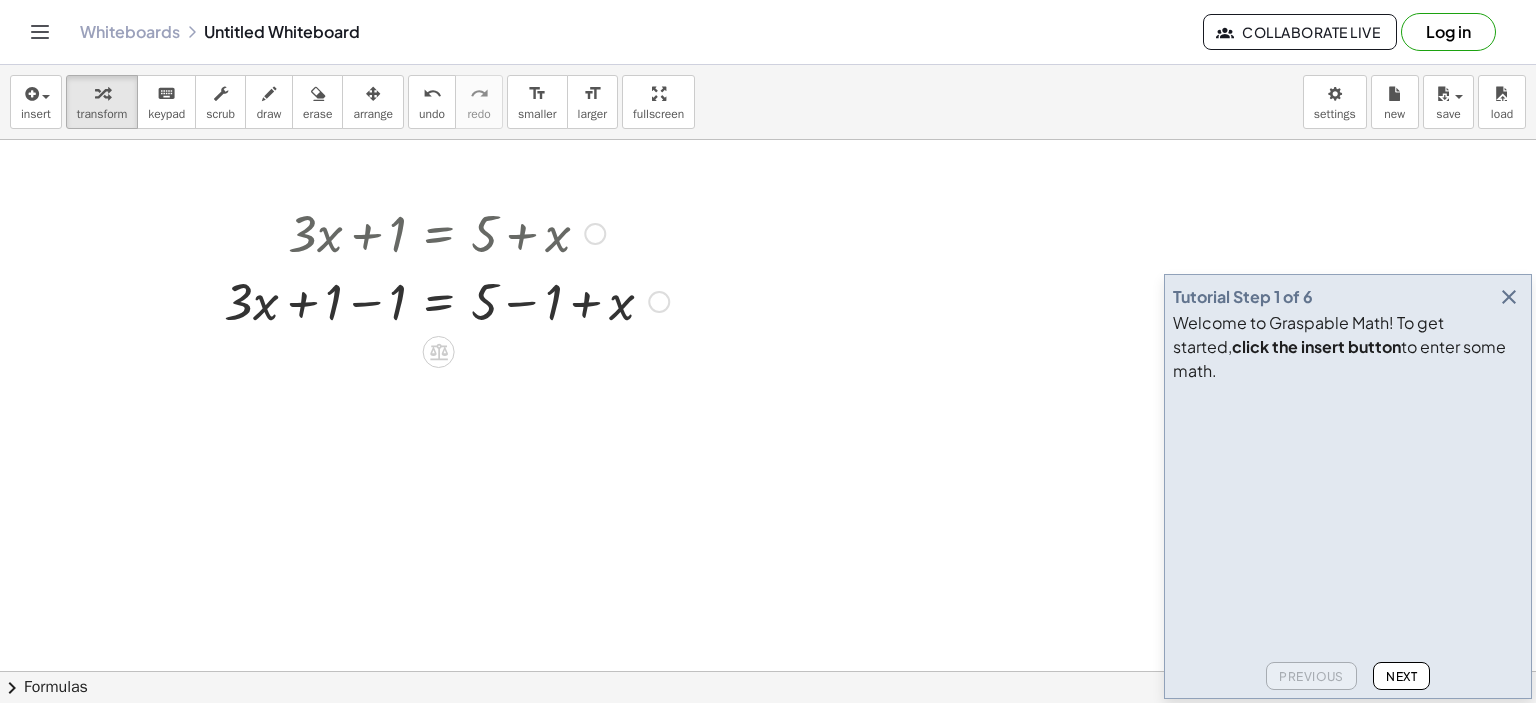 click at bounding box center [446, 300] 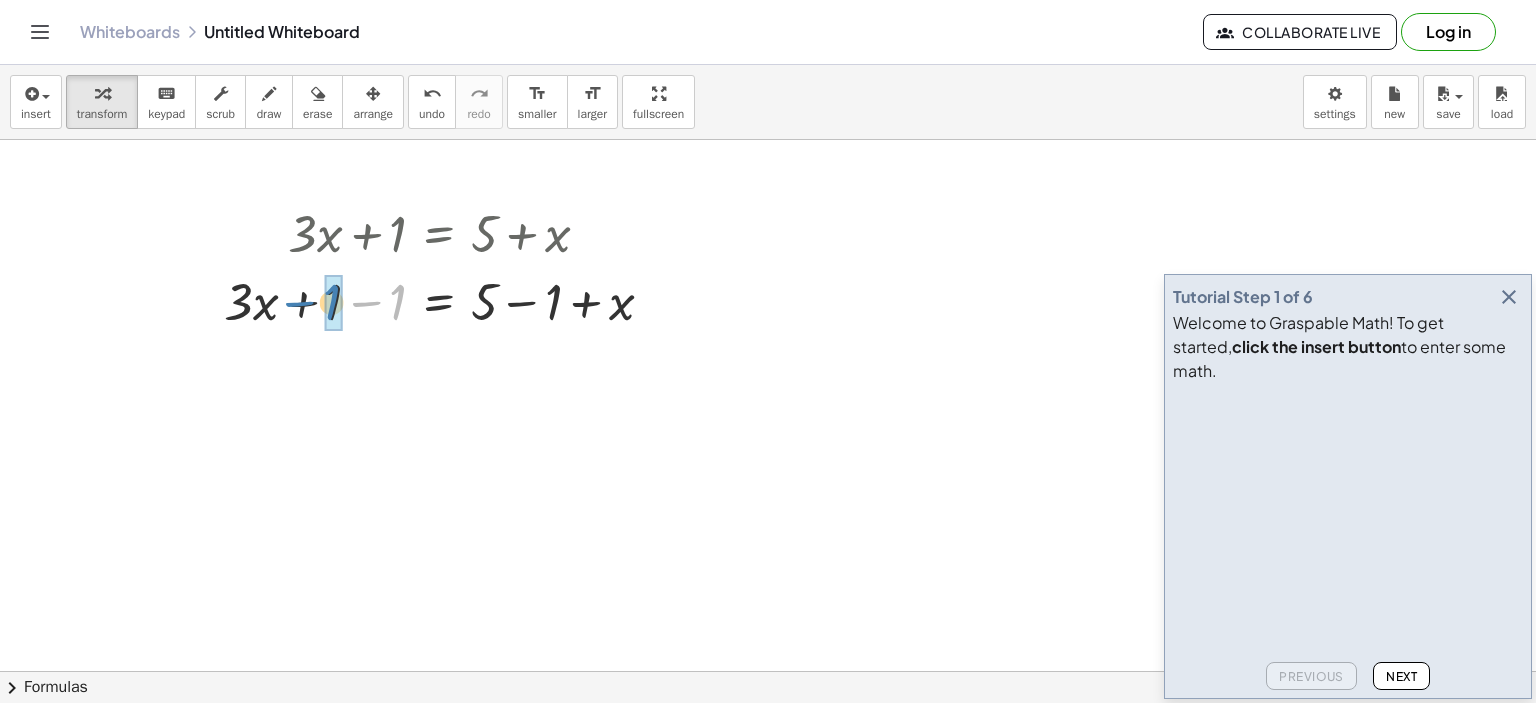 drag, startPoint x: 352, startPoint y: 266, endPoint x: 287, endPoint y: 266, distance: 65 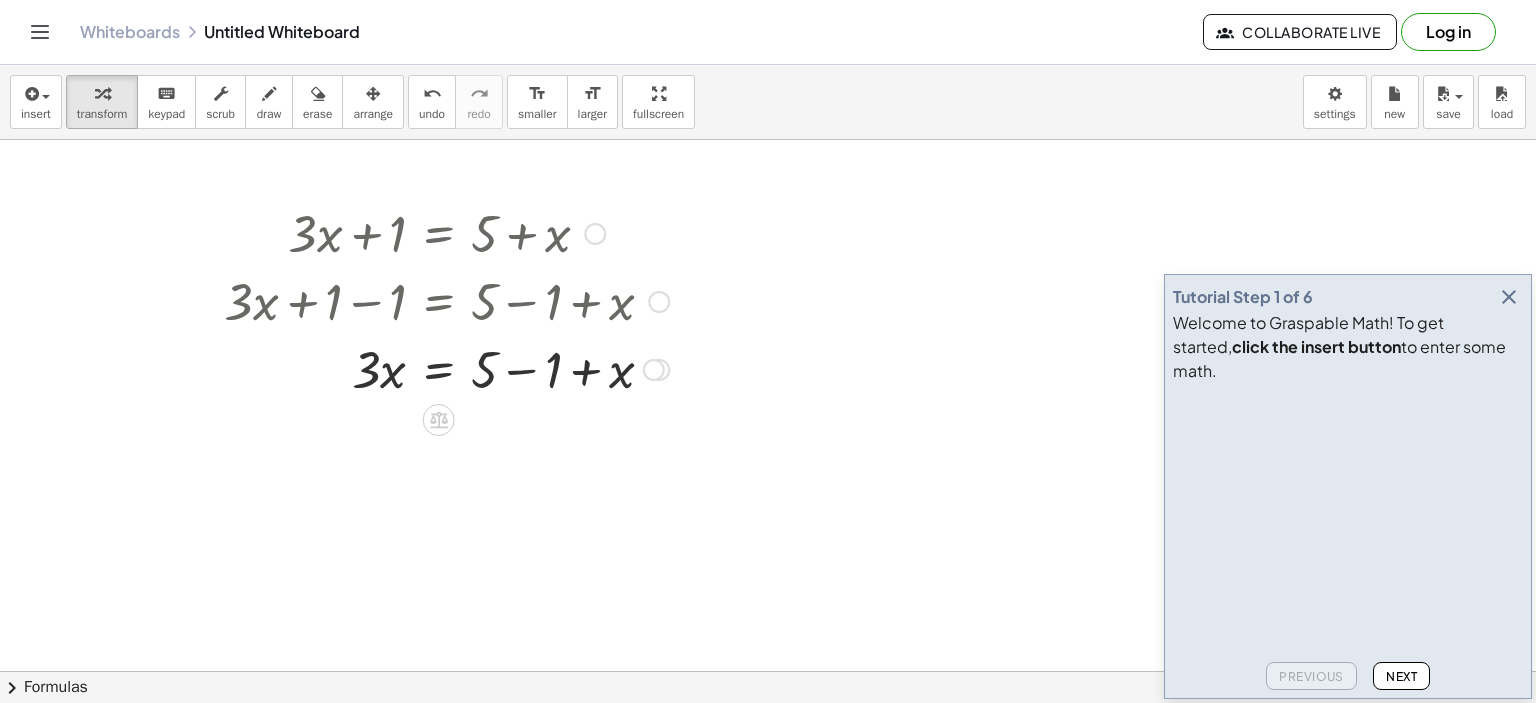 drag, startPoint x: 556, startPoint y: 300, endPoint x: 492, endPoint y: 308, distance: 64.49806 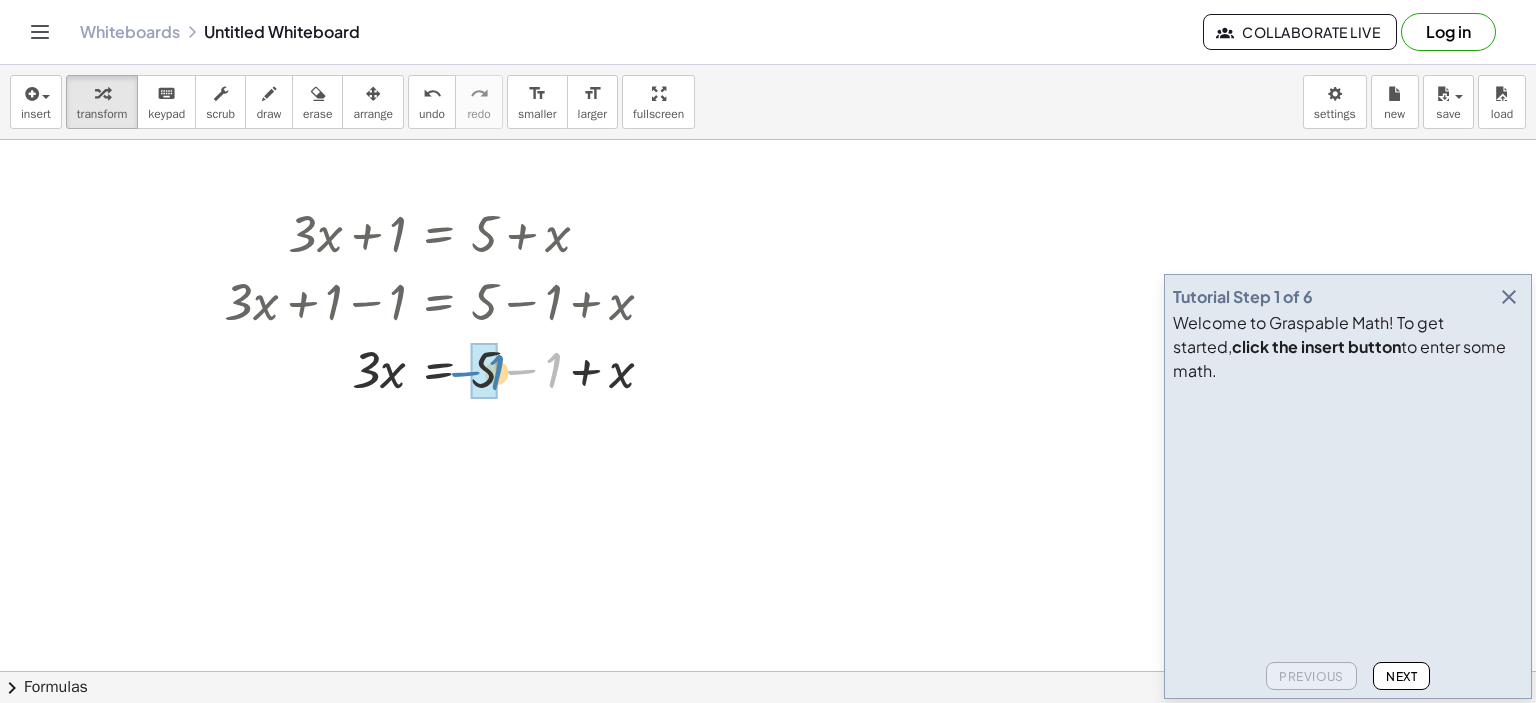 drag, startPoint x: 555, startPoint y: 373, endPoint x: 498, endPoint y: 375, distance: 57.035076 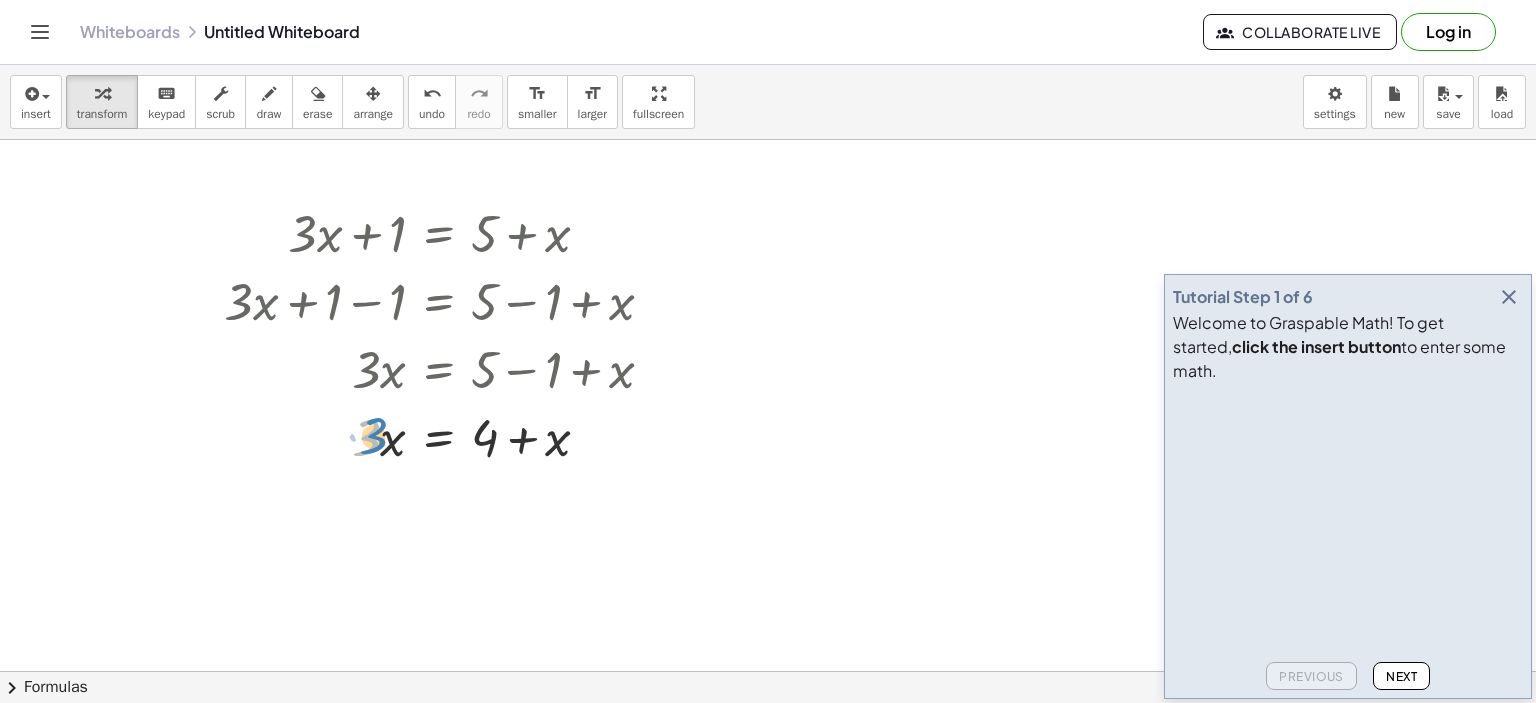 click at bounding box center [446, 436] 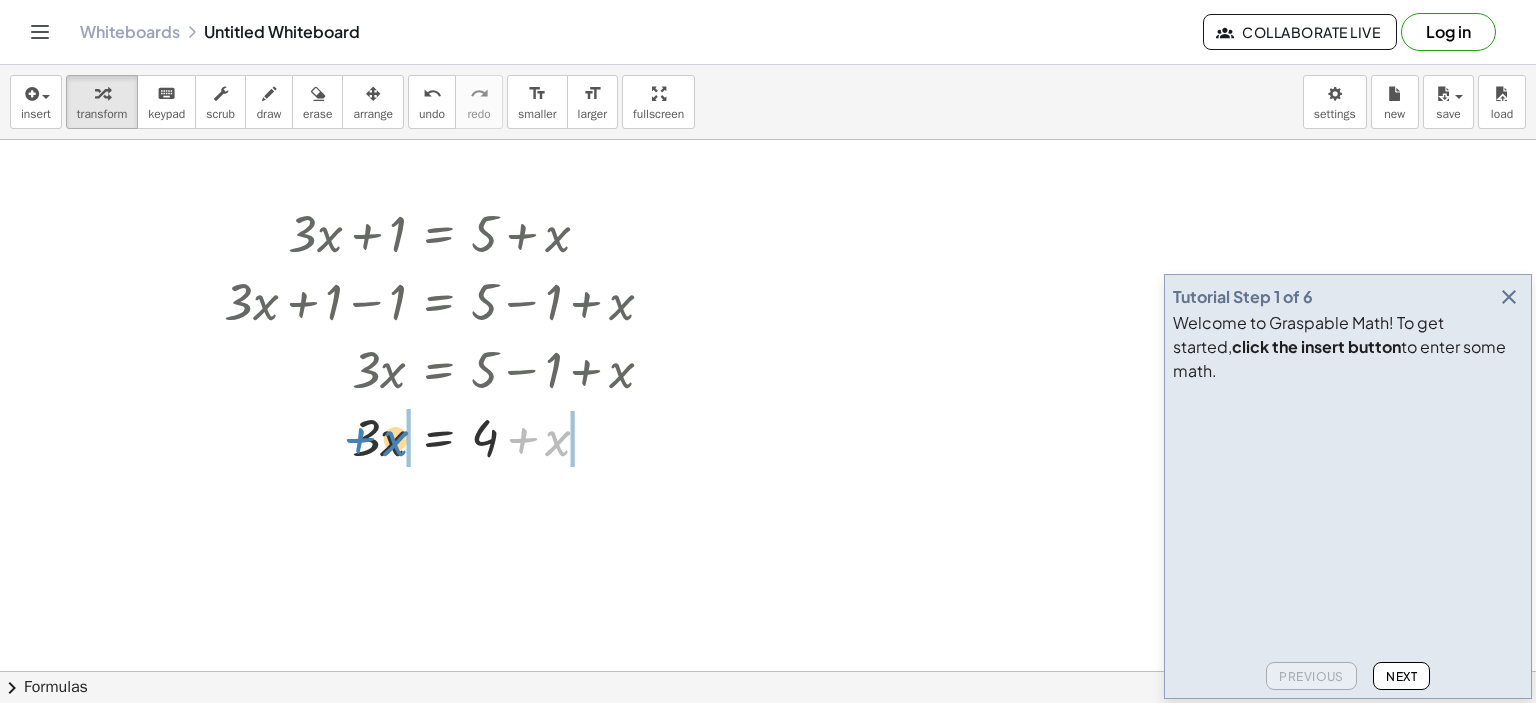 drag, startPoint x: 562, startPoint y: 443, endPoint x: 399, endPoint y: 443, distance: 163 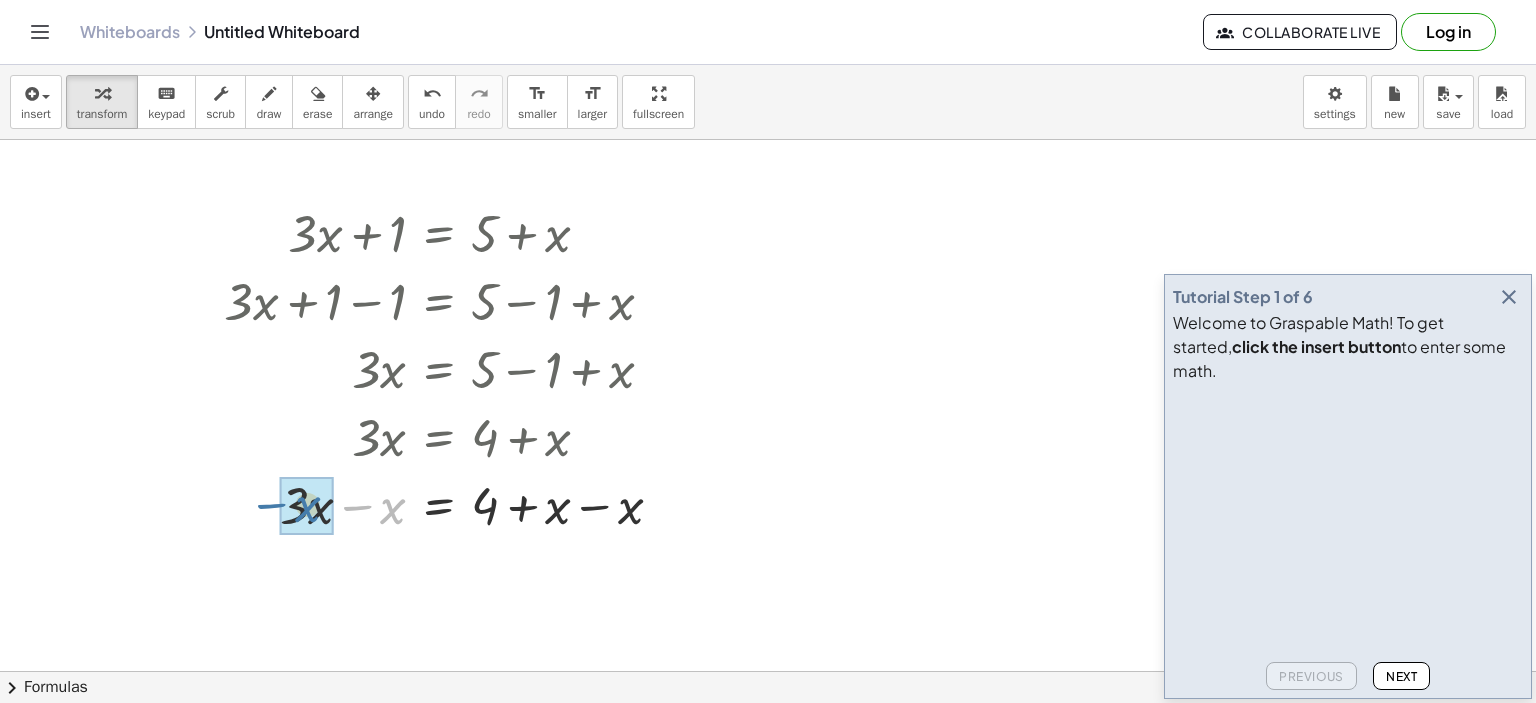 drag, startPoint x: 395, startPoint y: 512, endPoint x: 336, endPoint y: 513, distance: 59.008472 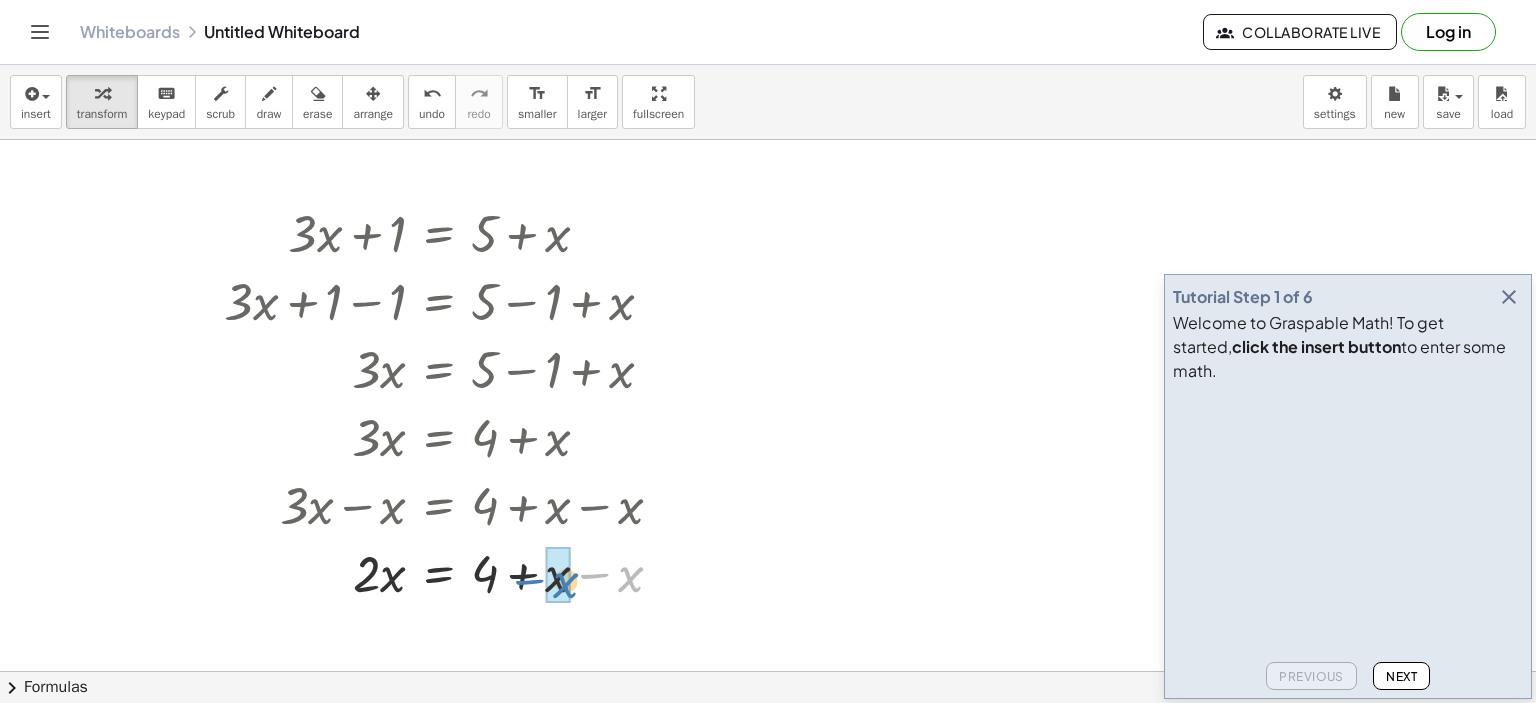 drag, startPoint x: 631, startPoint y: 577, endPoint x: 563, endPoint y: 577, distance: 68 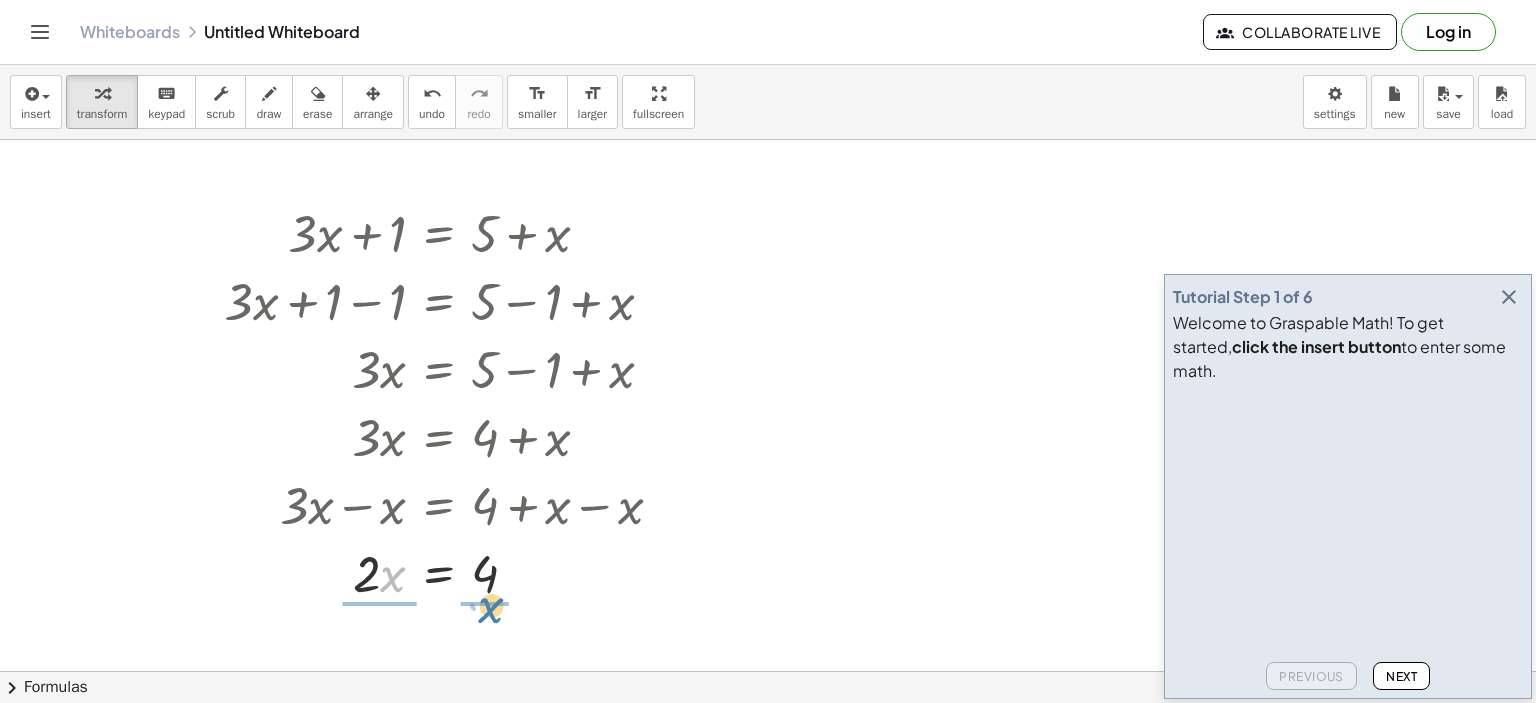 drag, startPoint x: 396, startPoint y: 582, endPoint x: 494, endPoint y: 613, distance: 102.78619 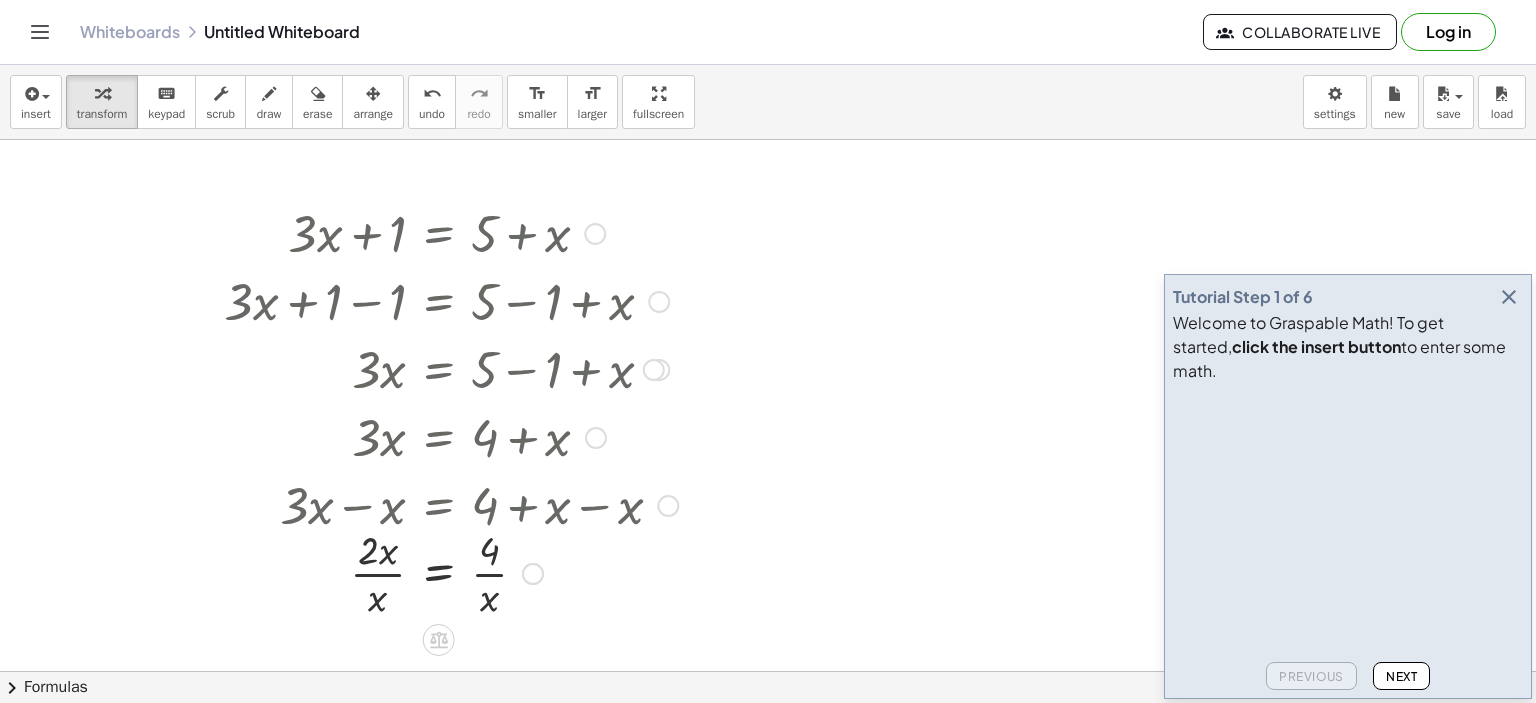 click at bounding box center [533, 574] 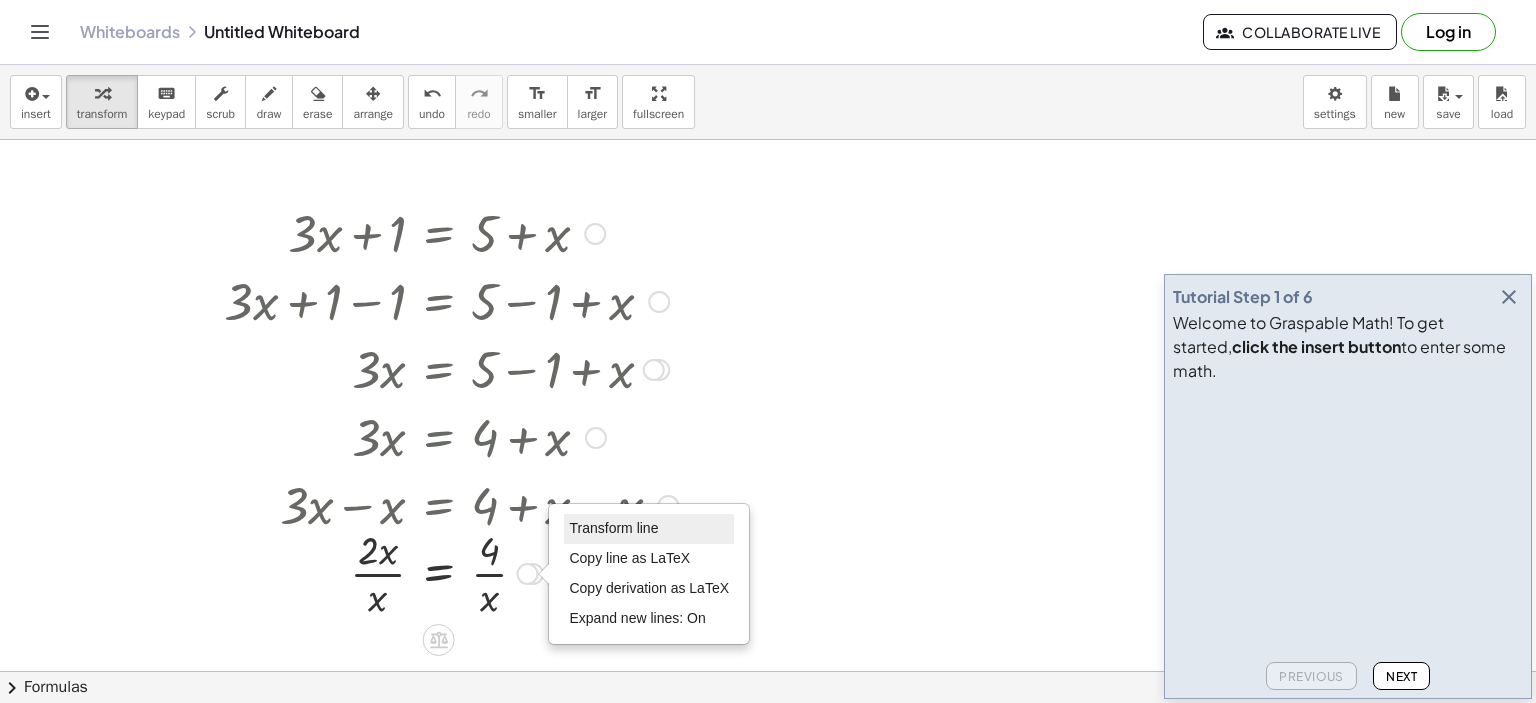 click on "Transform line" at bounding box center (613, 528) 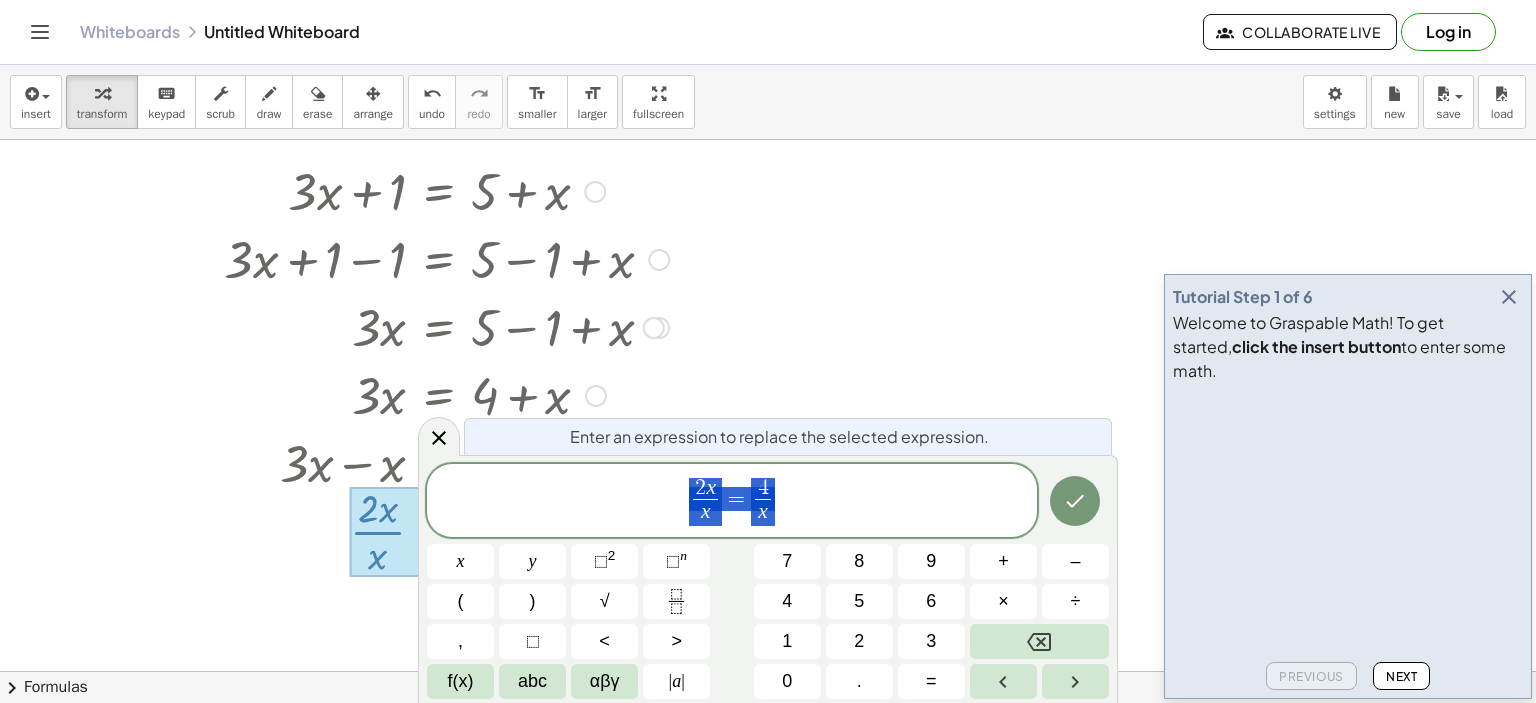 scroll, scrollTop: 43, scrollLeft: 0, axis: vertical 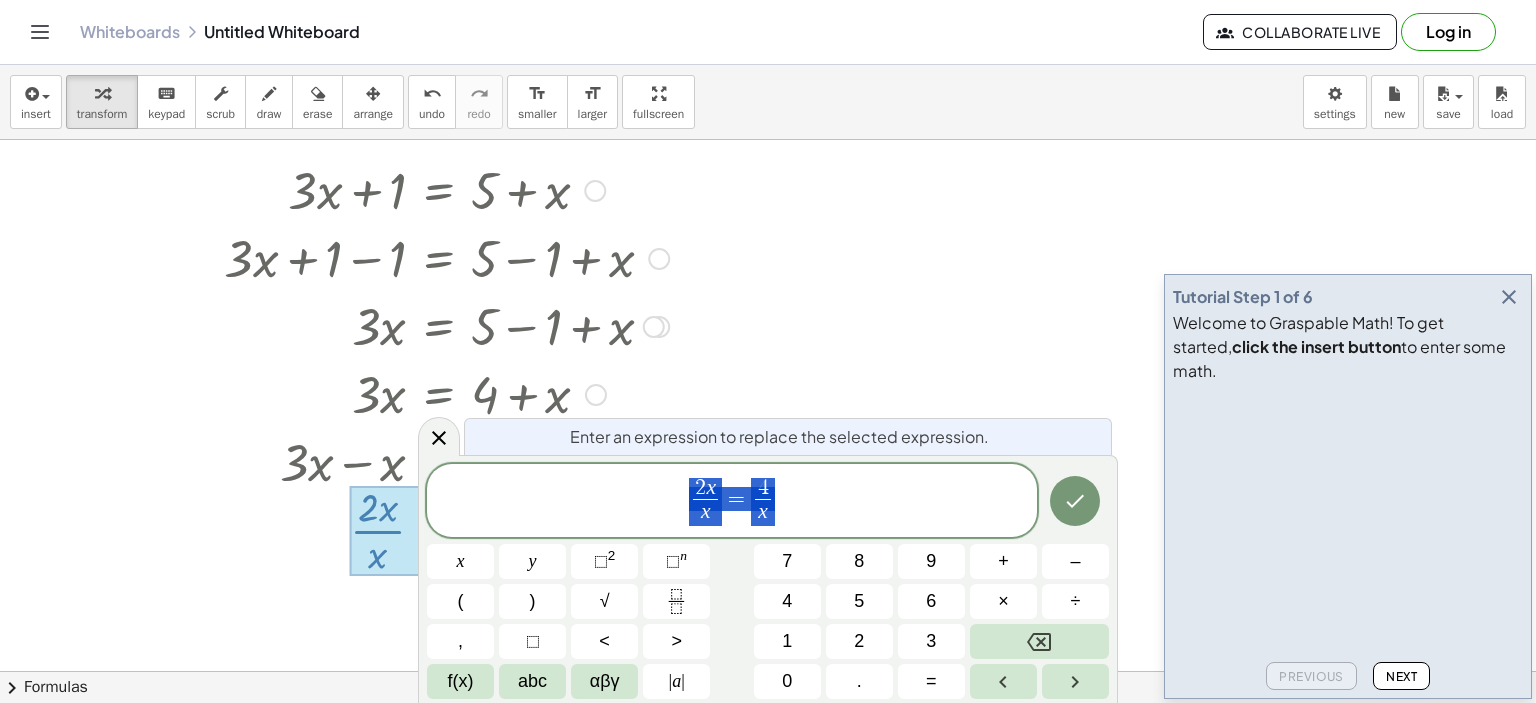 click at bounding box center (768, 694) 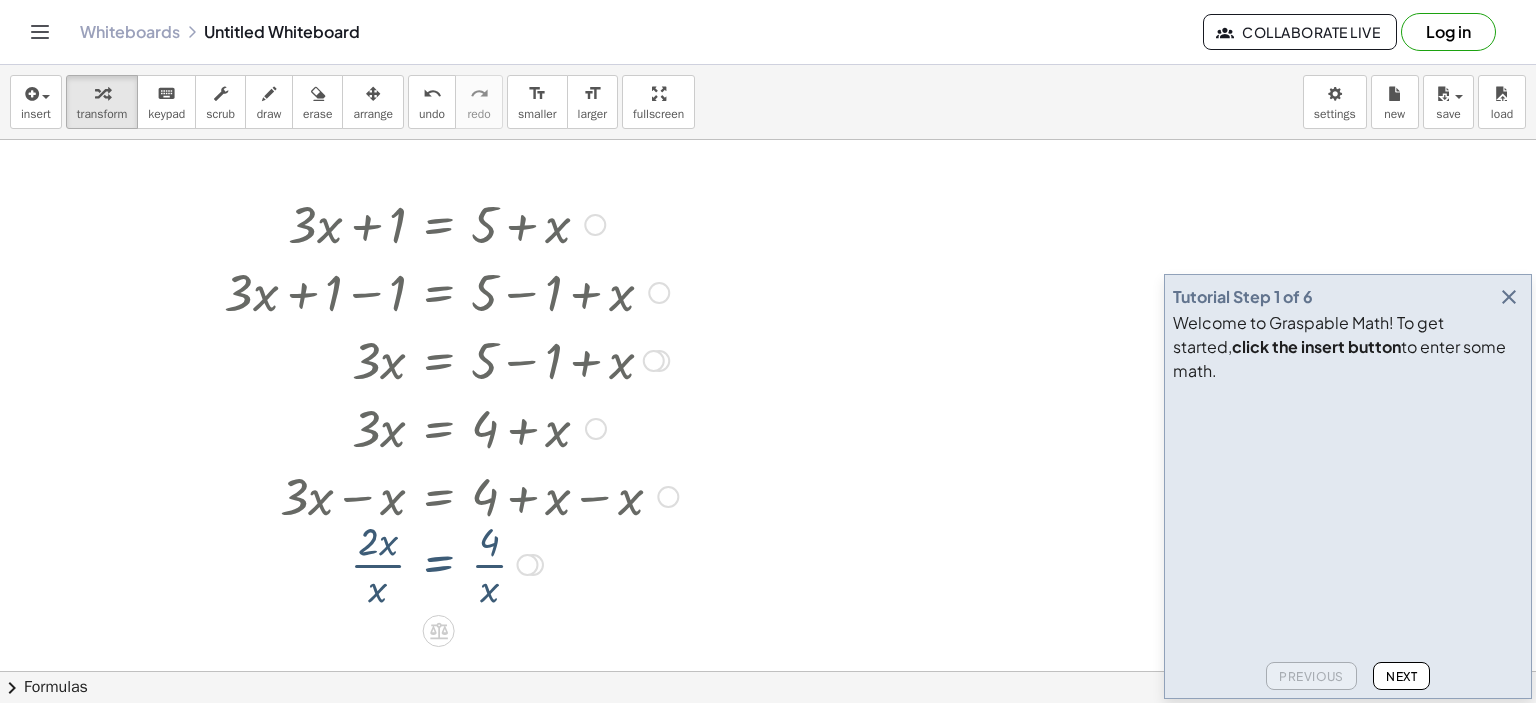 scroll, scrollTop: 0, scrollLeft: 0, axis: both 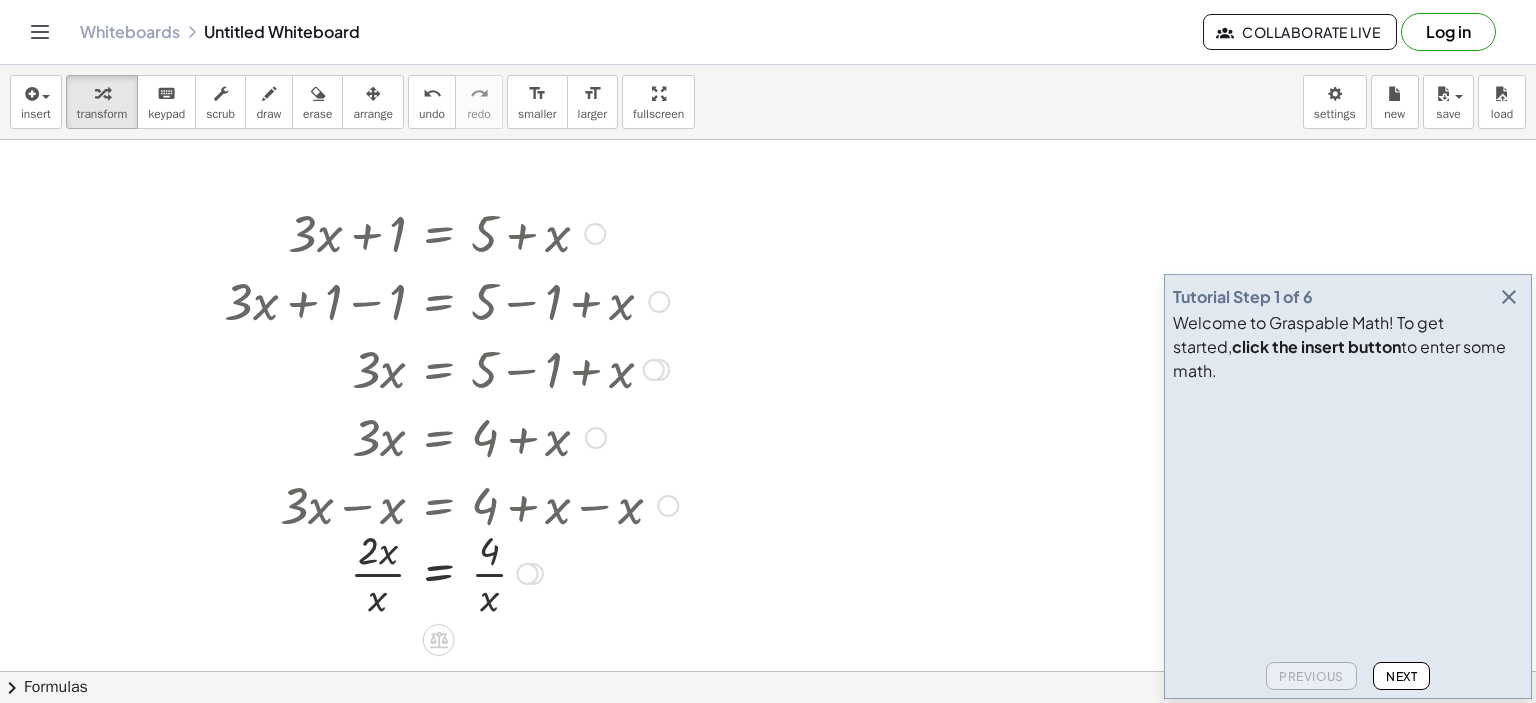 click at bounding box center (668, 506) 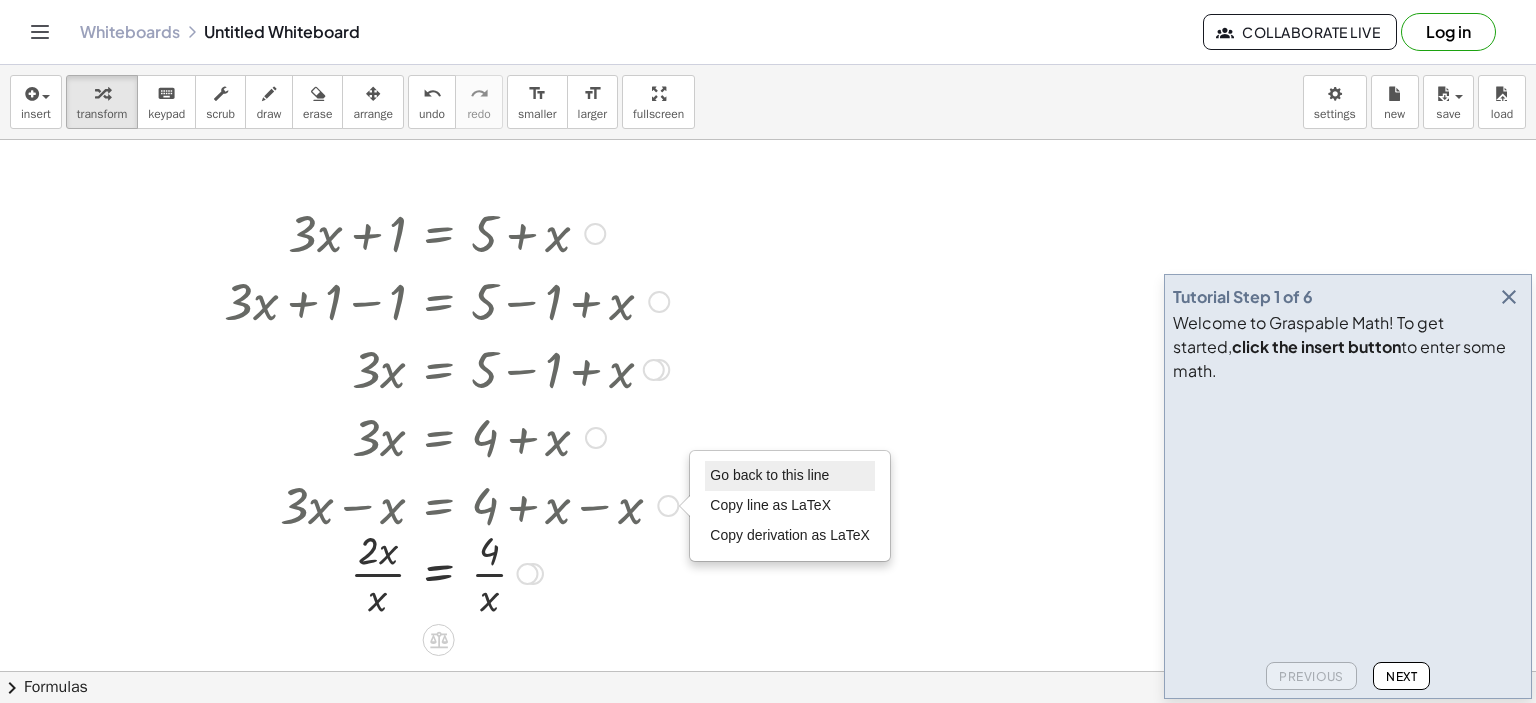 click on "Go back to this line" at bounding box center [769, 475] 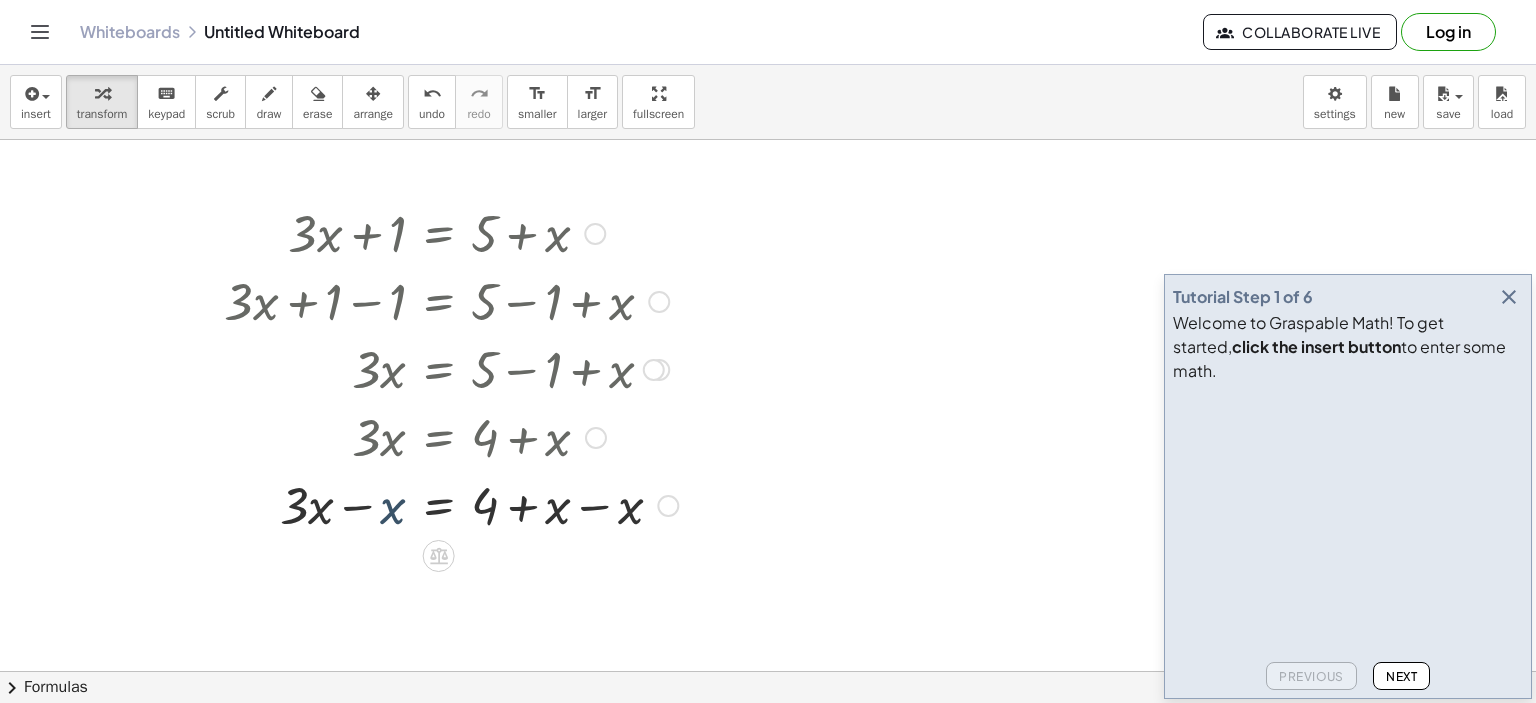 click at bounding box center (451, 504) 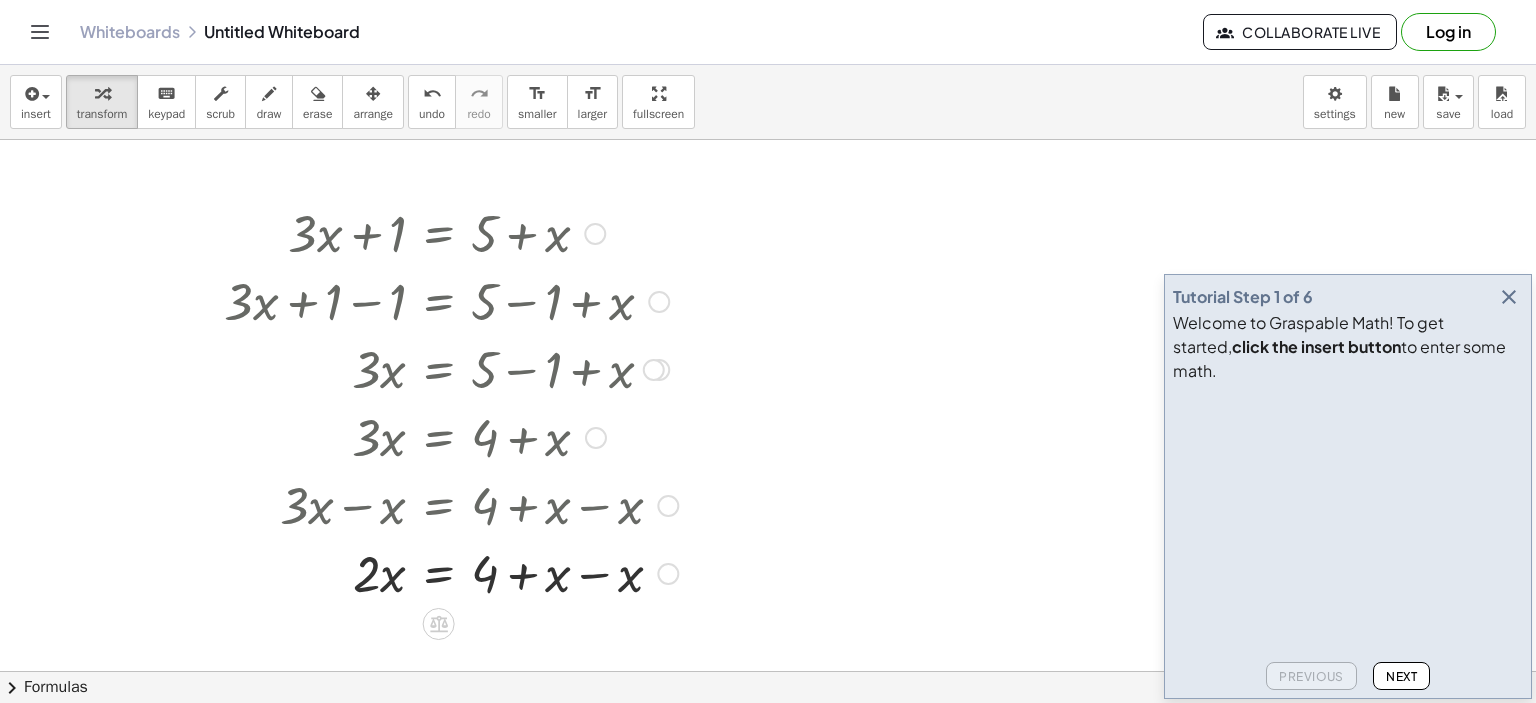 click at bounding box center [451, 572] 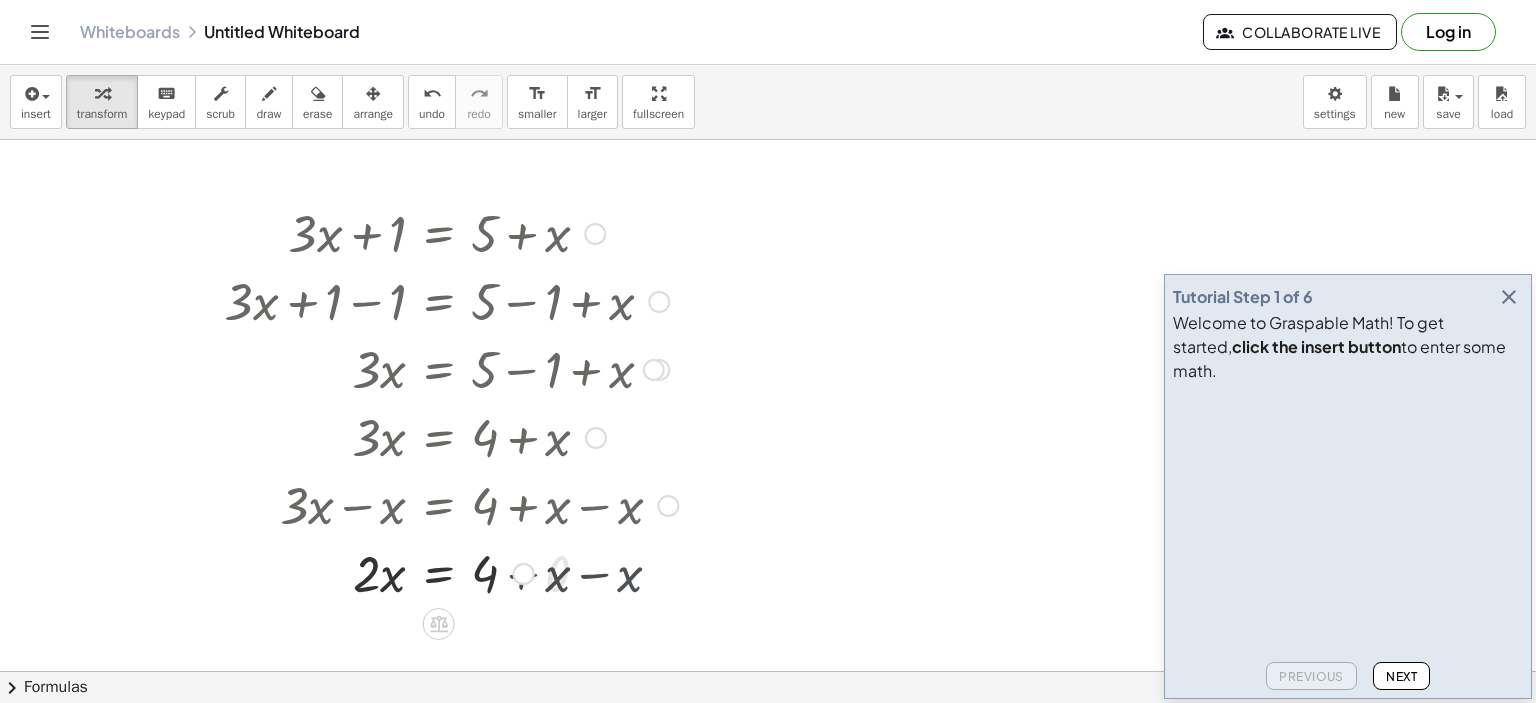 click at bounding box center [451, 572] 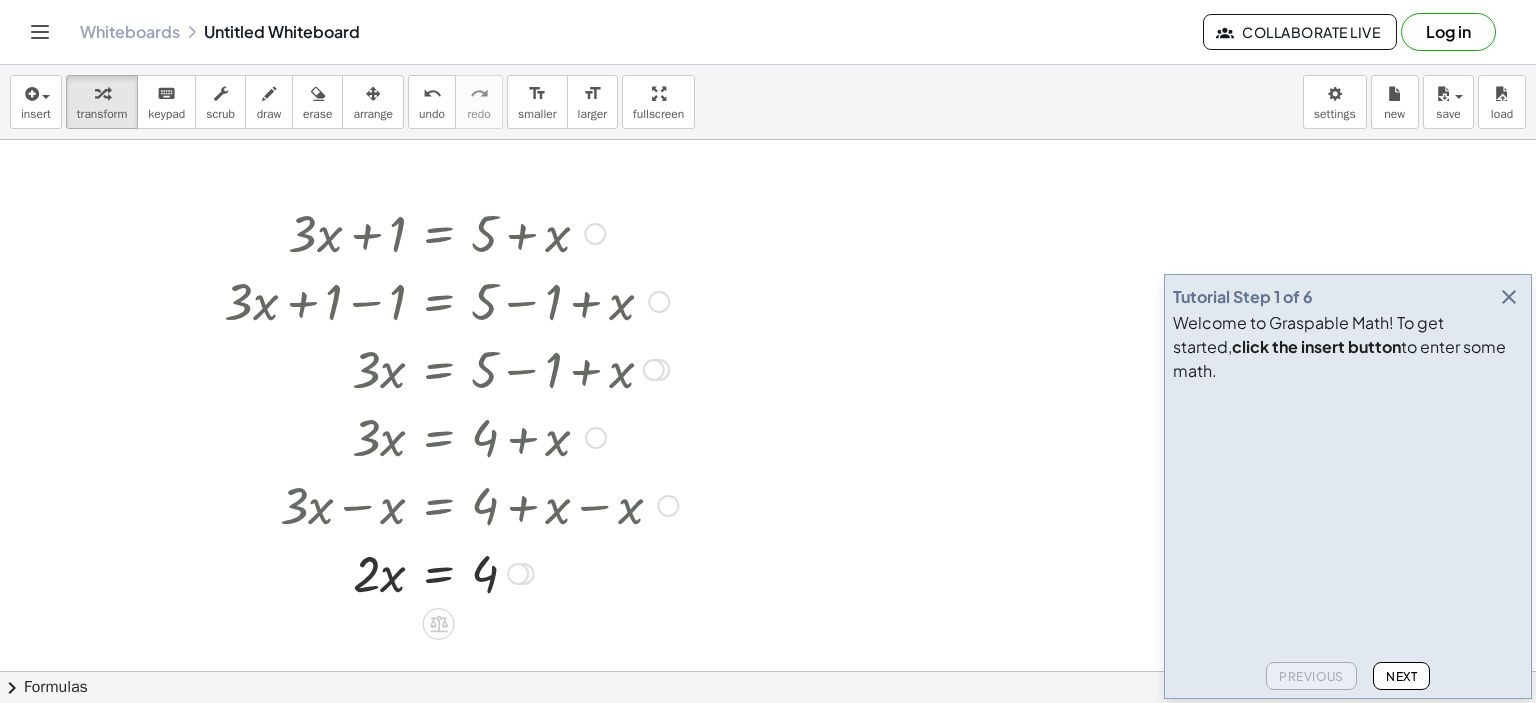 click at bounding box center (451, 572) 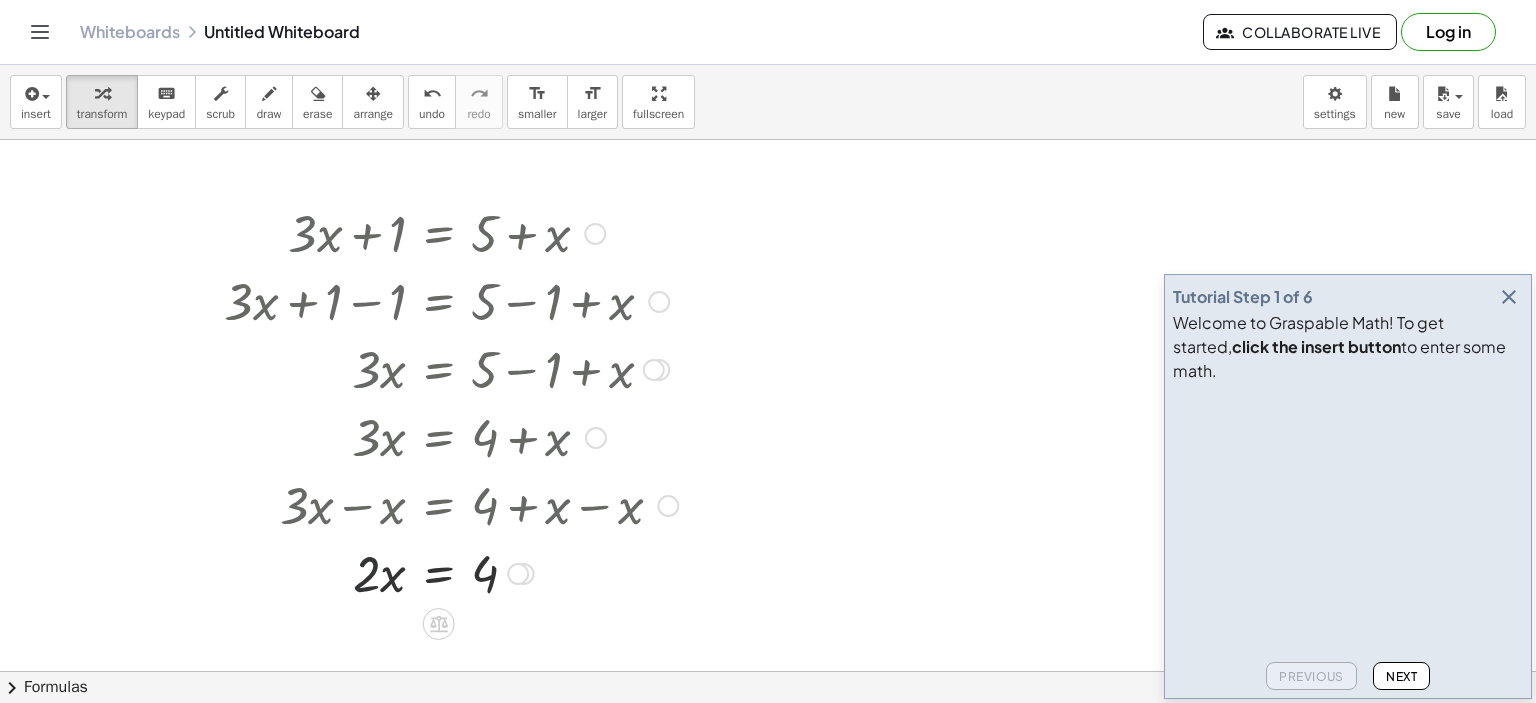 click at bounding box center [451, 572] 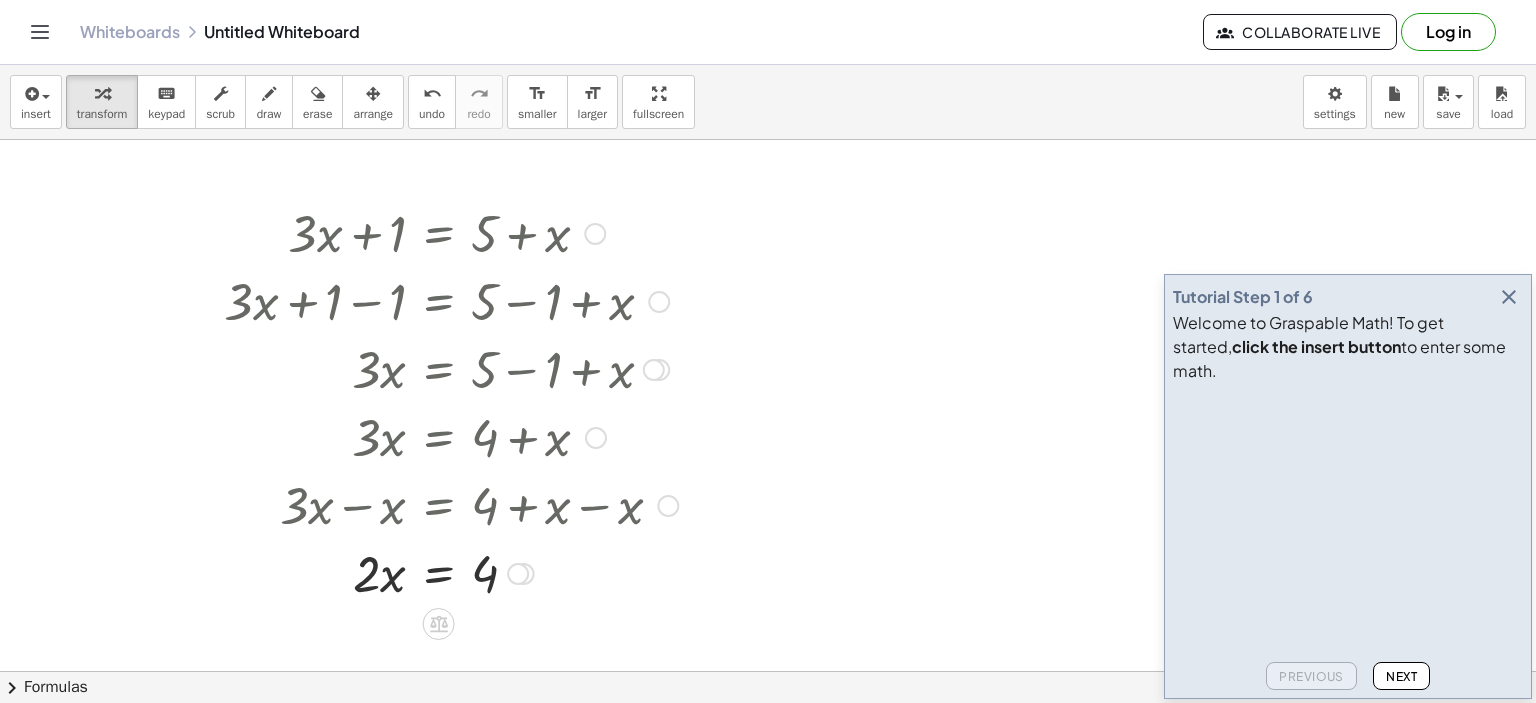 click at bounding box center [451, 572] 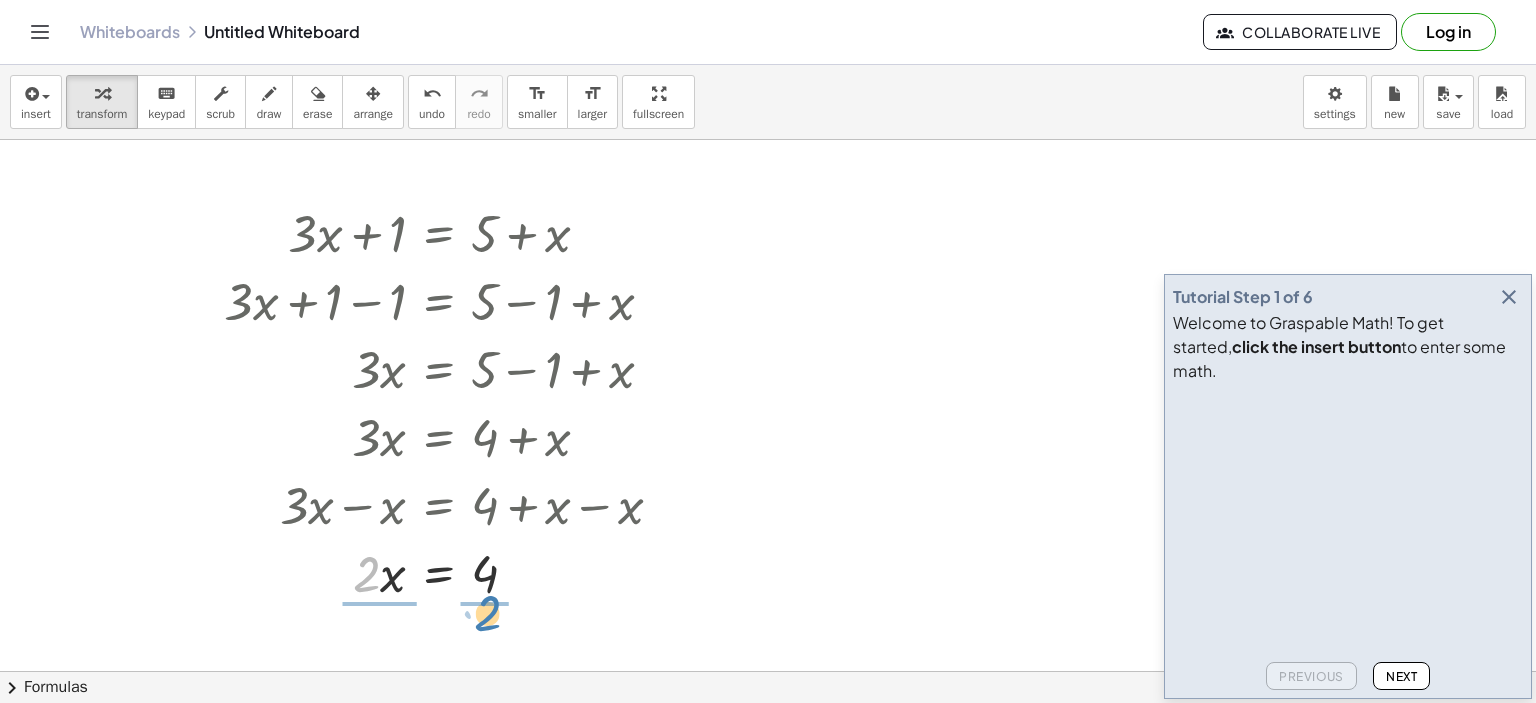 drag, startPoint x: 367, startPoint y: 580, endPoint x: 489, endPoint y: 619, distance: 128.082 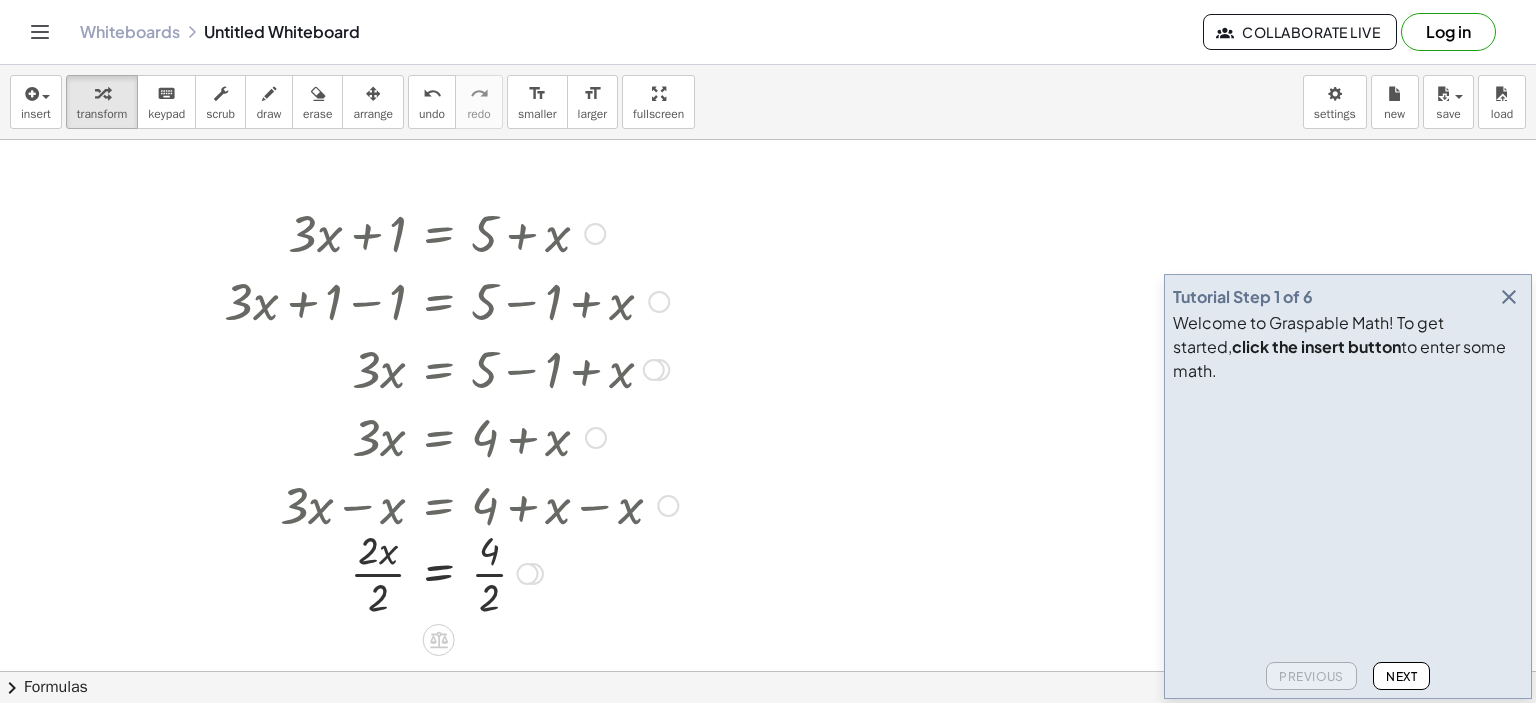 click at bounding box center (451, 572) 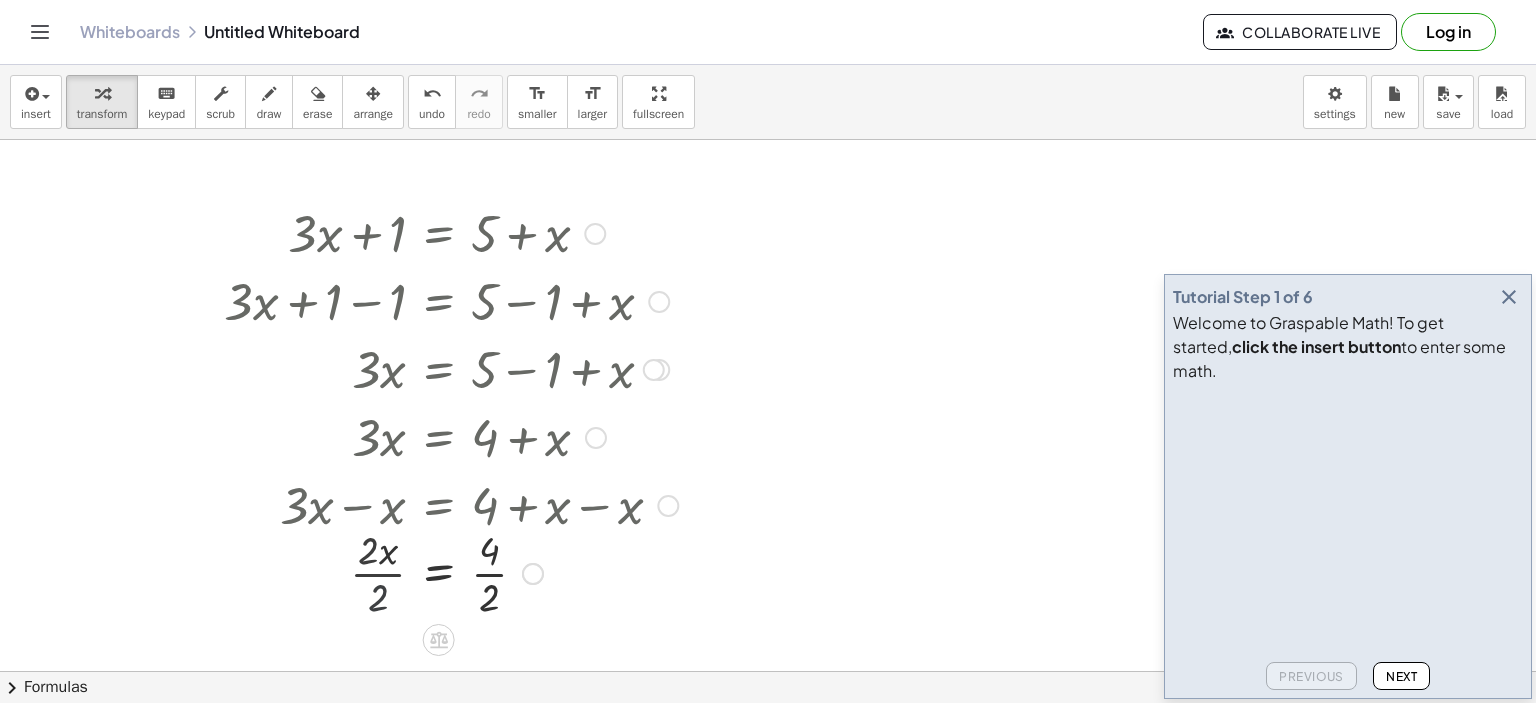 click at bounding box center (451, 572) 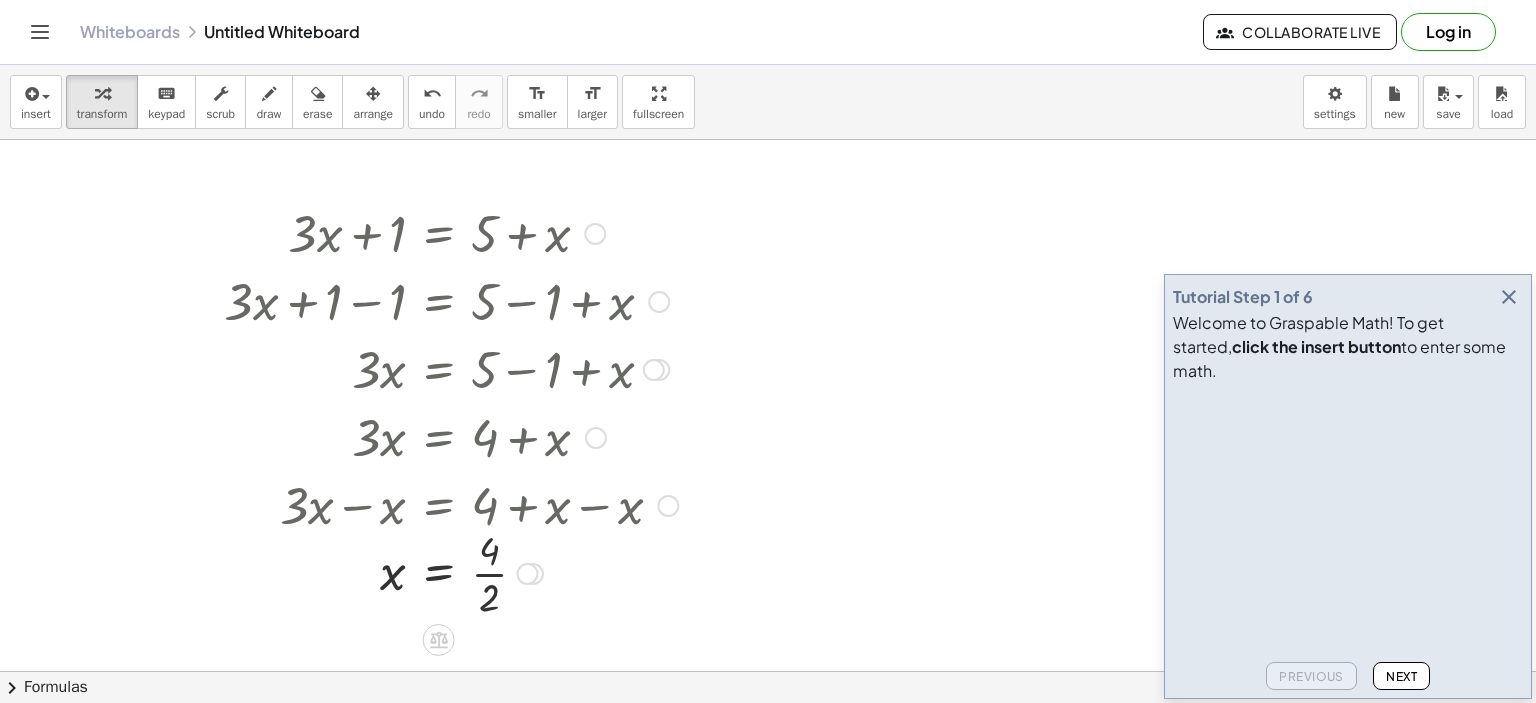 click at bounding box center [451, 572] 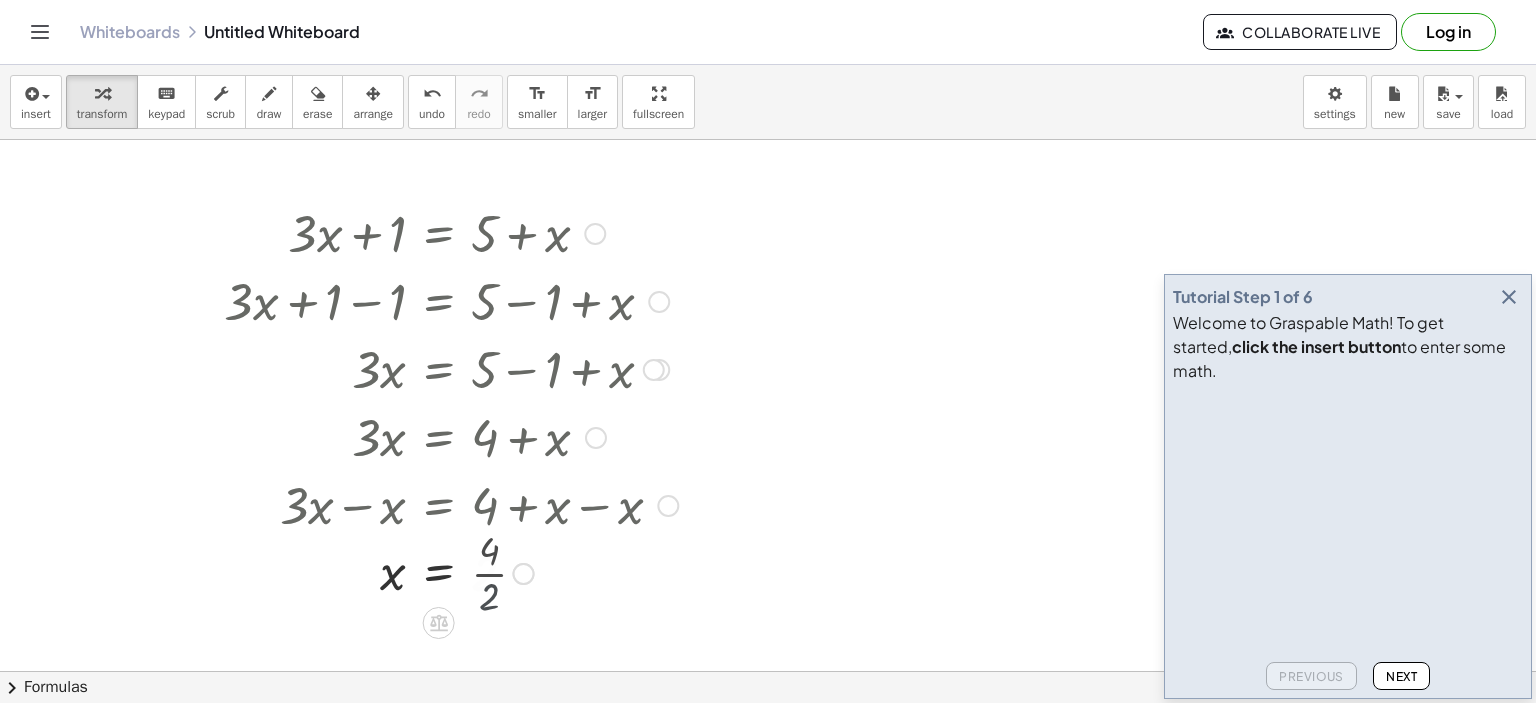 click at bounding box center [451, 572] 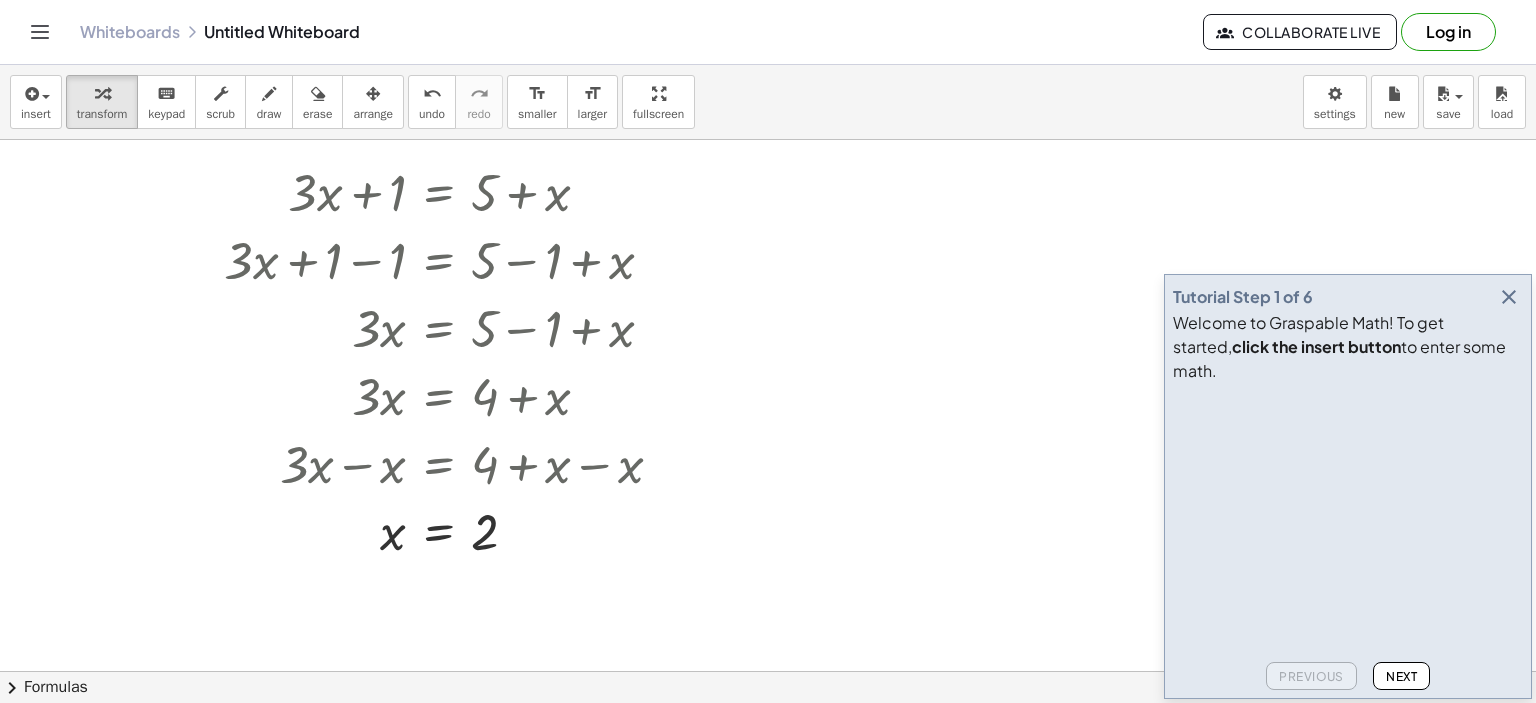 scroll, scrollTop: 0, scrollLeft: 0, axis: both 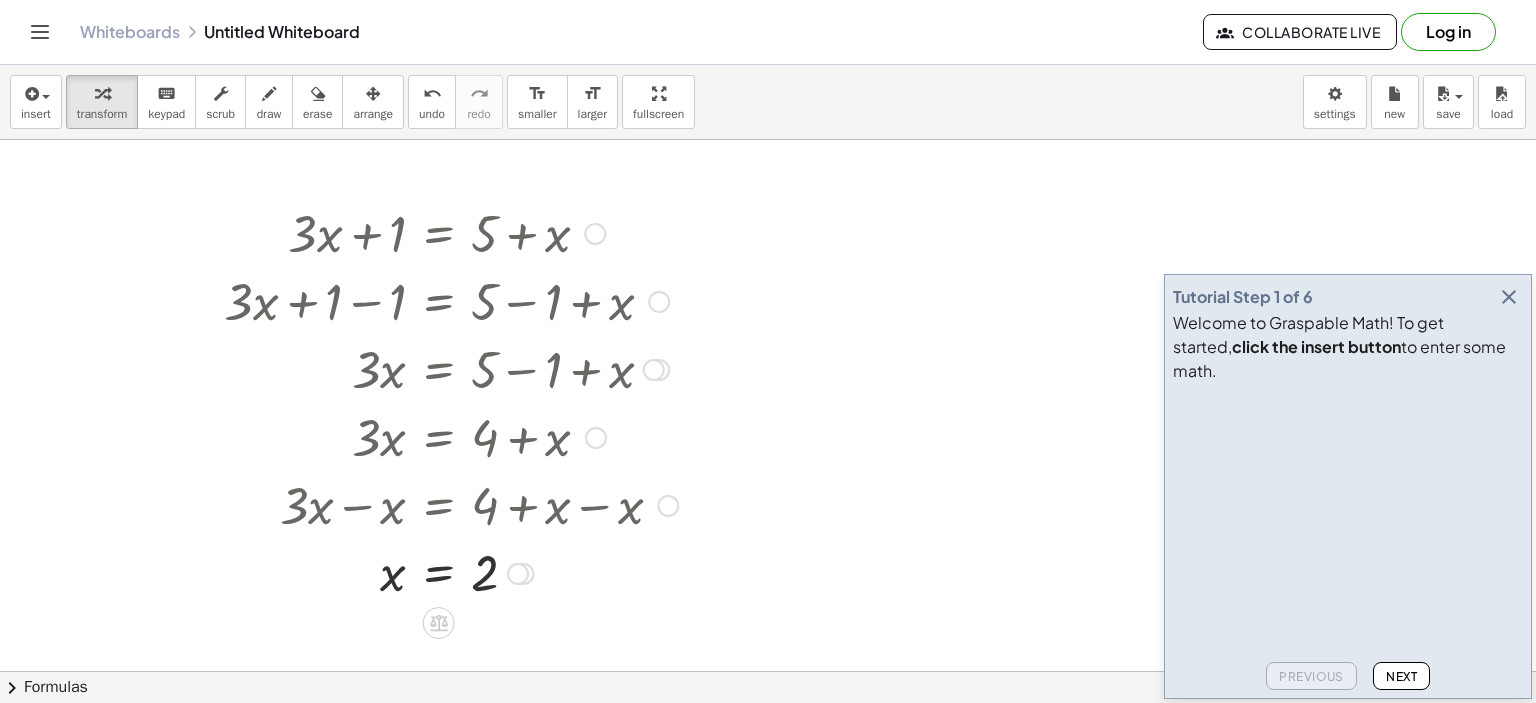 click at bounding box center [518, 574] 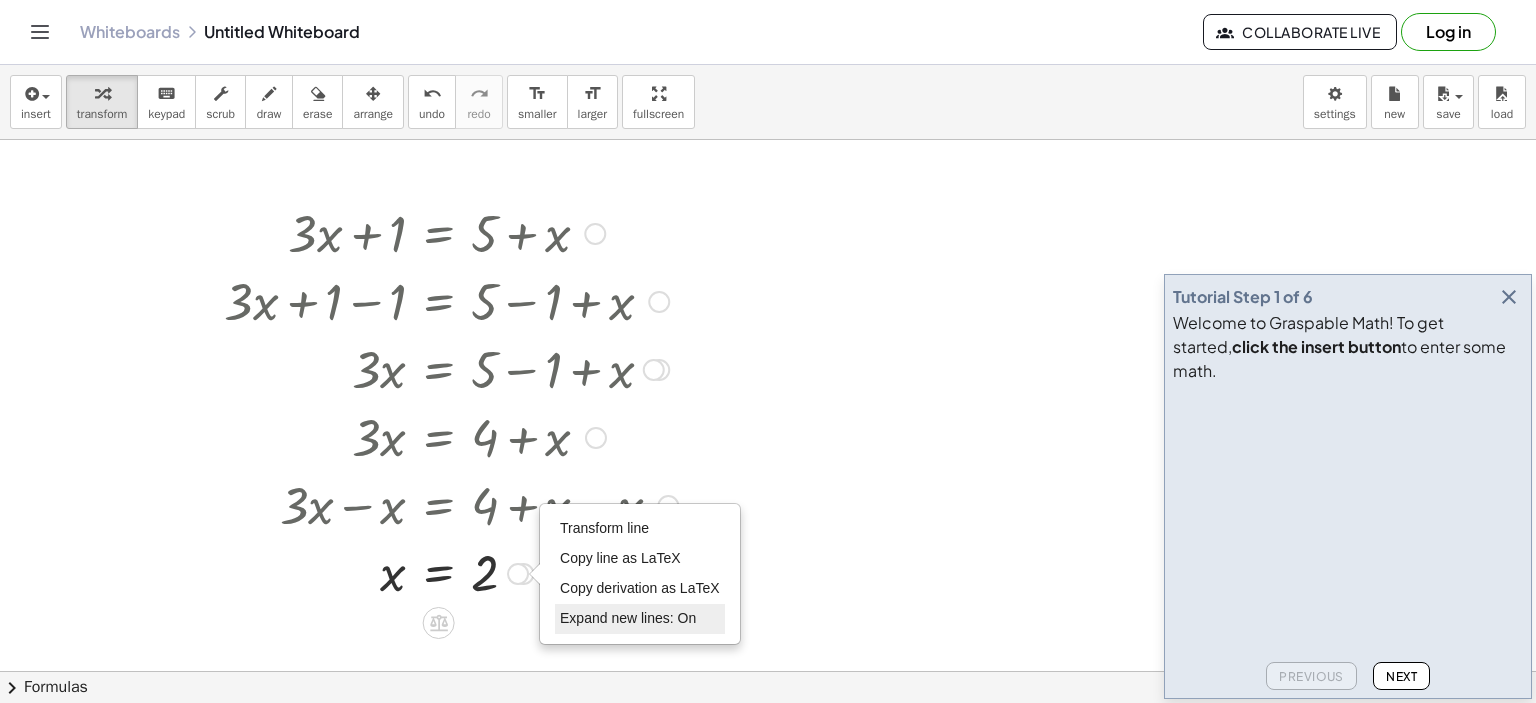 click on "Expand new lines: On" at bounding box center [628, 618] 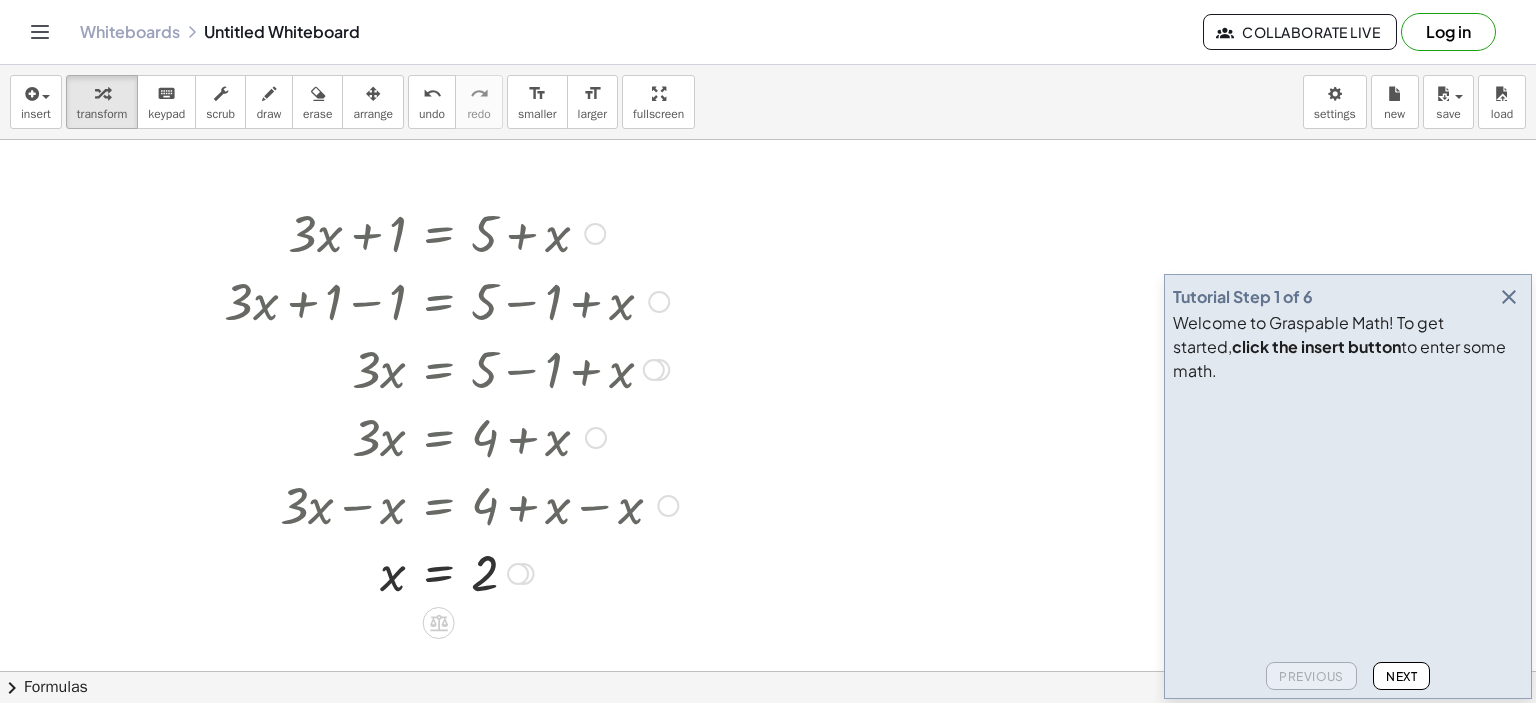 click at bounding box center [654, 370] 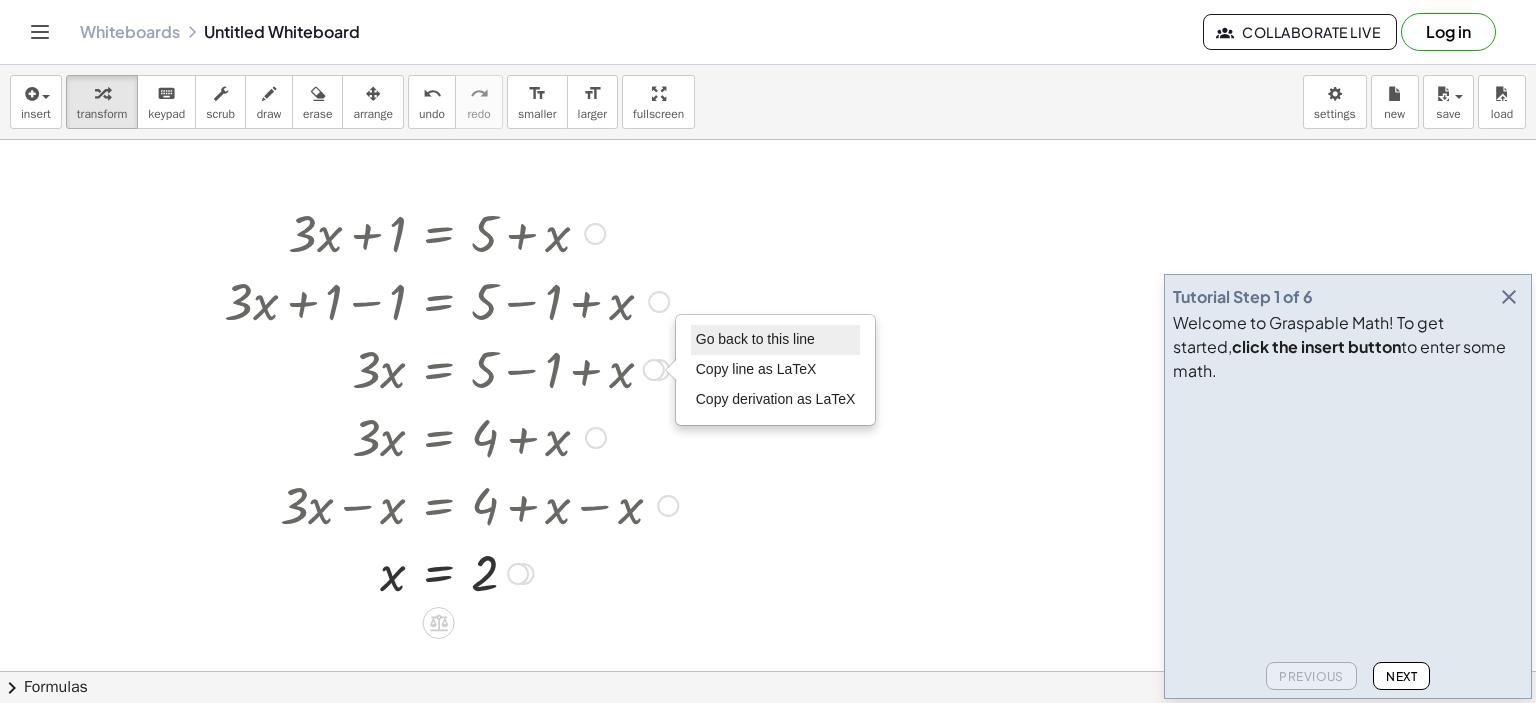 click on "Go back to this line" at bounding box center [755, 339] 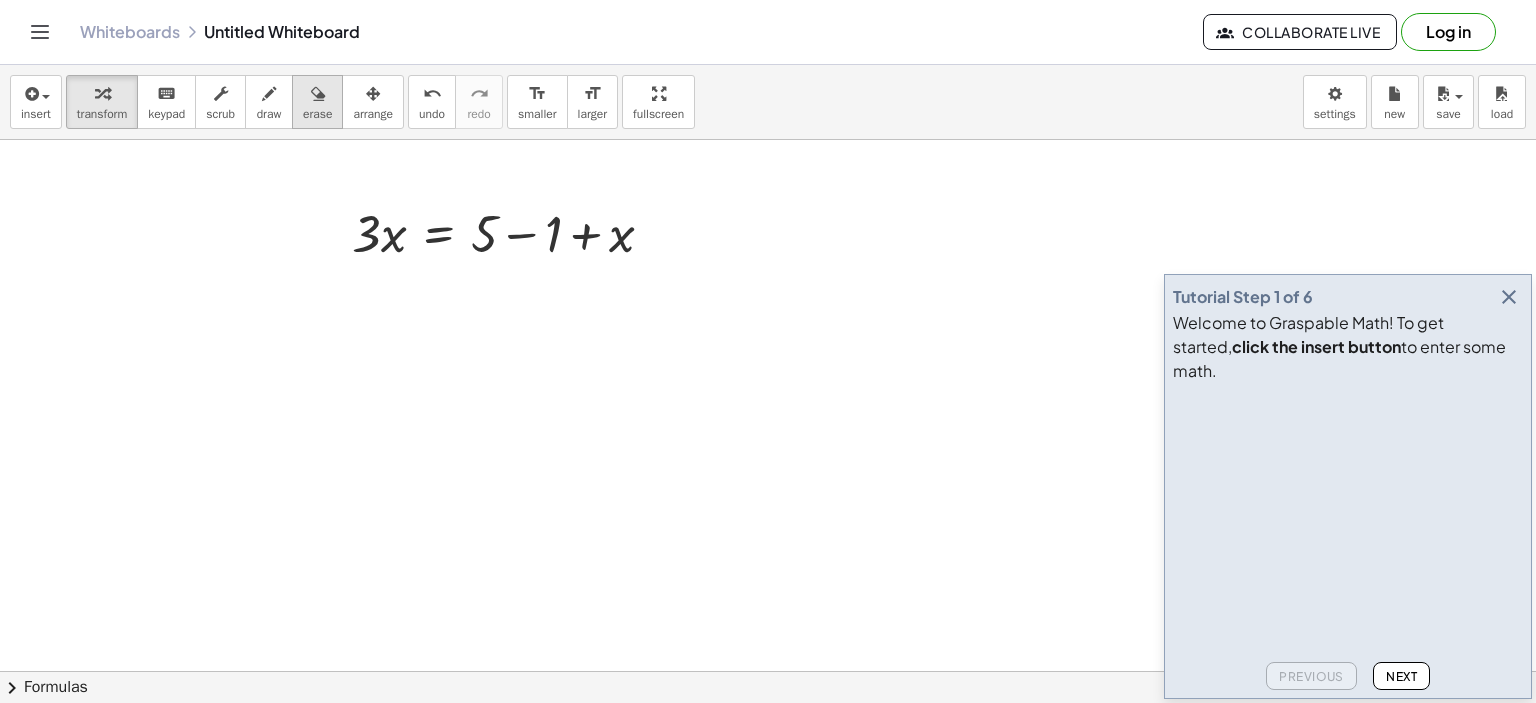 click on "erase" at bounding box center (317, 114) 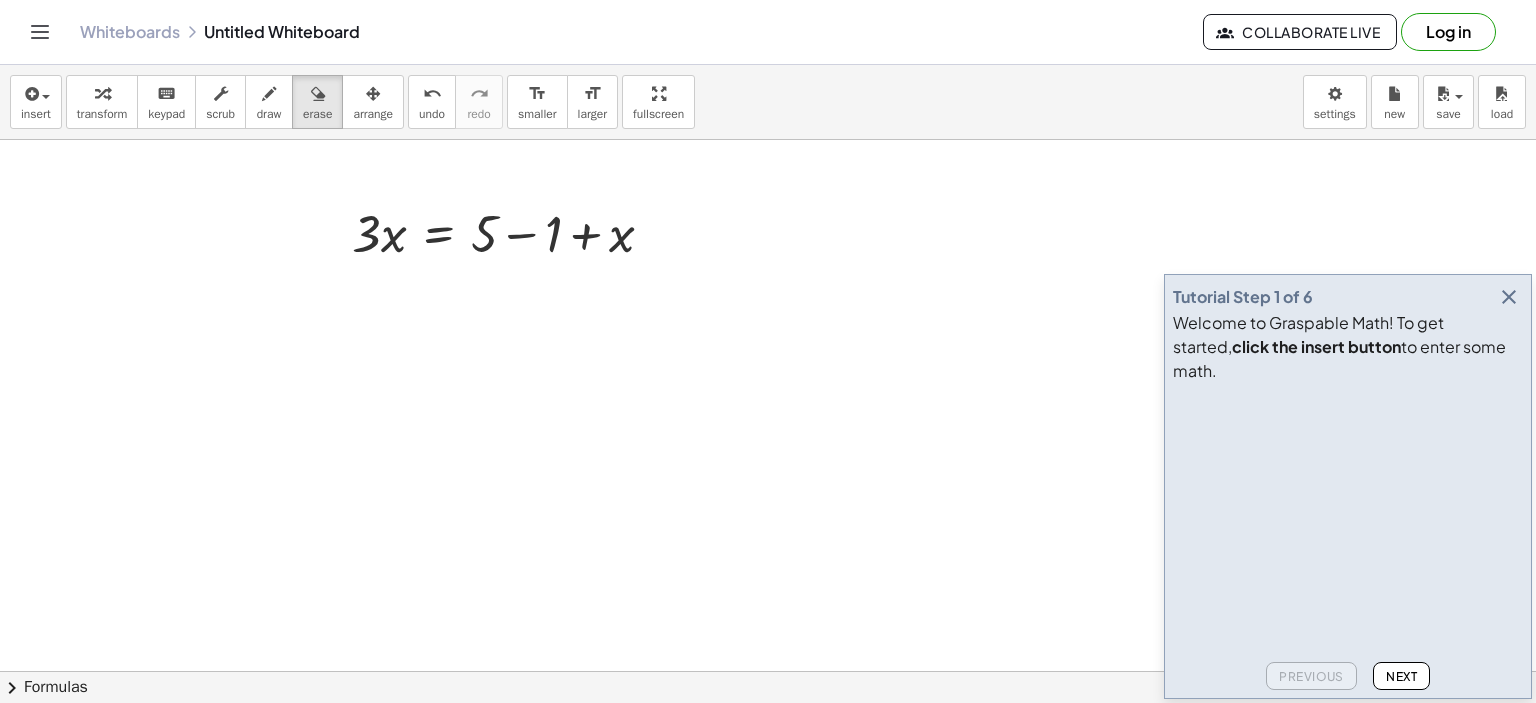 click at bounding box center (768, 671) 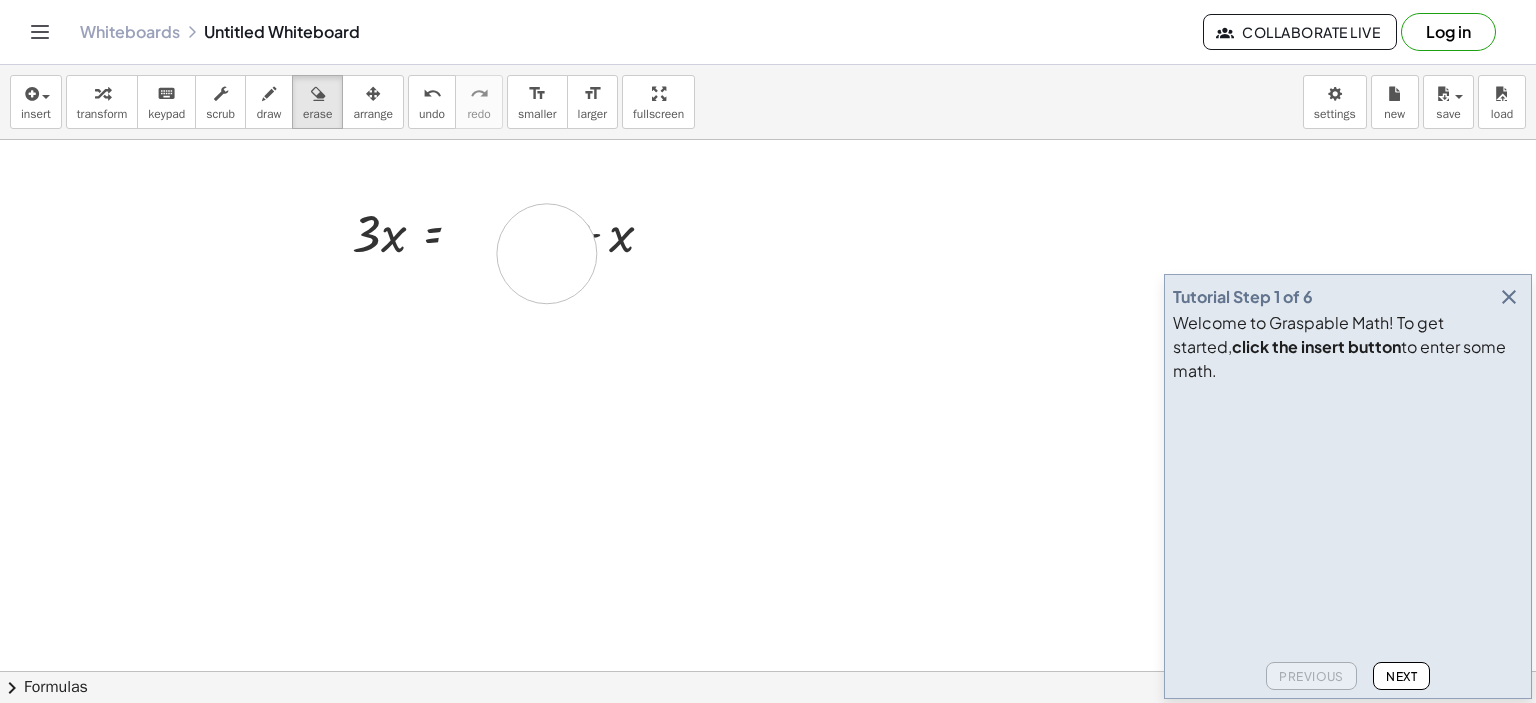 drag, startPoint x: 488, startPoint y: 246, endPoint x: 547, endPoint y: 253, distance: 59.413803 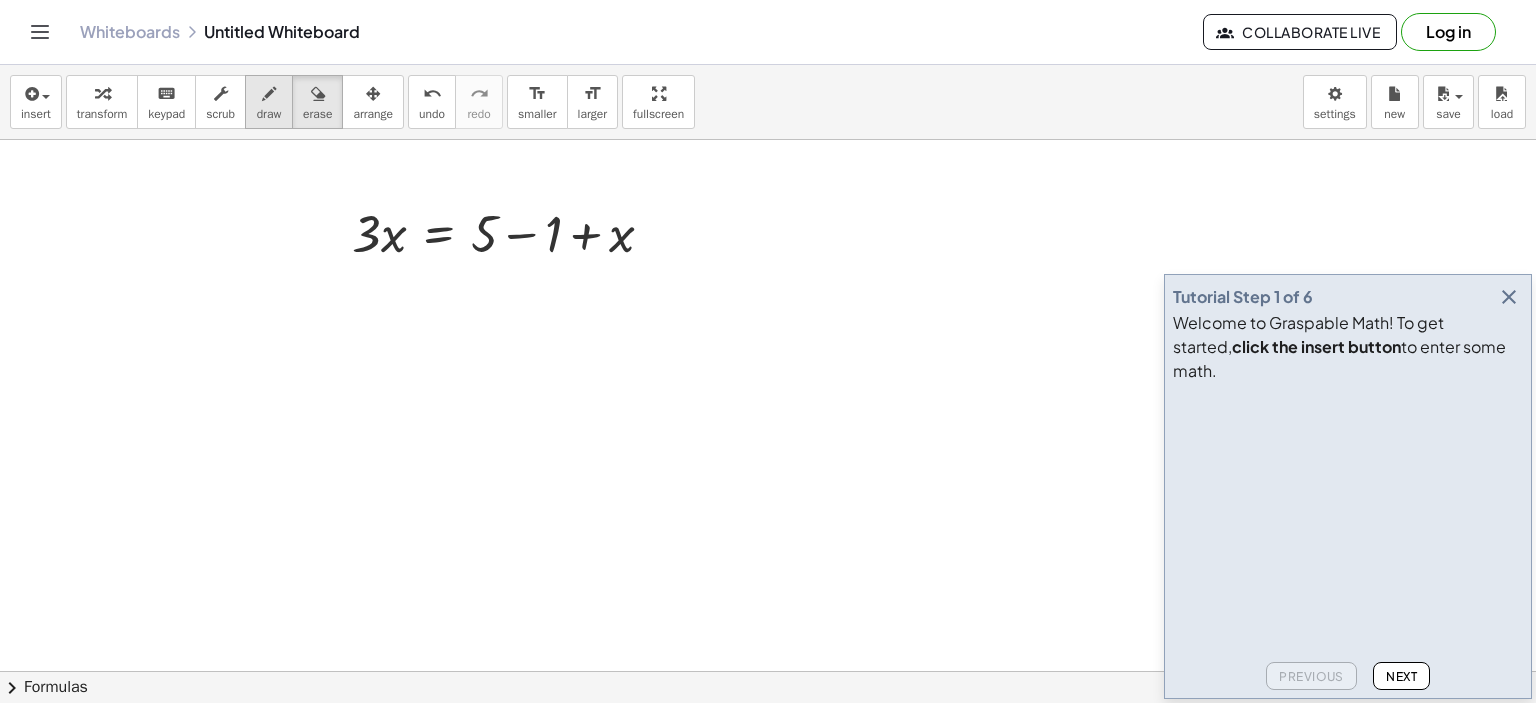 click on "draw" at bounding box center [269, 114] 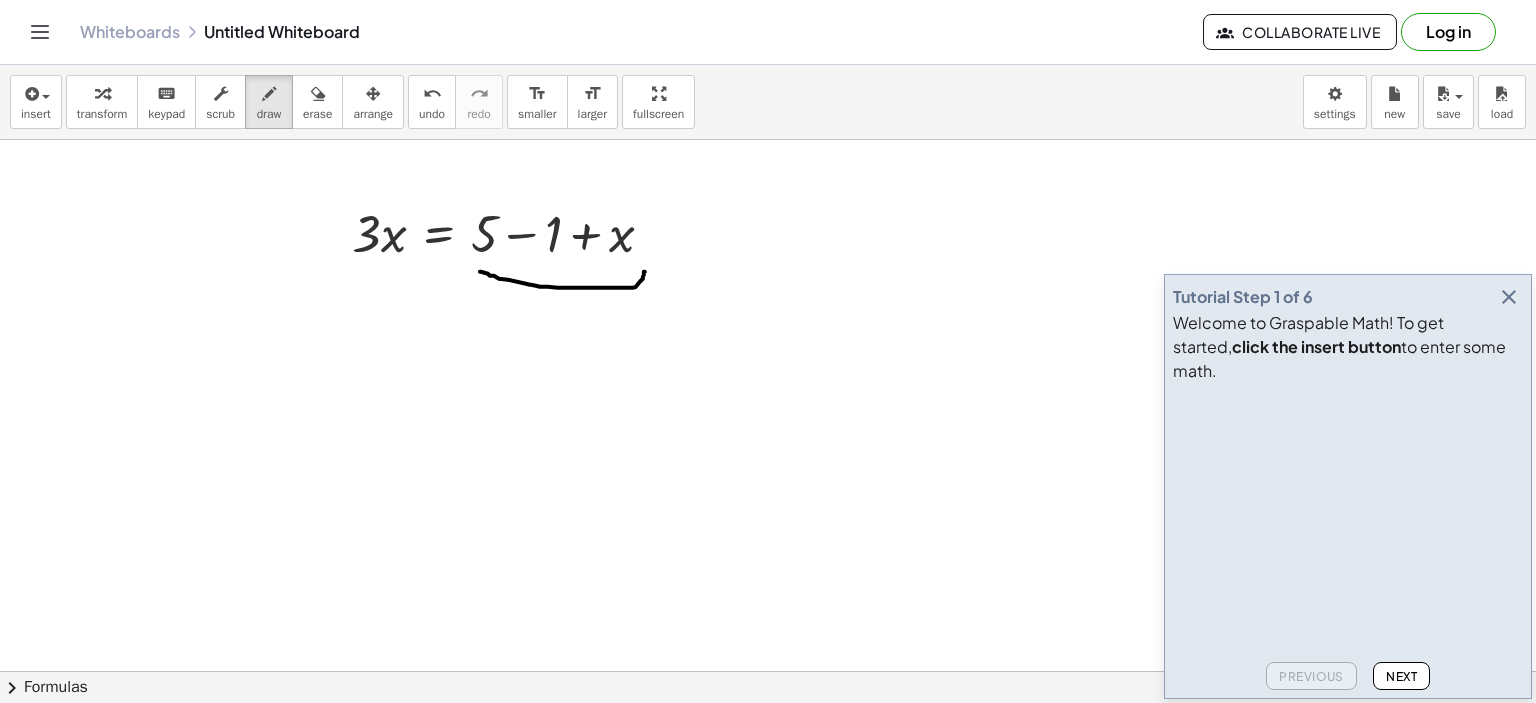 drag, startPoint x: 480, startPoint y: 271, endPoint x: 645, endPoint y: 271, distance: 165 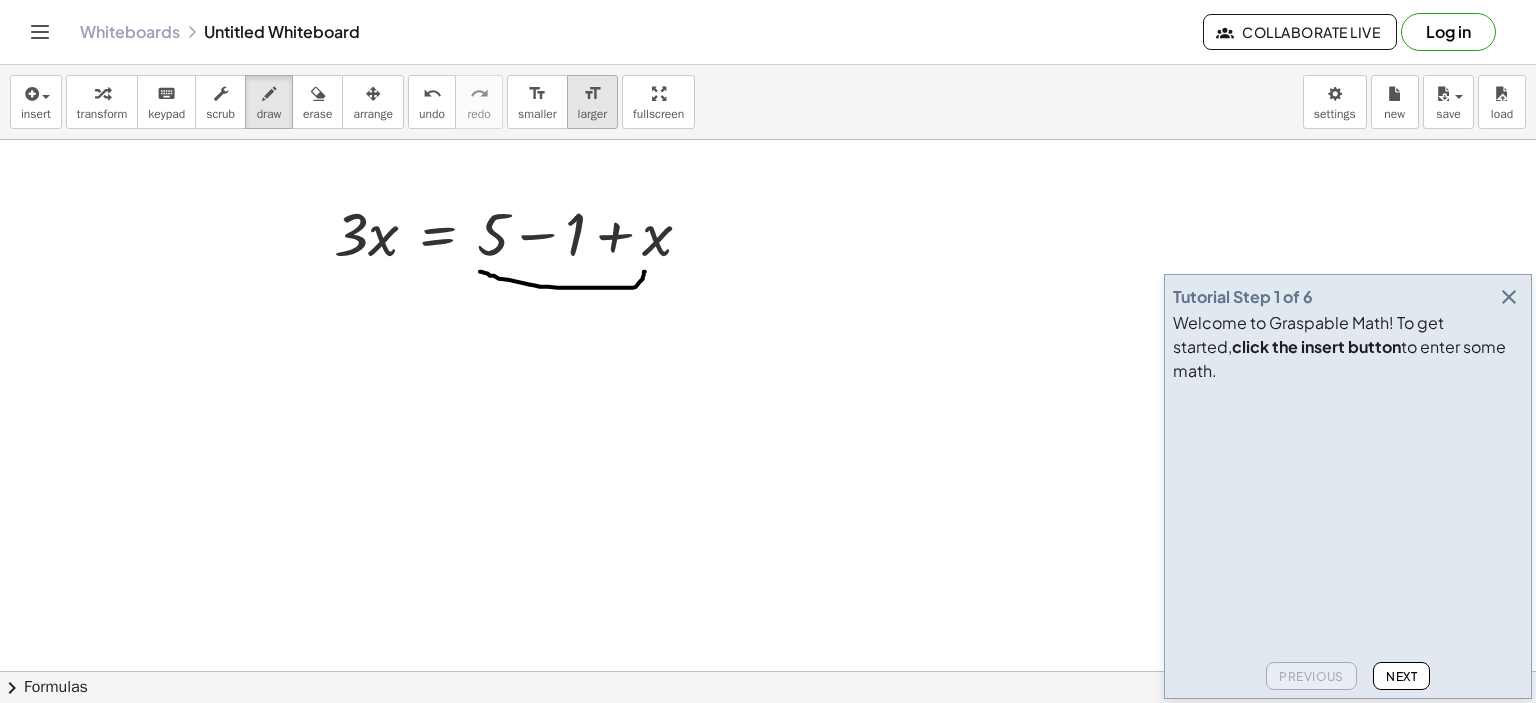 click on "format_size" at bounding box center (592, 93) 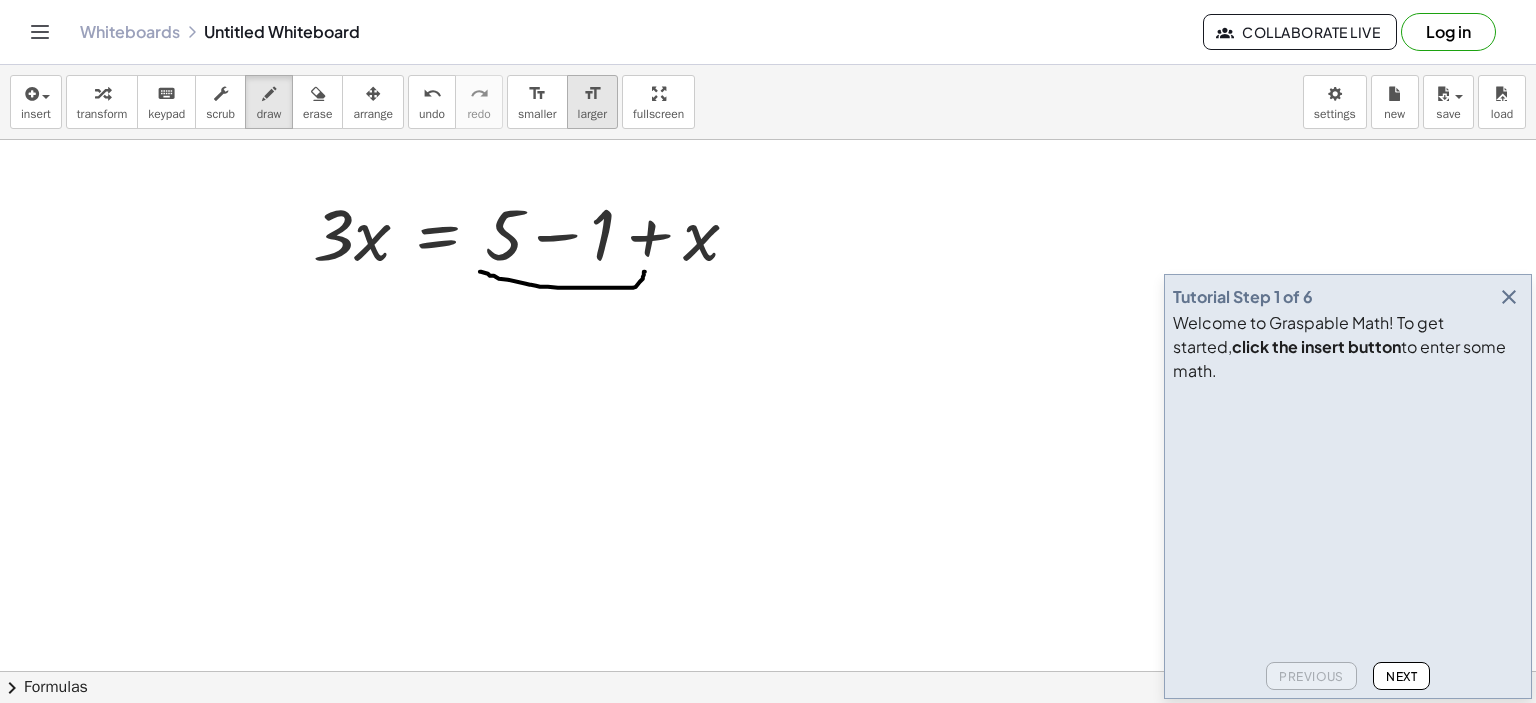 click on "format_size larger" at bounding box center (592, 102) 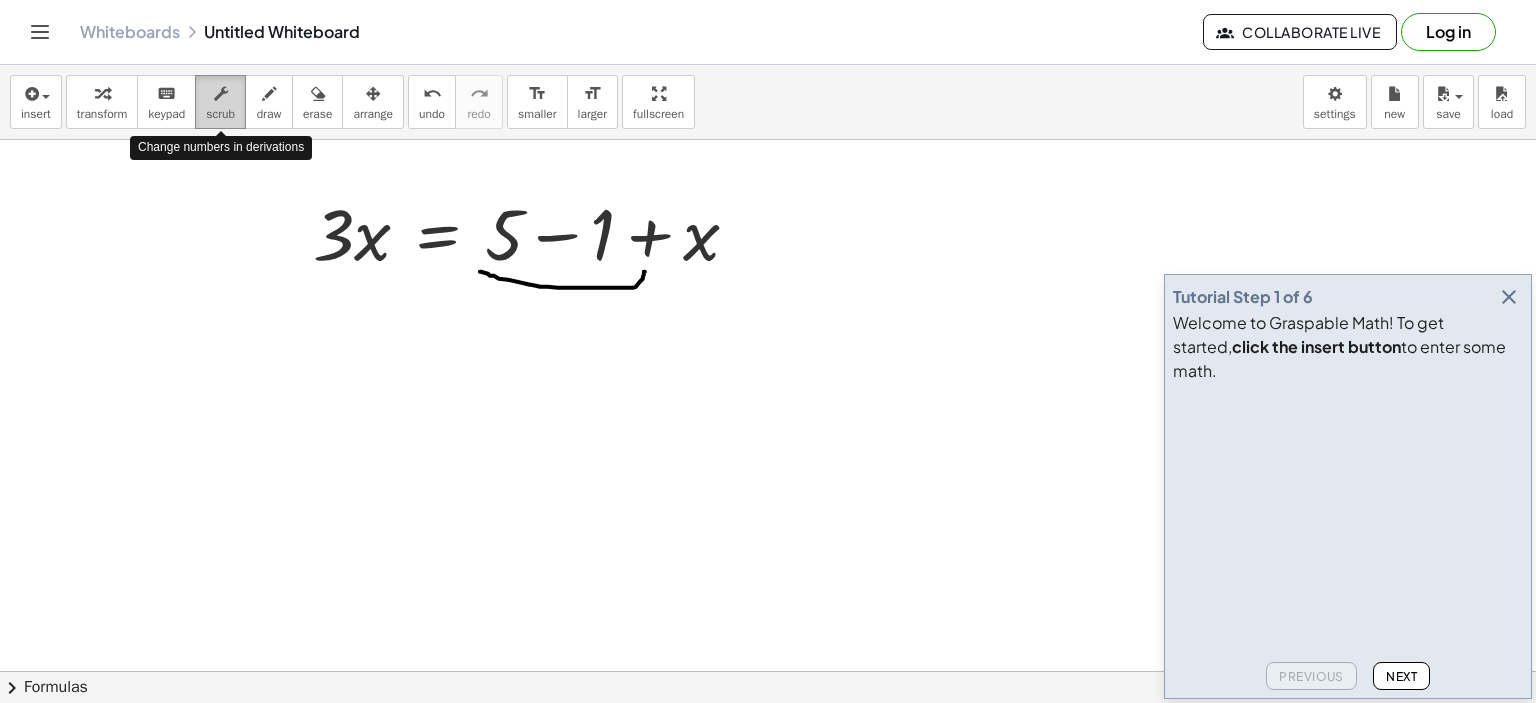 click on "scrub" at bounding box center (220, 114) 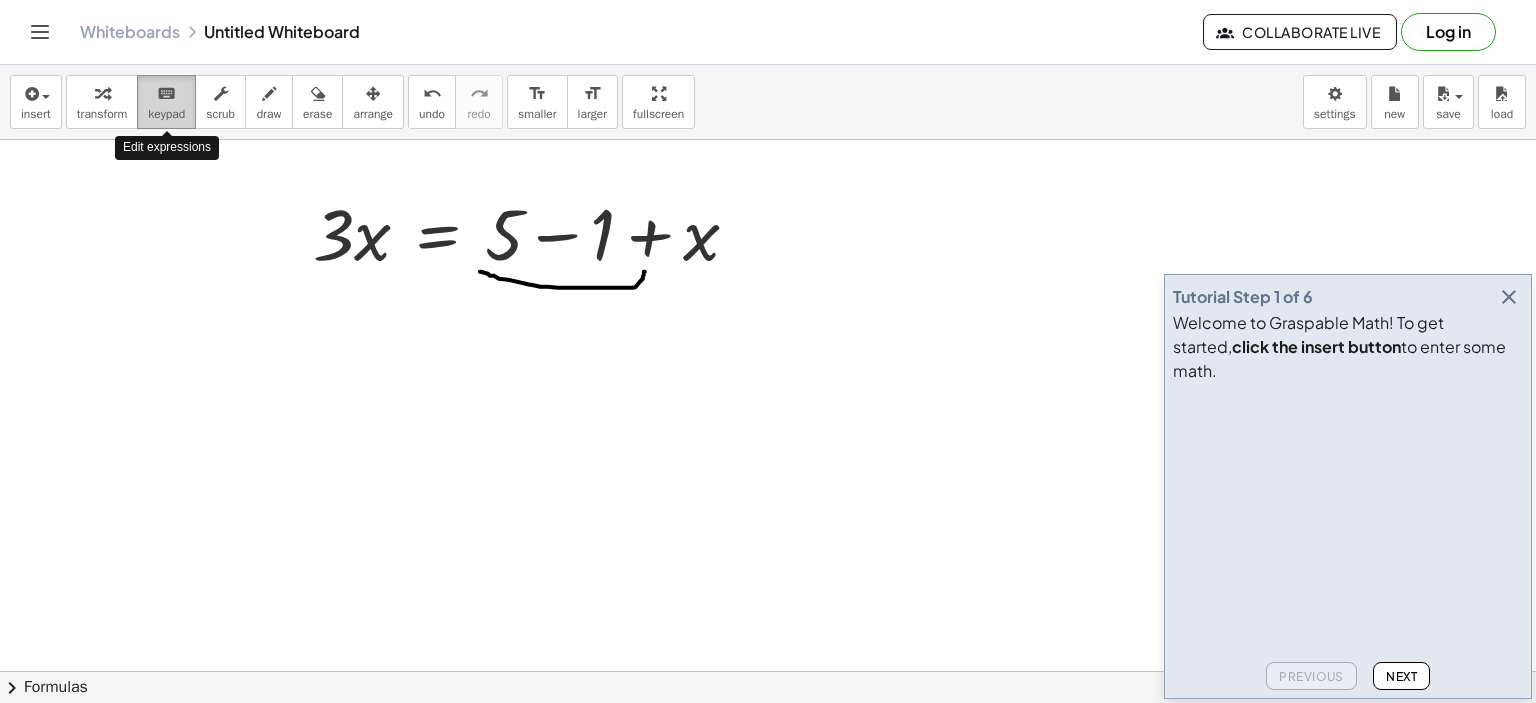 click on "keypad" at bounding box center (166, 114) 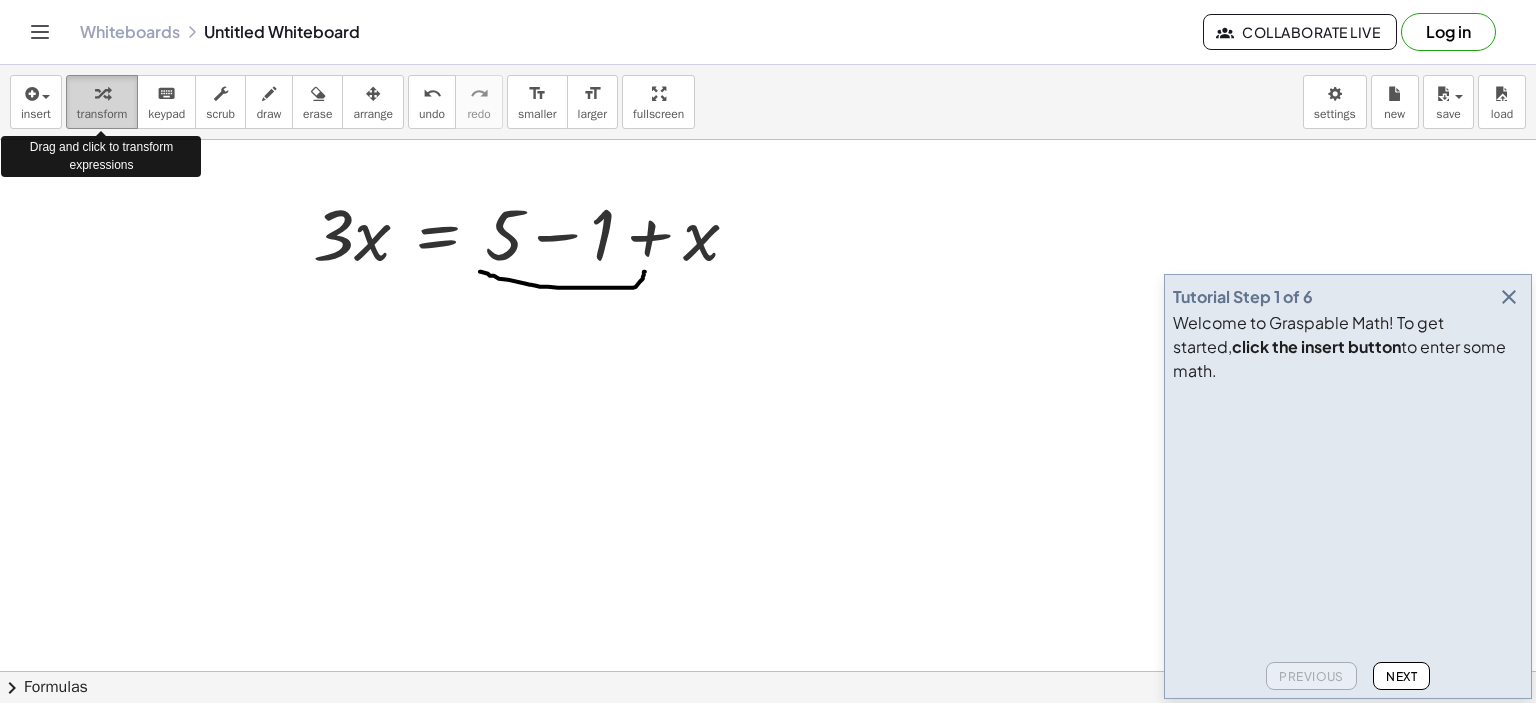 click on "transform" at bounding box center (102, 114) 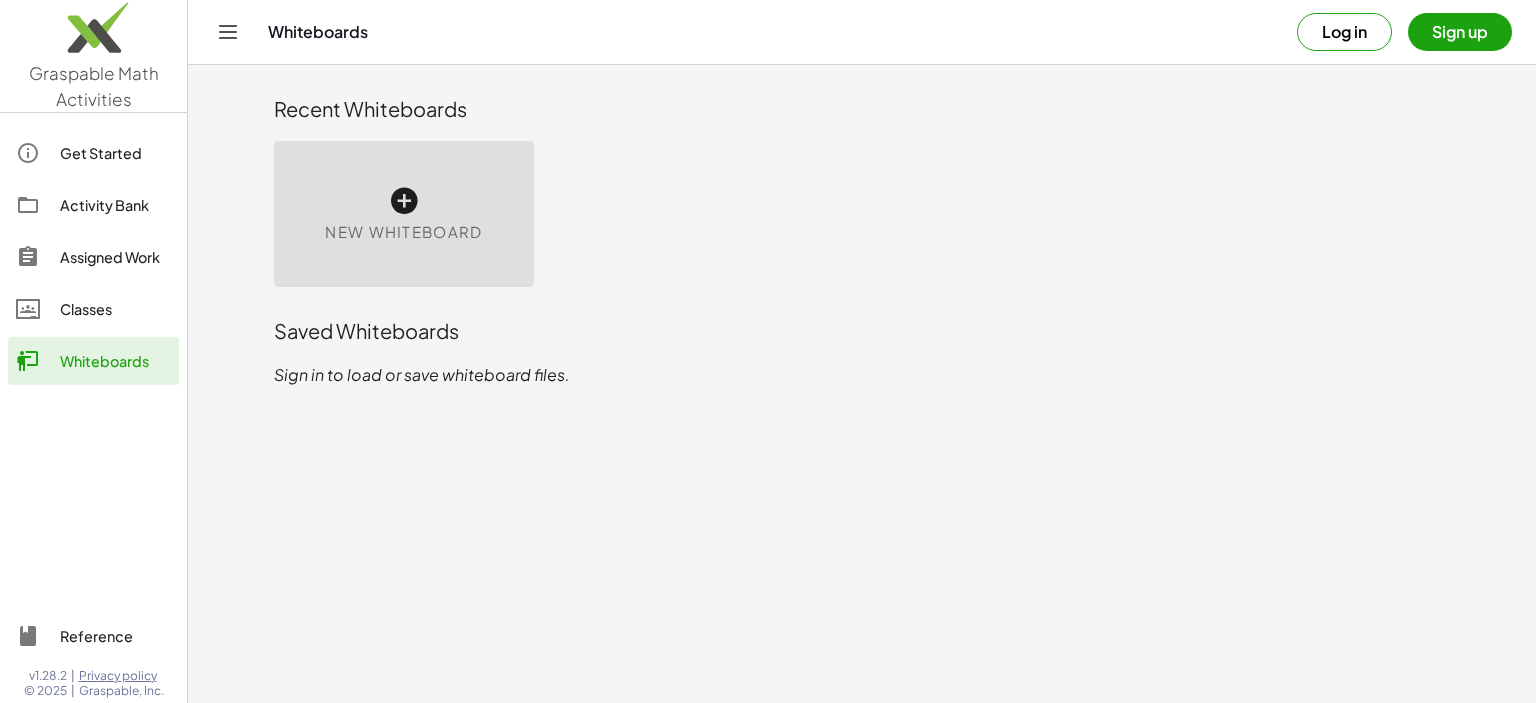 scroll, scrollTop: 0, scrollLeft: 0, axis: both 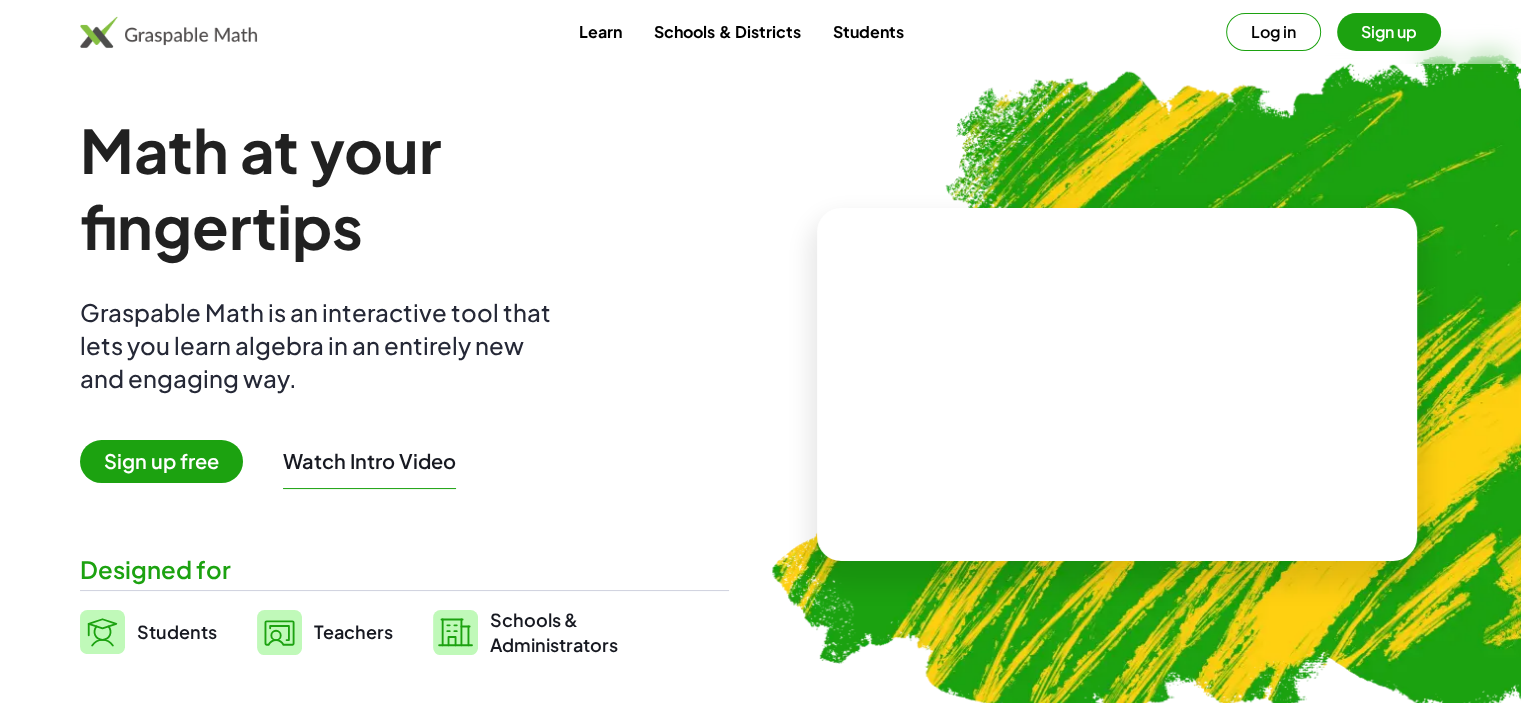 click 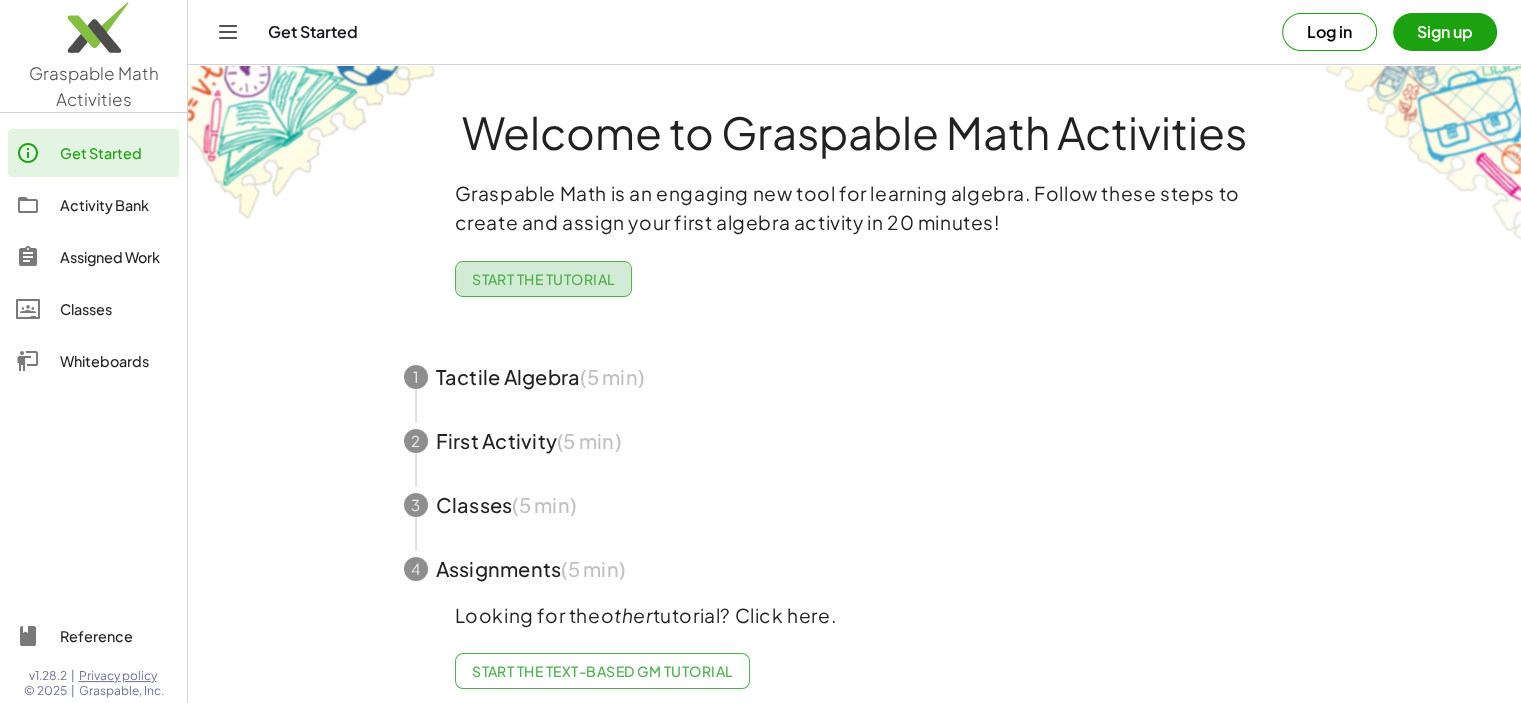 click on "Start the Tutorial" 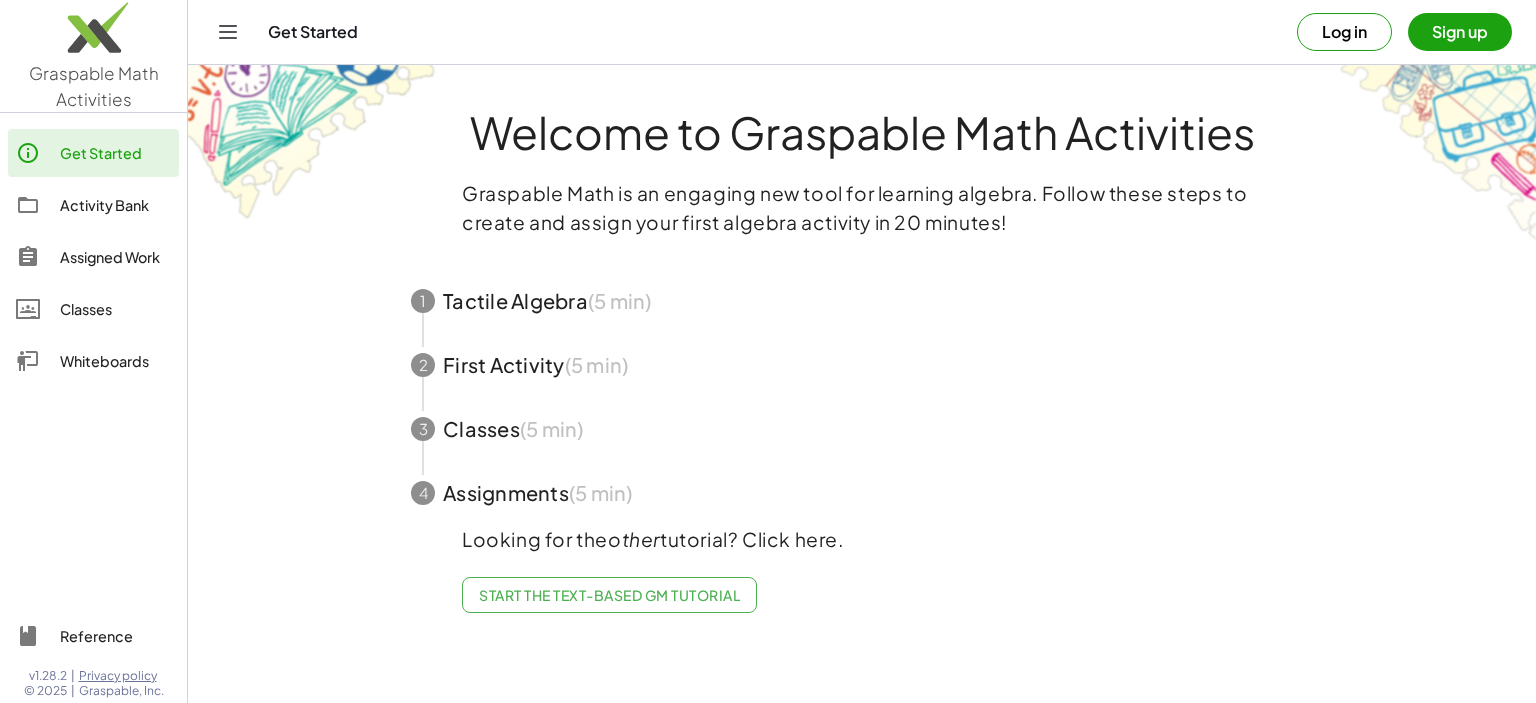 click at bounding box center [862, 301] 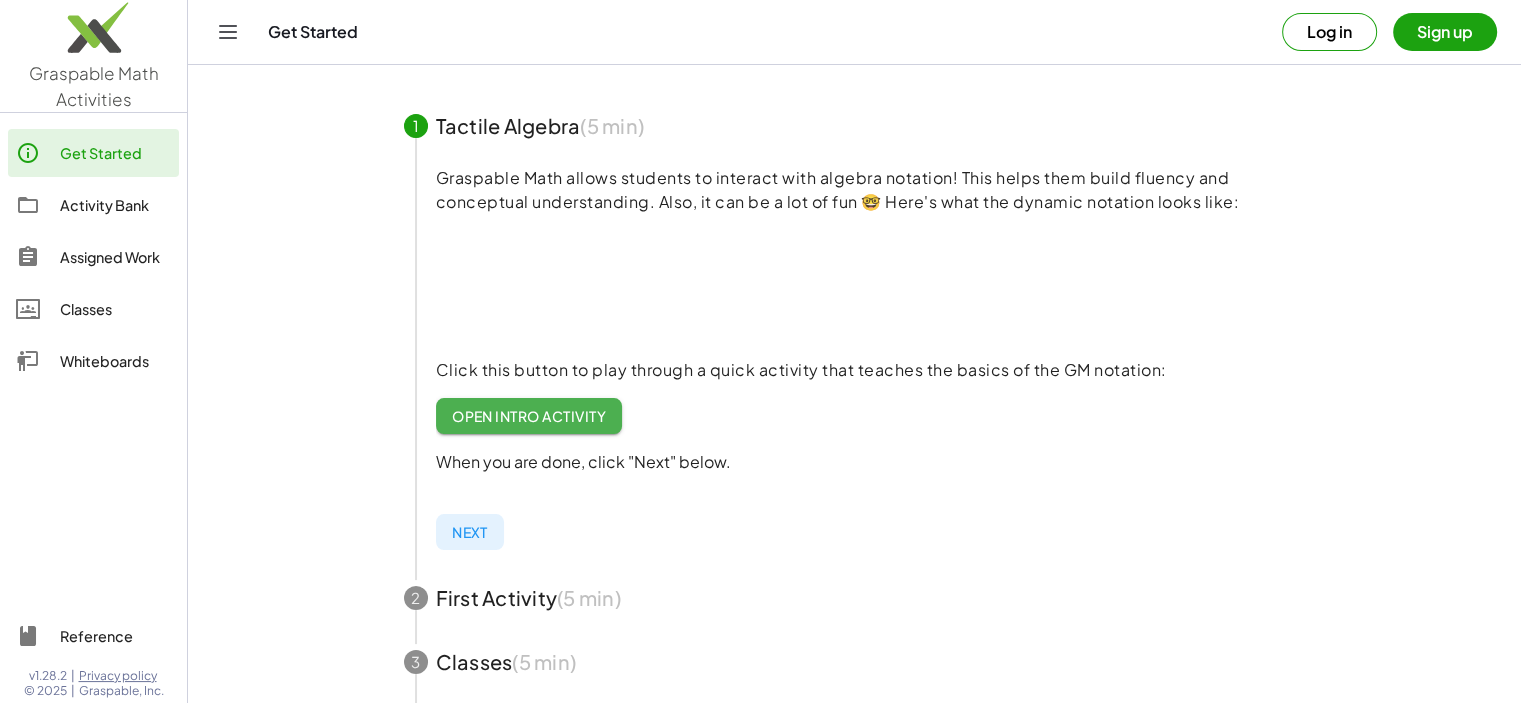 scroll, scrollTop: 233, scrollLeft: 0, axis: vertical 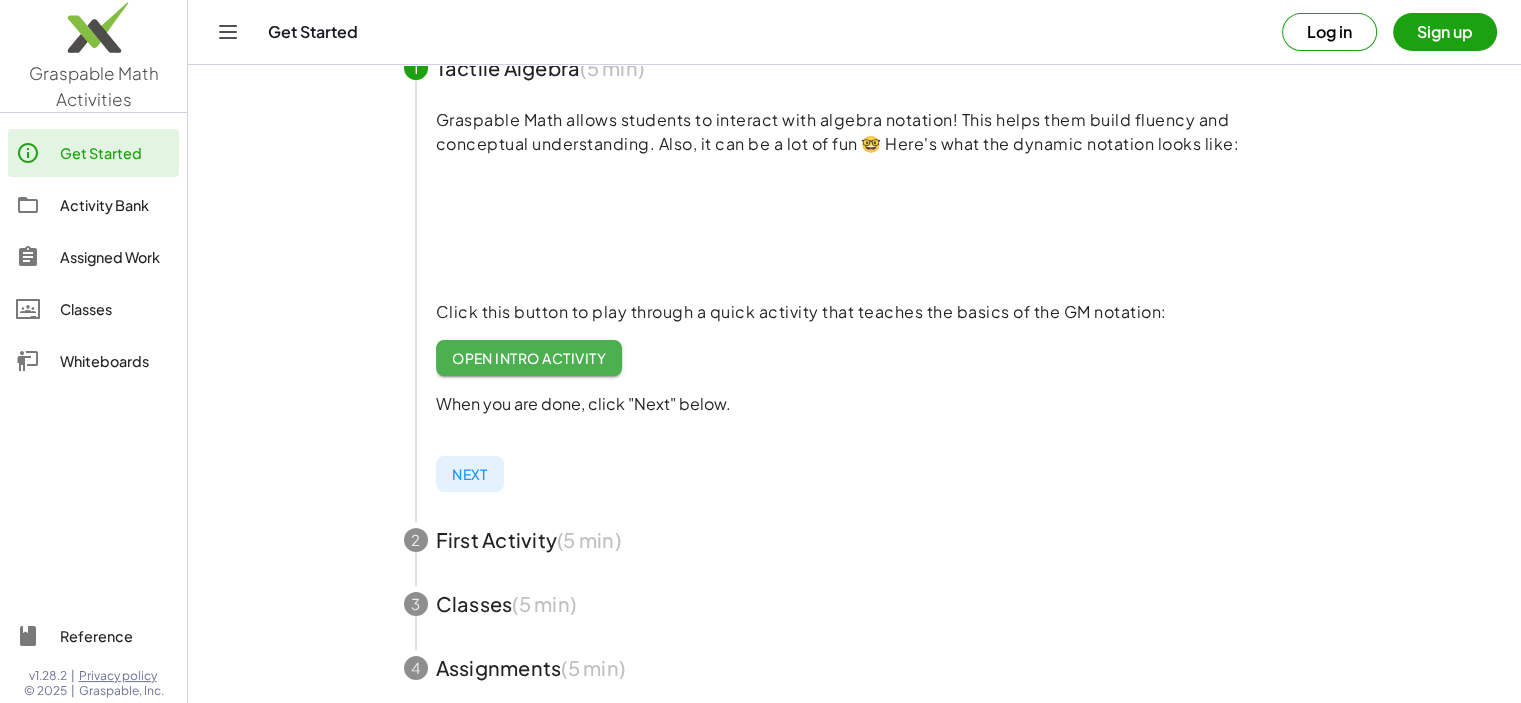 click on "Open Intro Activity" 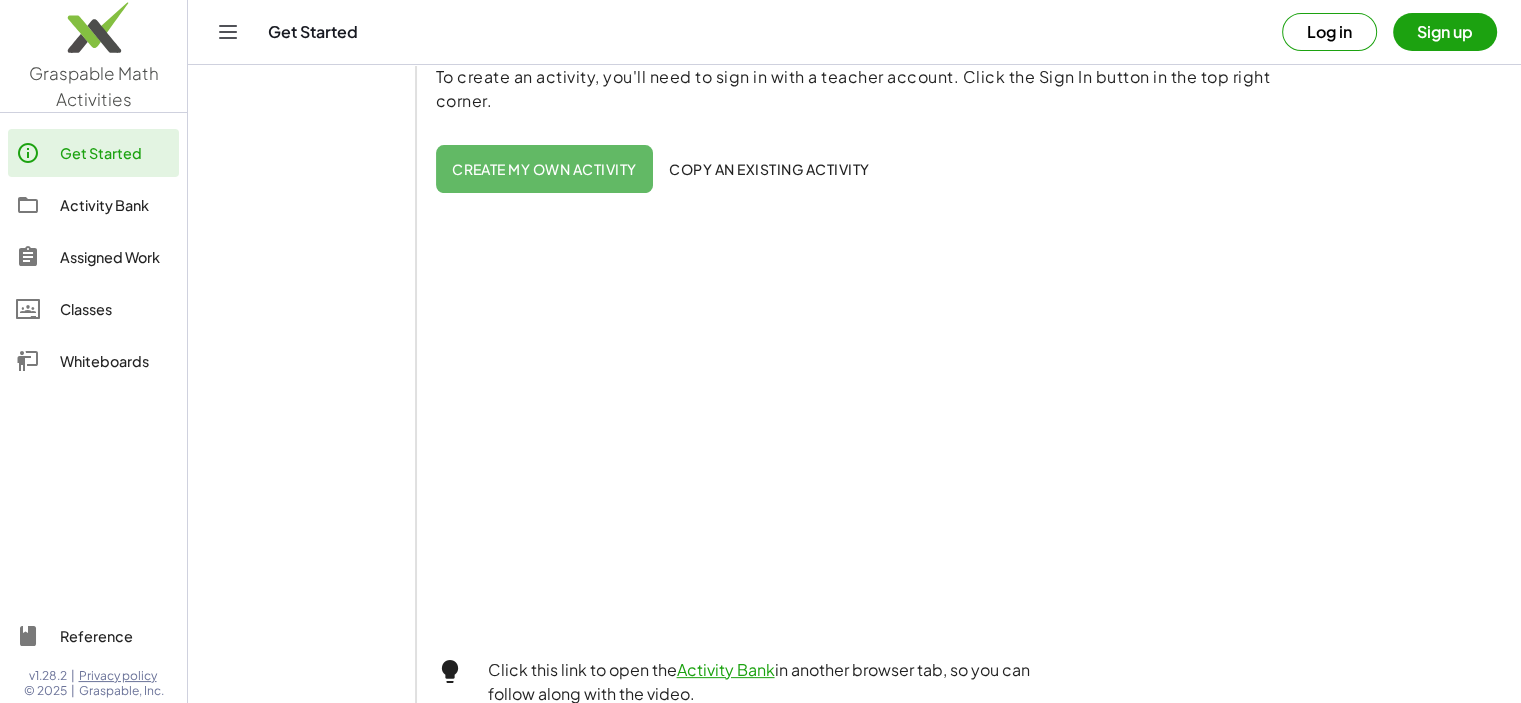 scroll, scrollTop: 466, scrollLeft: 0, axis: vertical 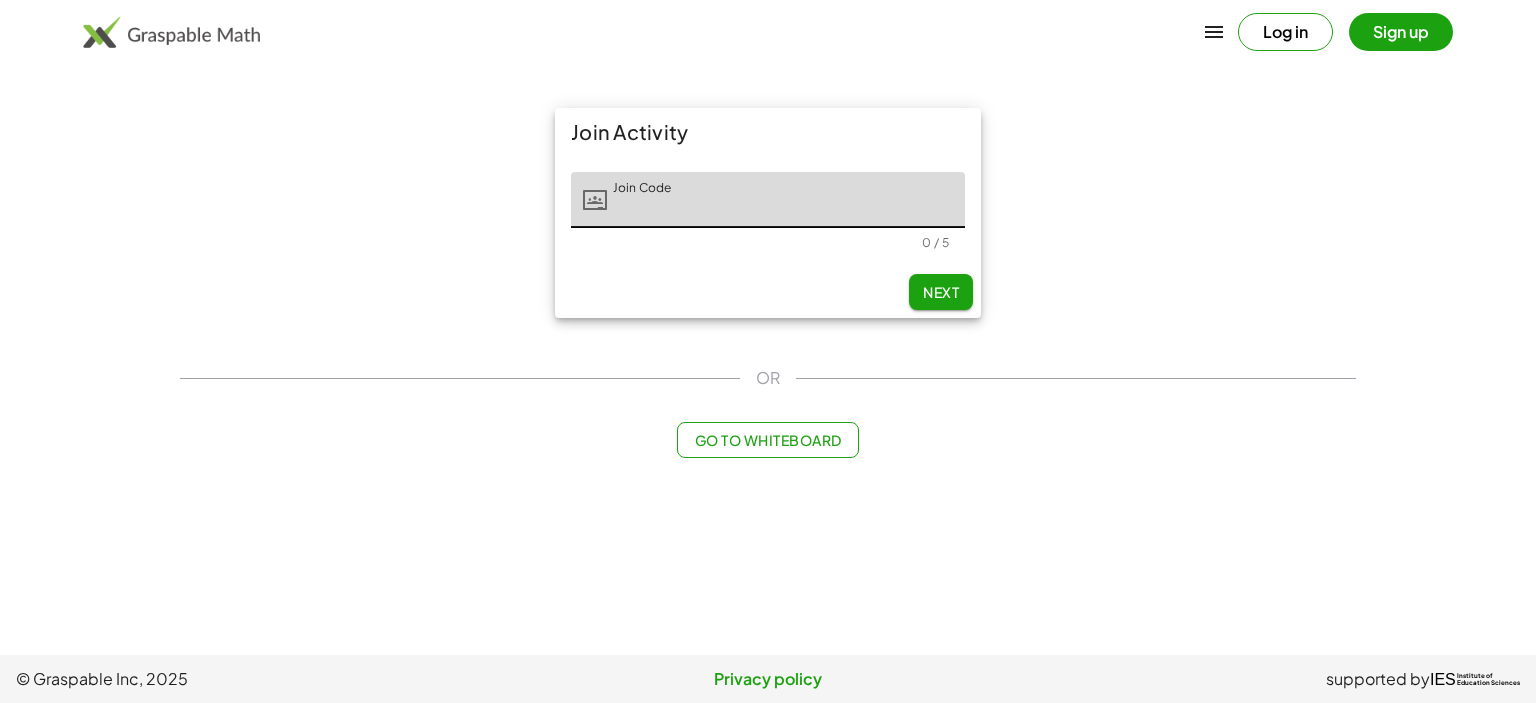 click on "Go to Whiteboard" 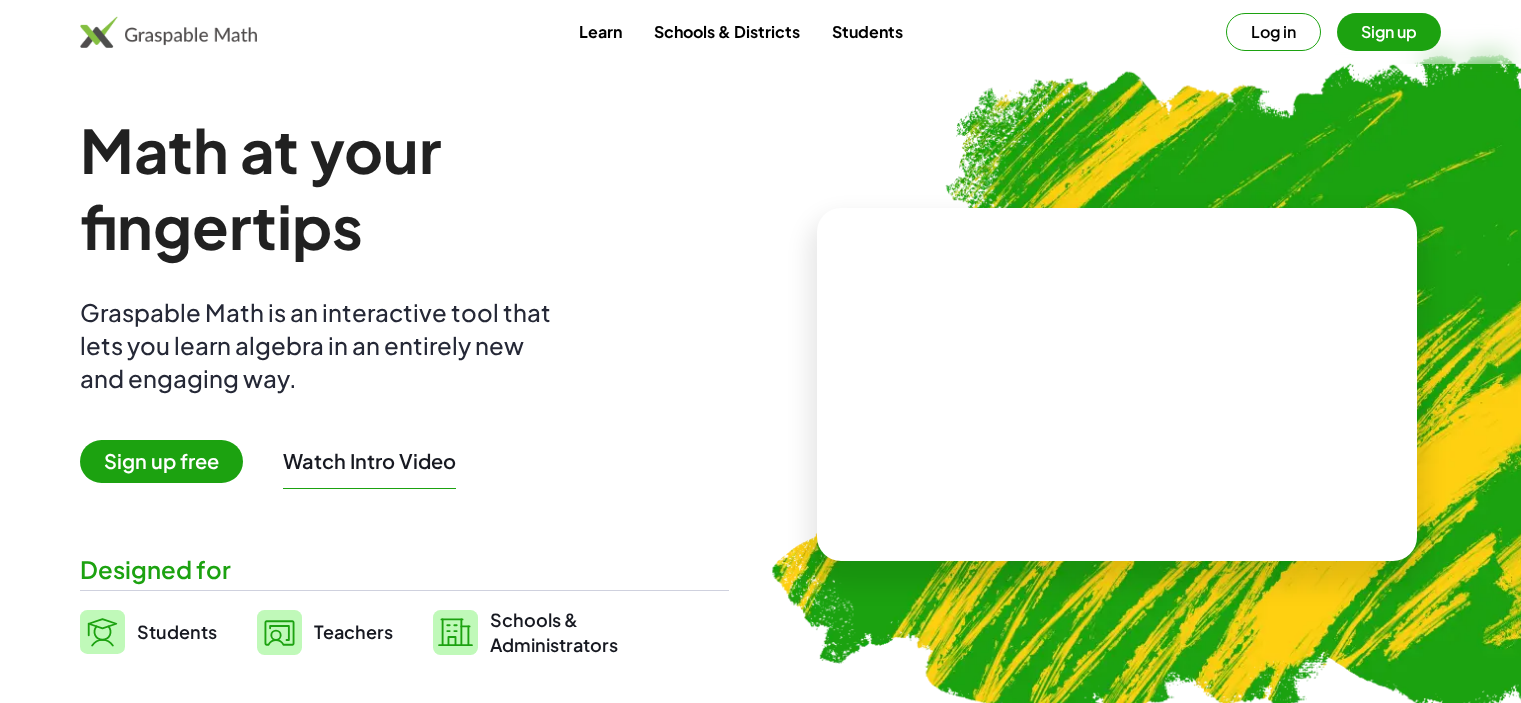 scroll, scrollTop: 0, scrollLeft: 0, axis: both 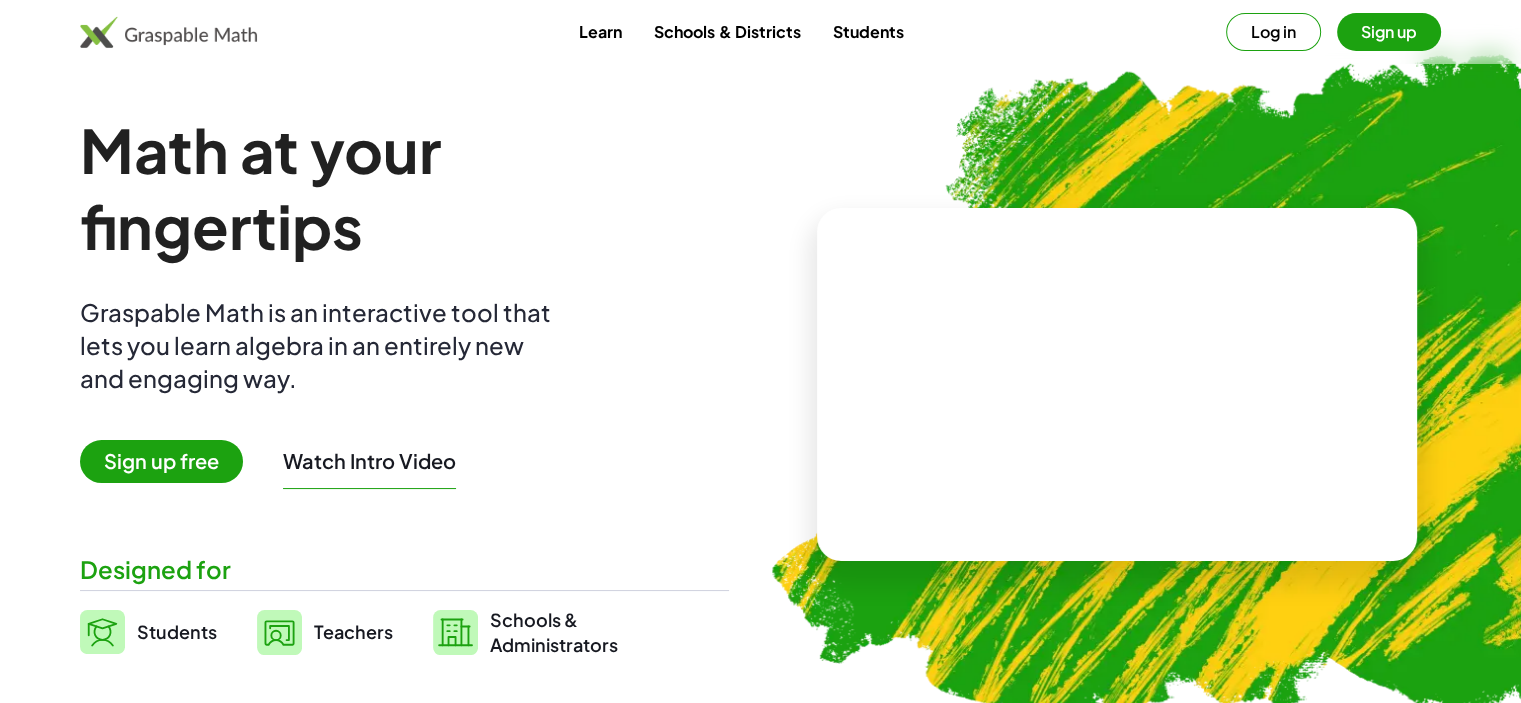 click on "Teachers" at bounding box center (353, 631) 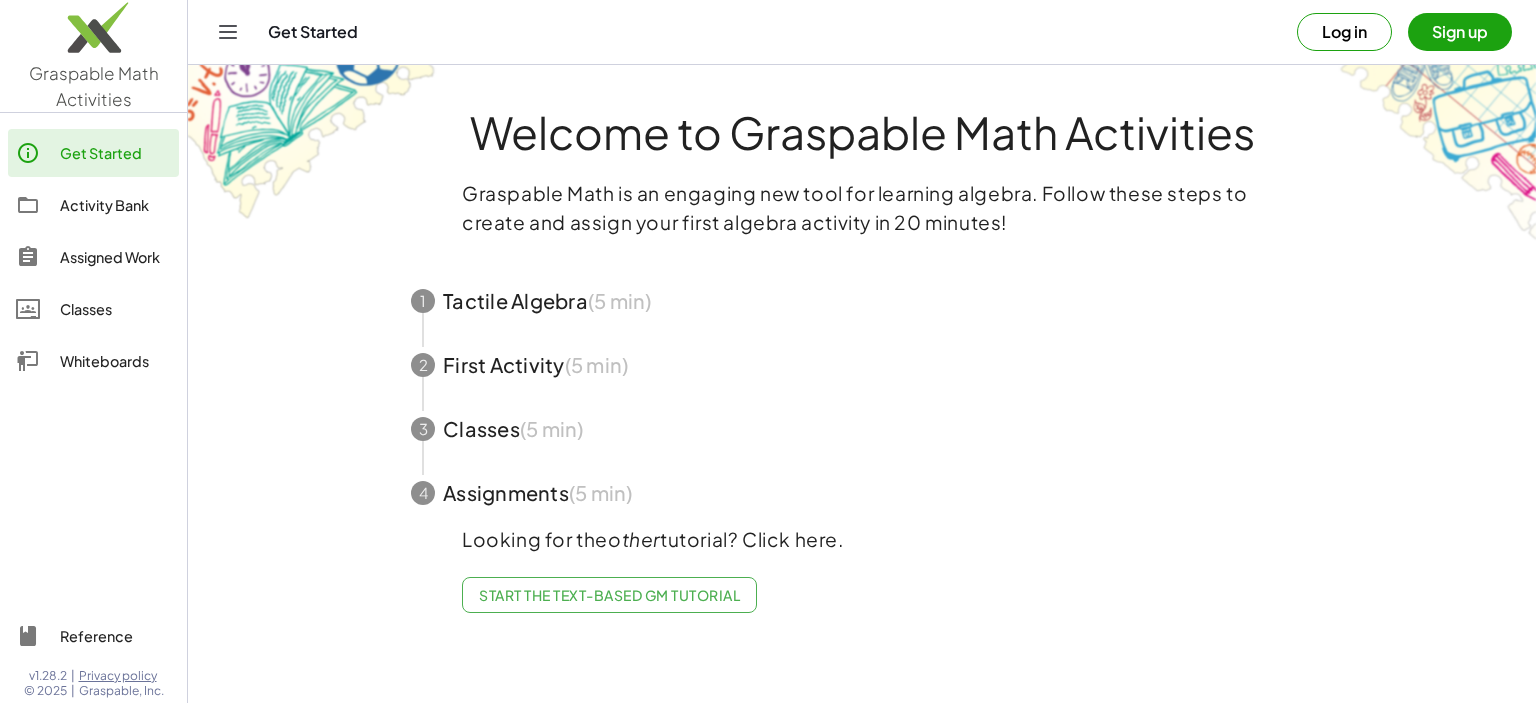 click at bounding box center (862, 429) 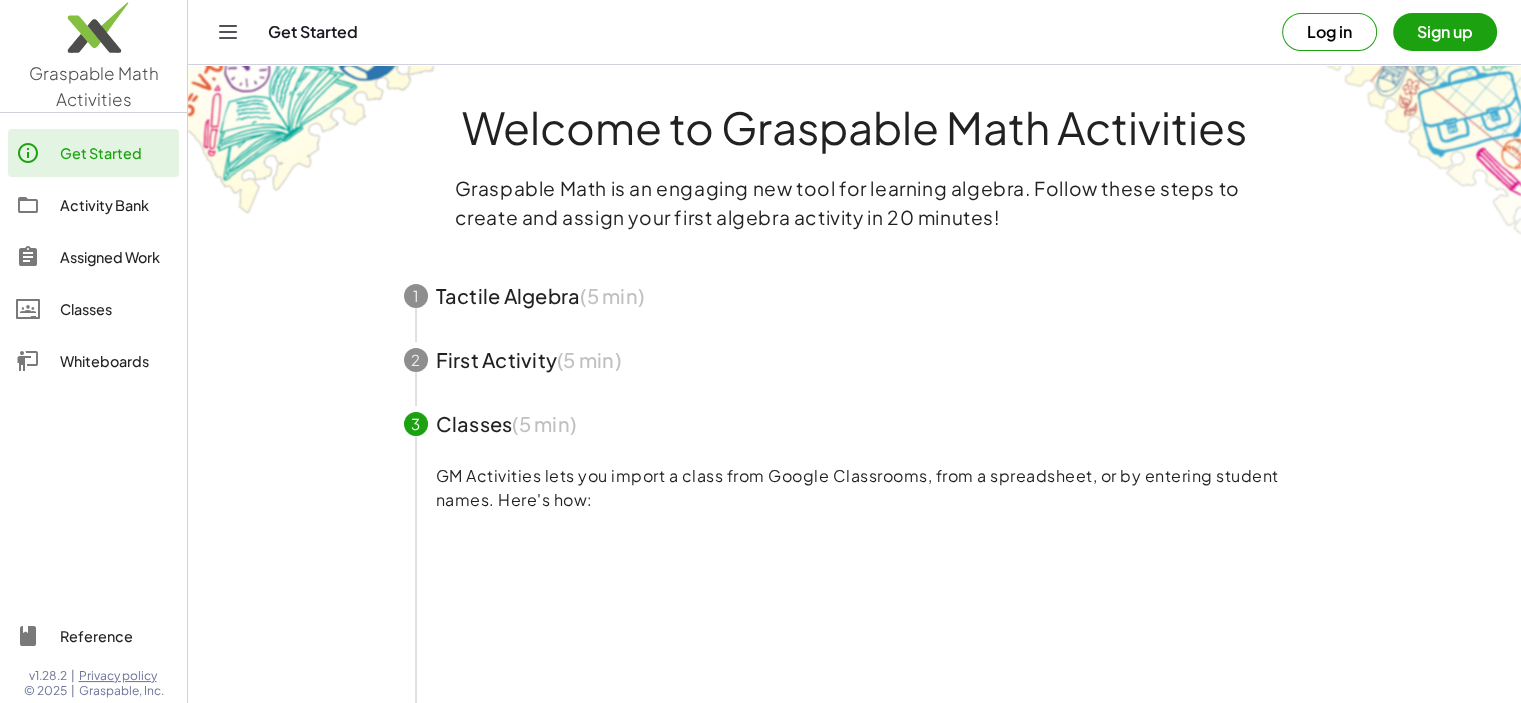 scroll, scrollTop: 0, scrollLeft: 0, axis: both 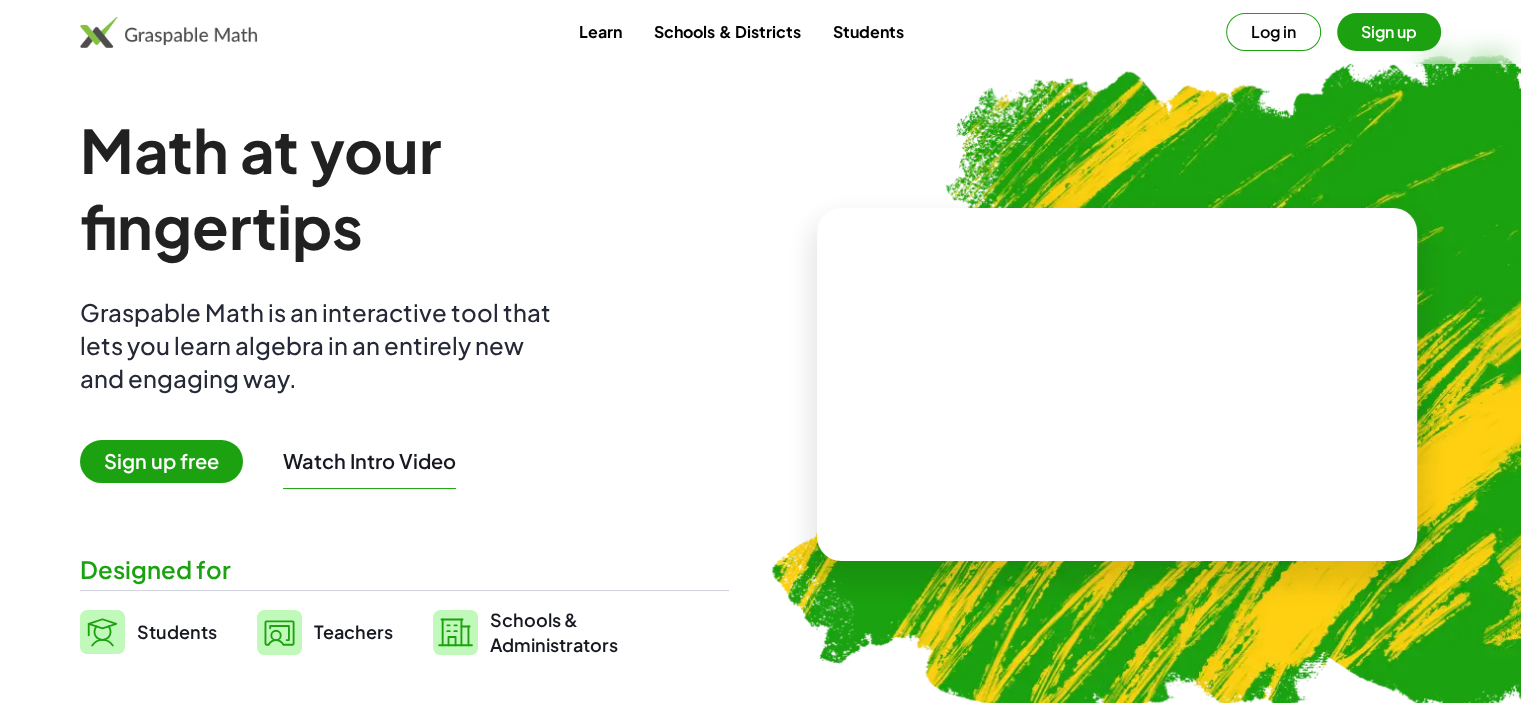 click on "Teachers" at bounding box center [353, 631] 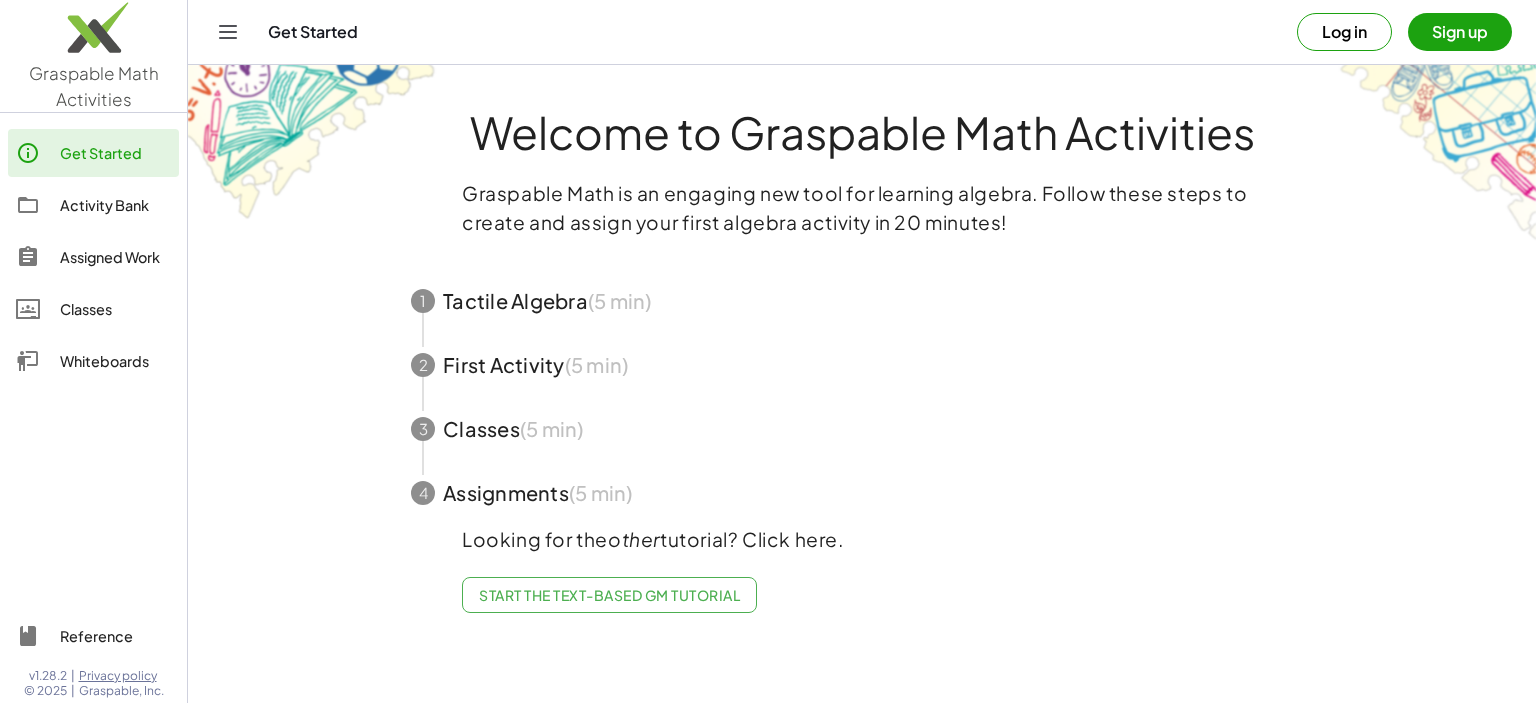 click at bounding box center (862, 493) 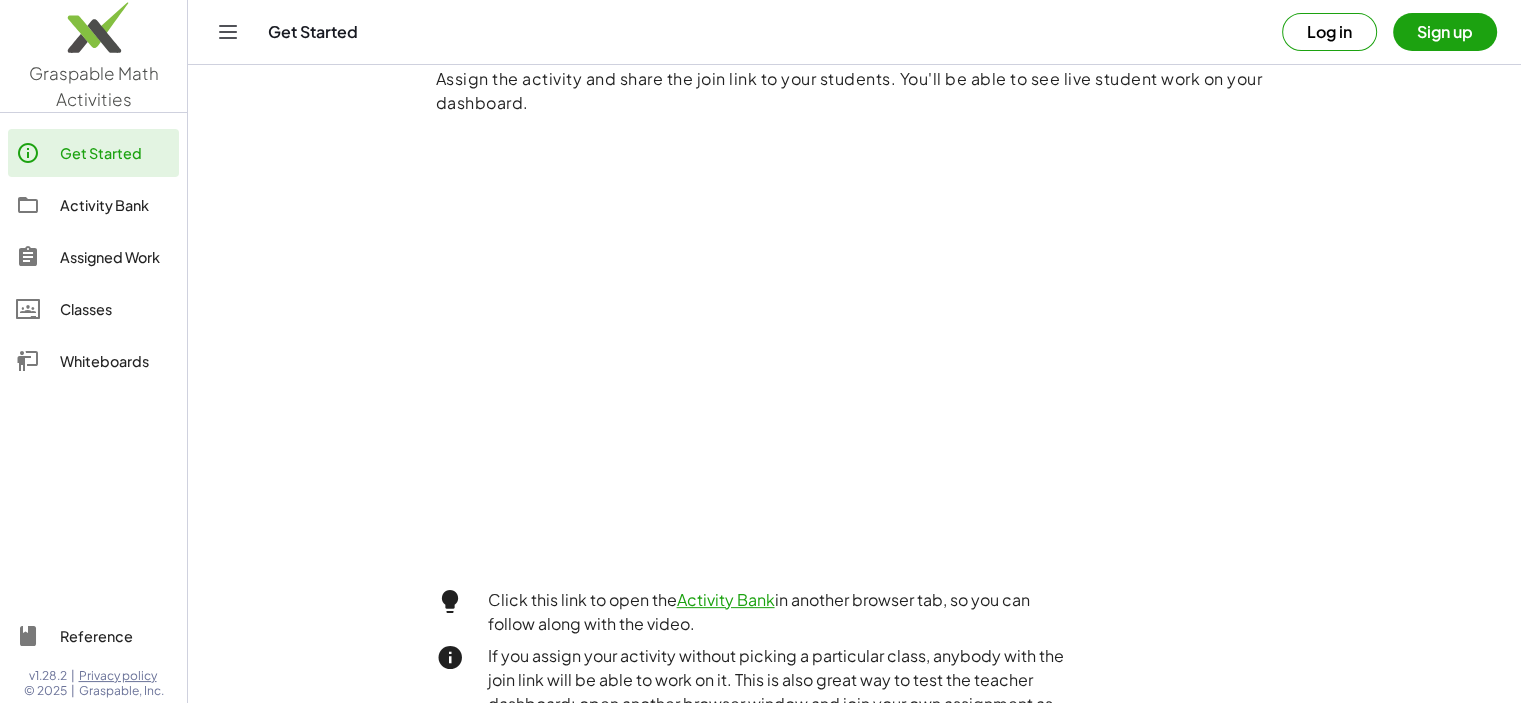 scroll, scrollTop: 758, scrollLeft: 0, axis: vertical 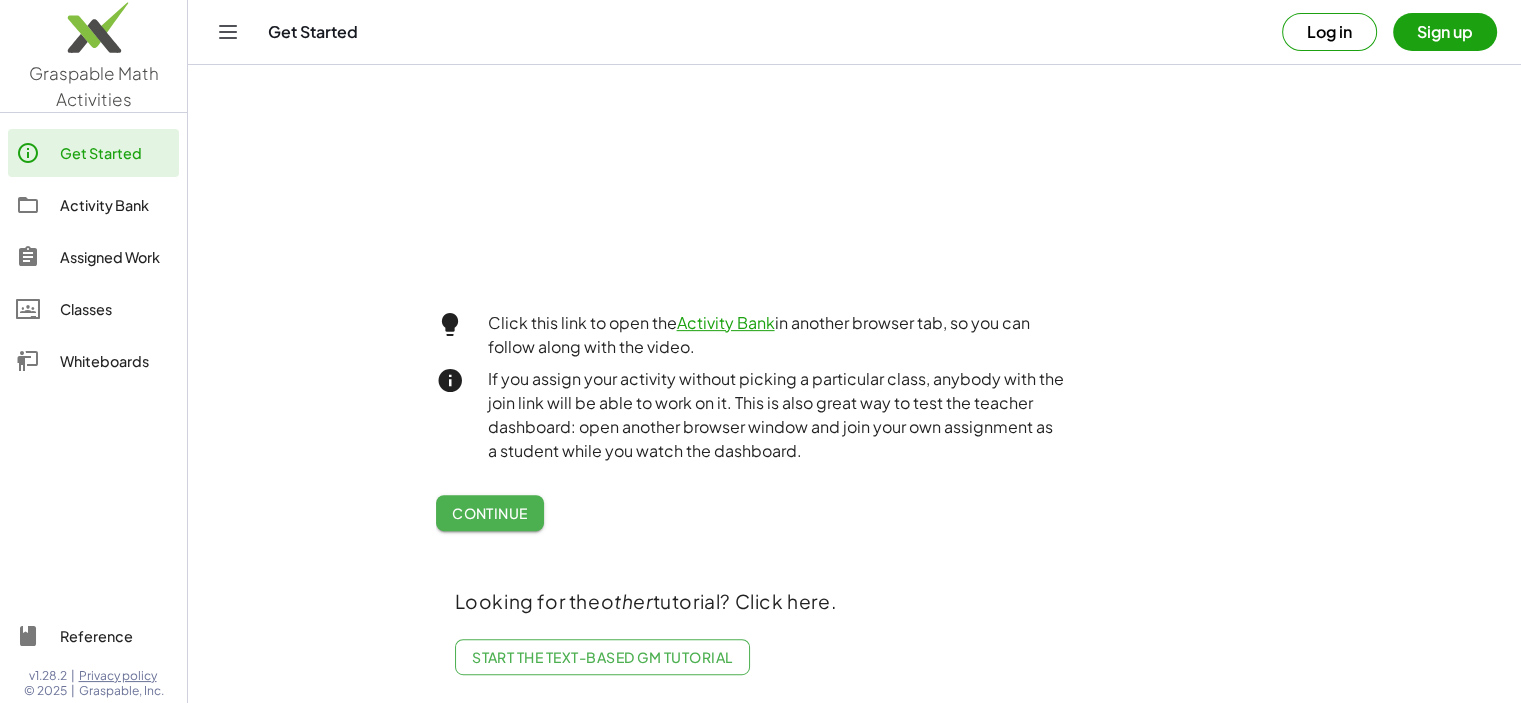 click on "Activity Bank" at bounding box center (726, 322) 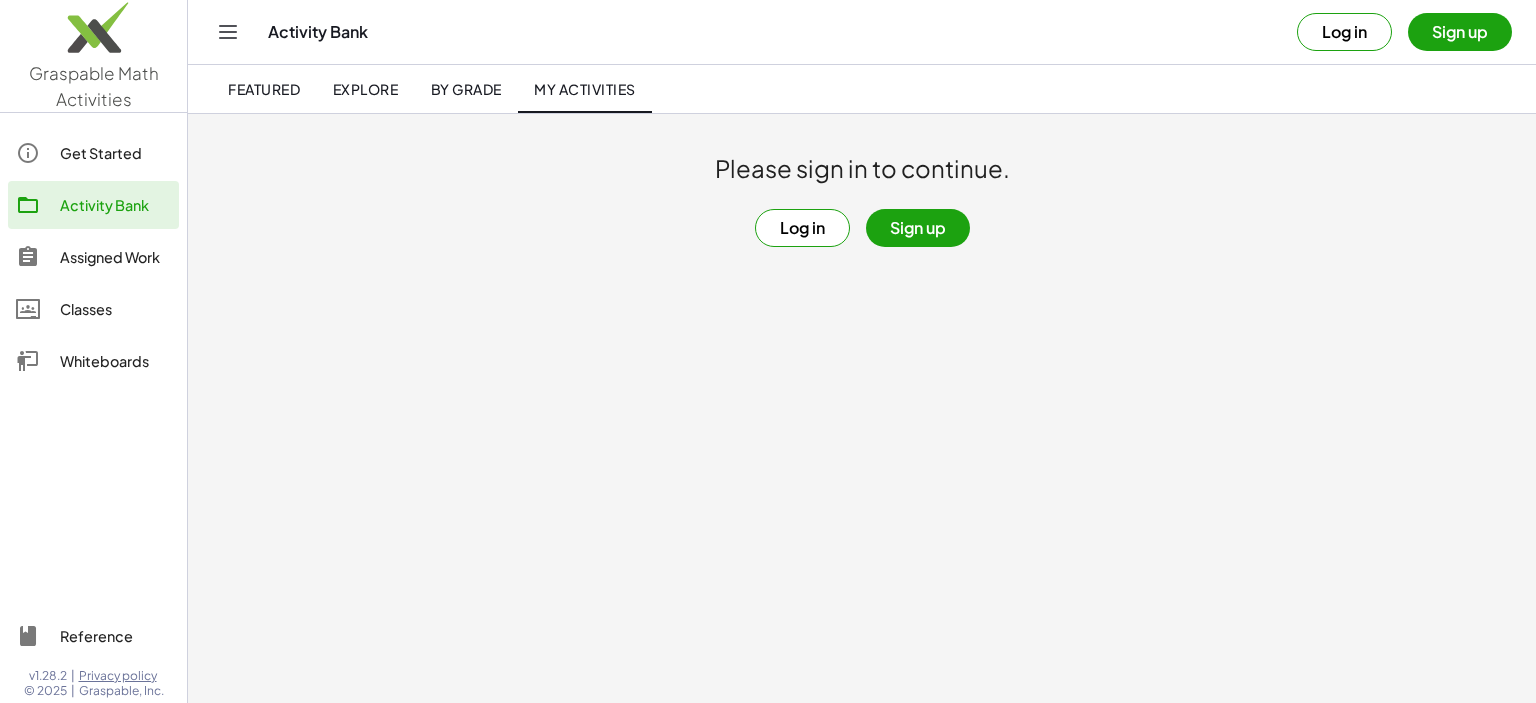 scroll, scrollTop: 0, scrollLeft: 0, axis: both 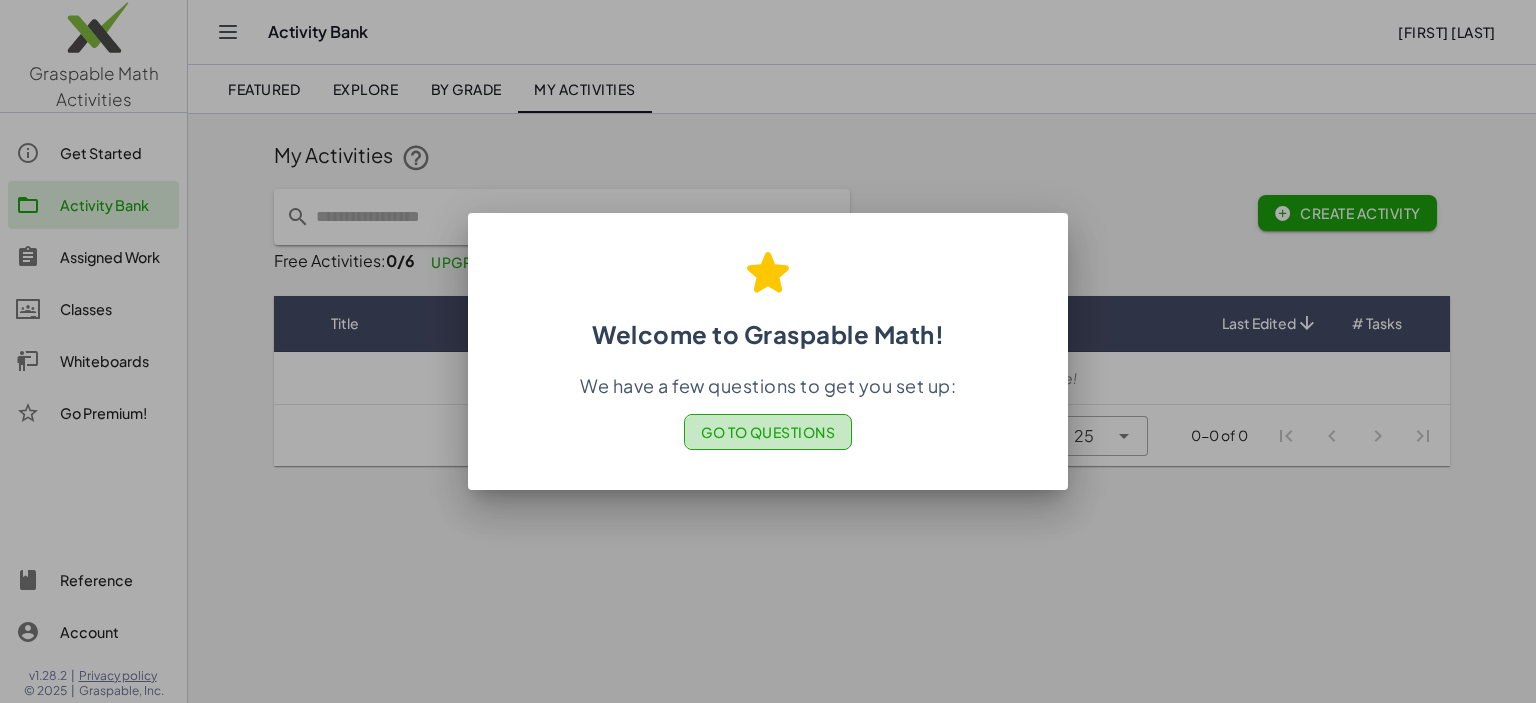 click on "Go to Questions" 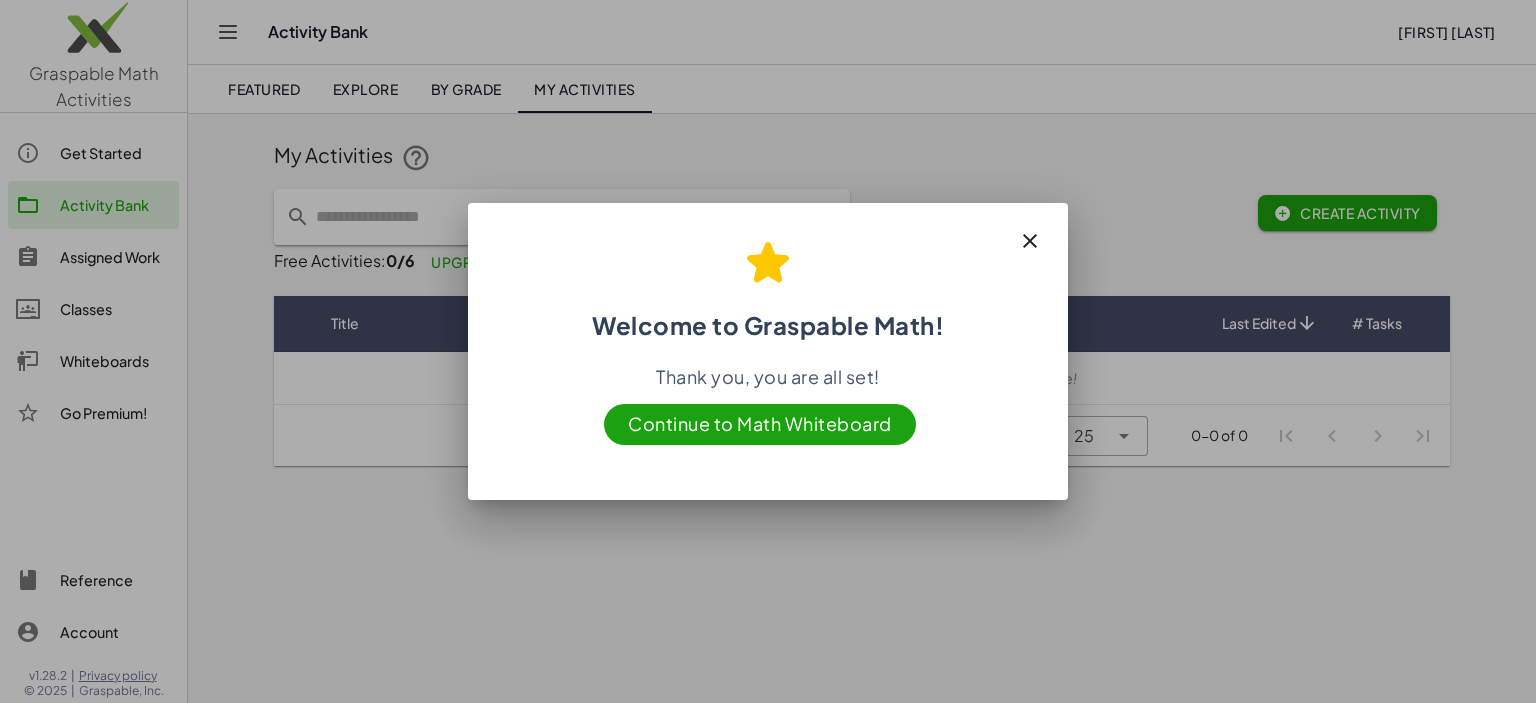 click on "Continue to Math Whiteboard" at bounding box center [760, 424] 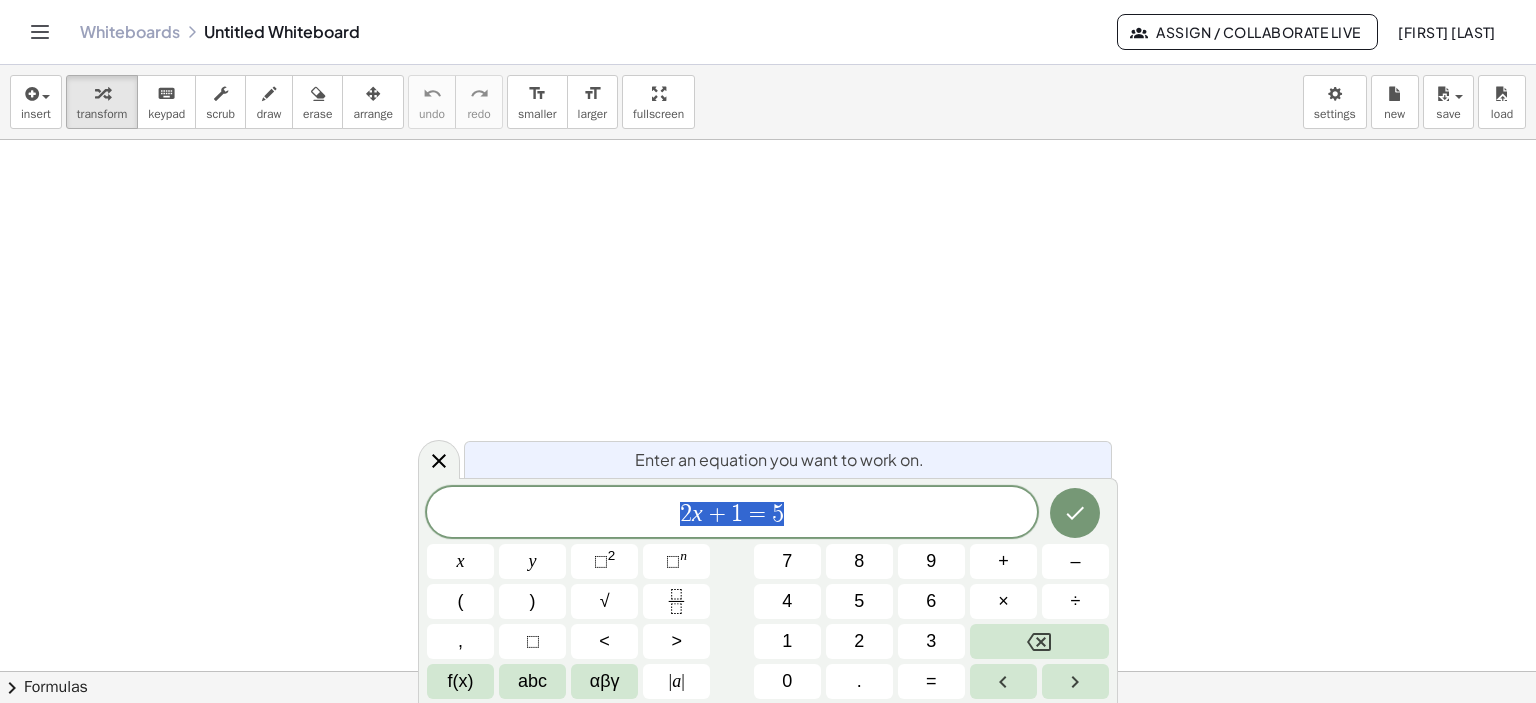scroll, scrollTop: 0, scrollLeft: 0, axis: both 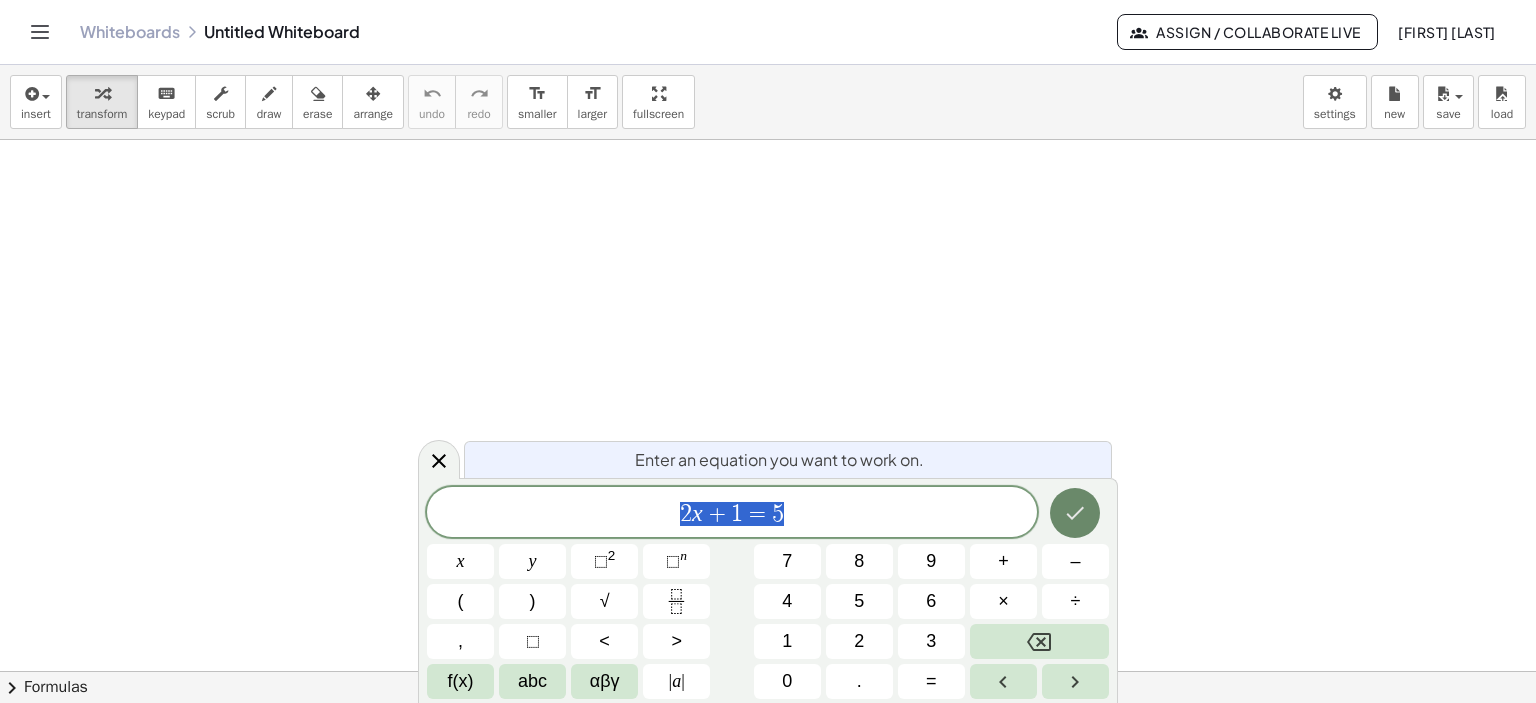 click 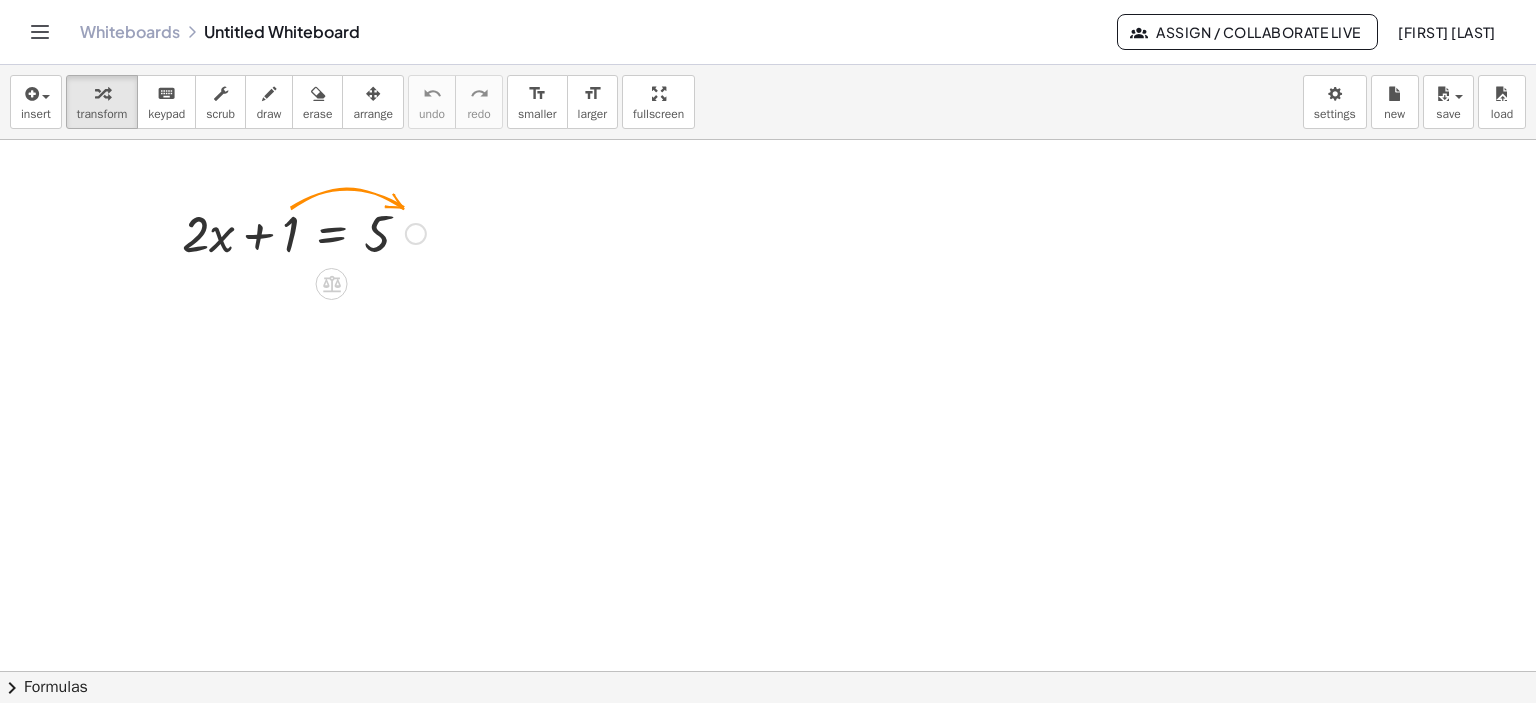 click at bounding box center (304, 232) 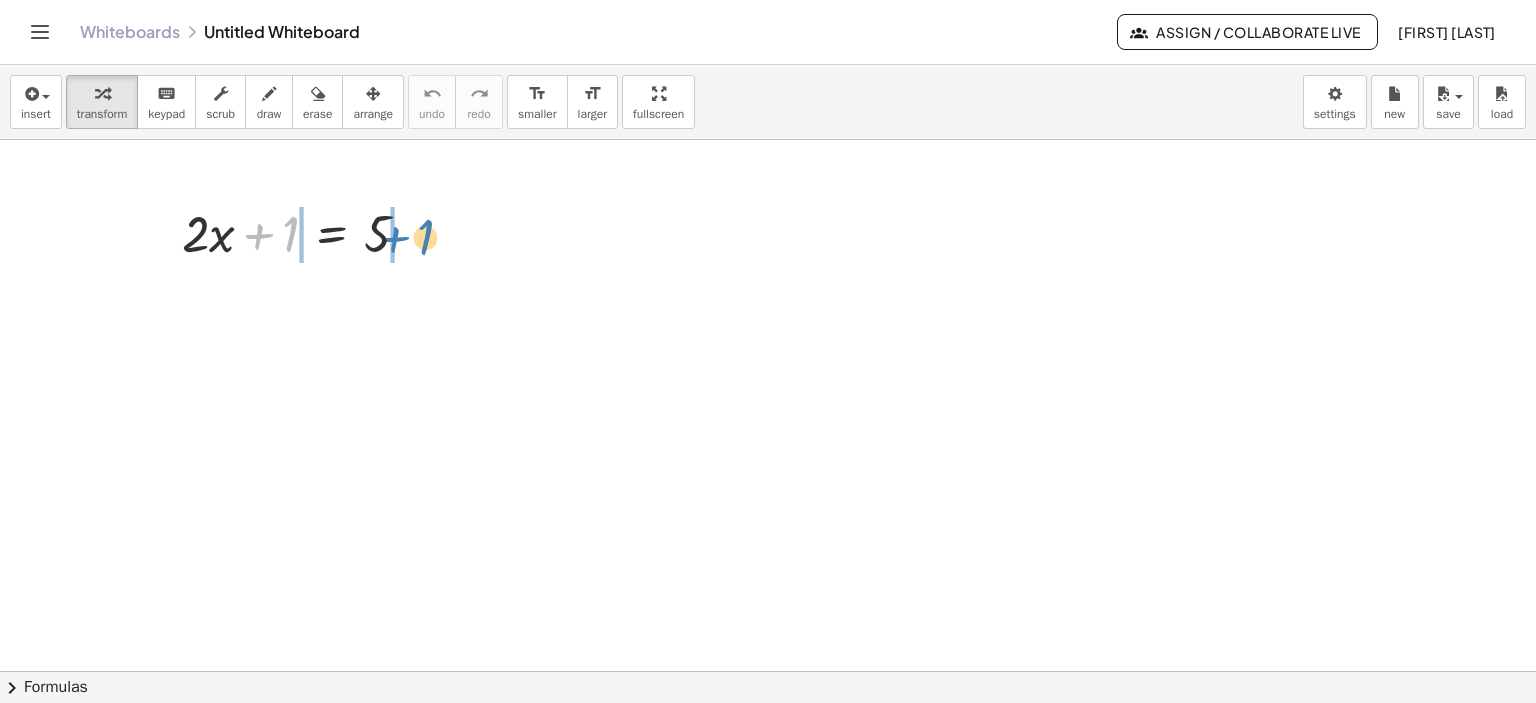 drag, startPoint x: 292, startPoint y: 232, endPoint x: 427, endPoint y: 235, distance: 135.03333 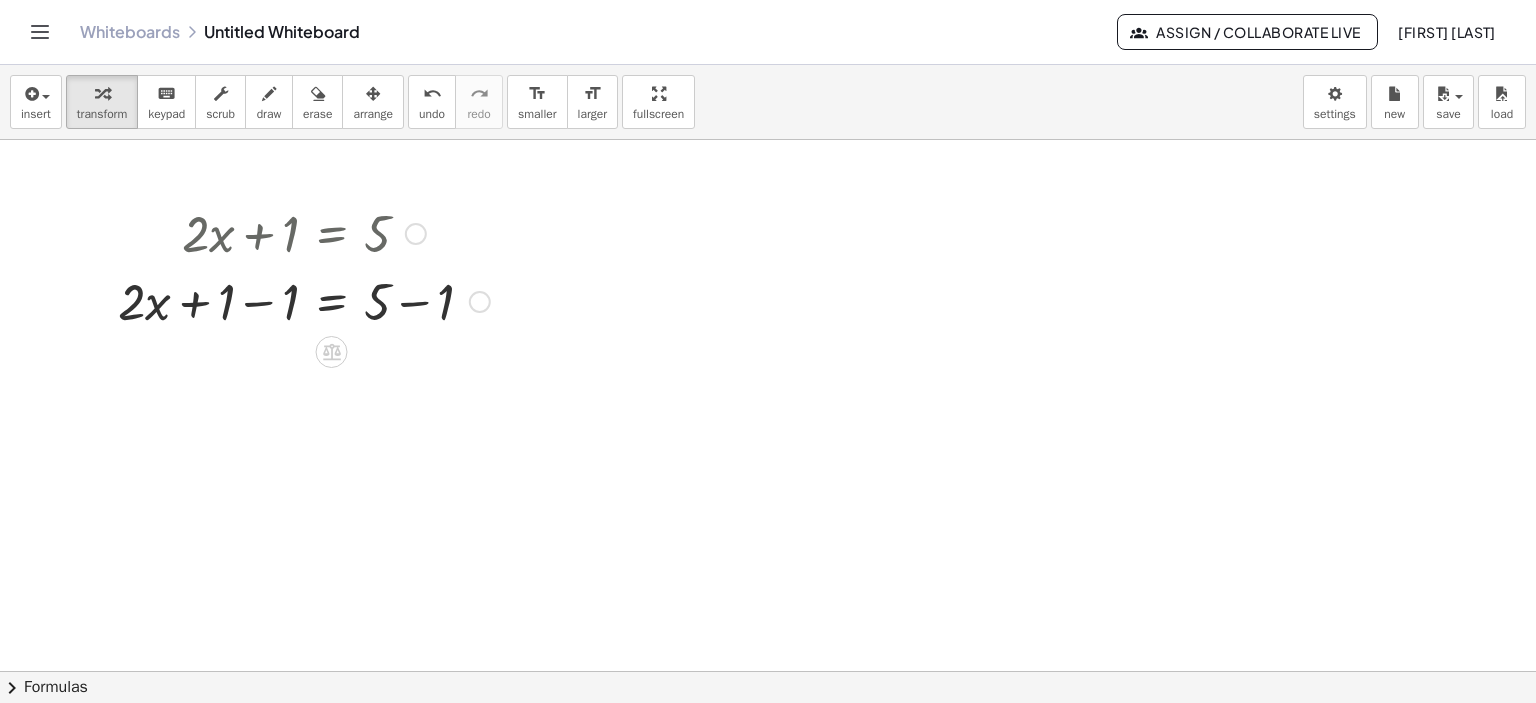 click at bounding box center [304, 300] 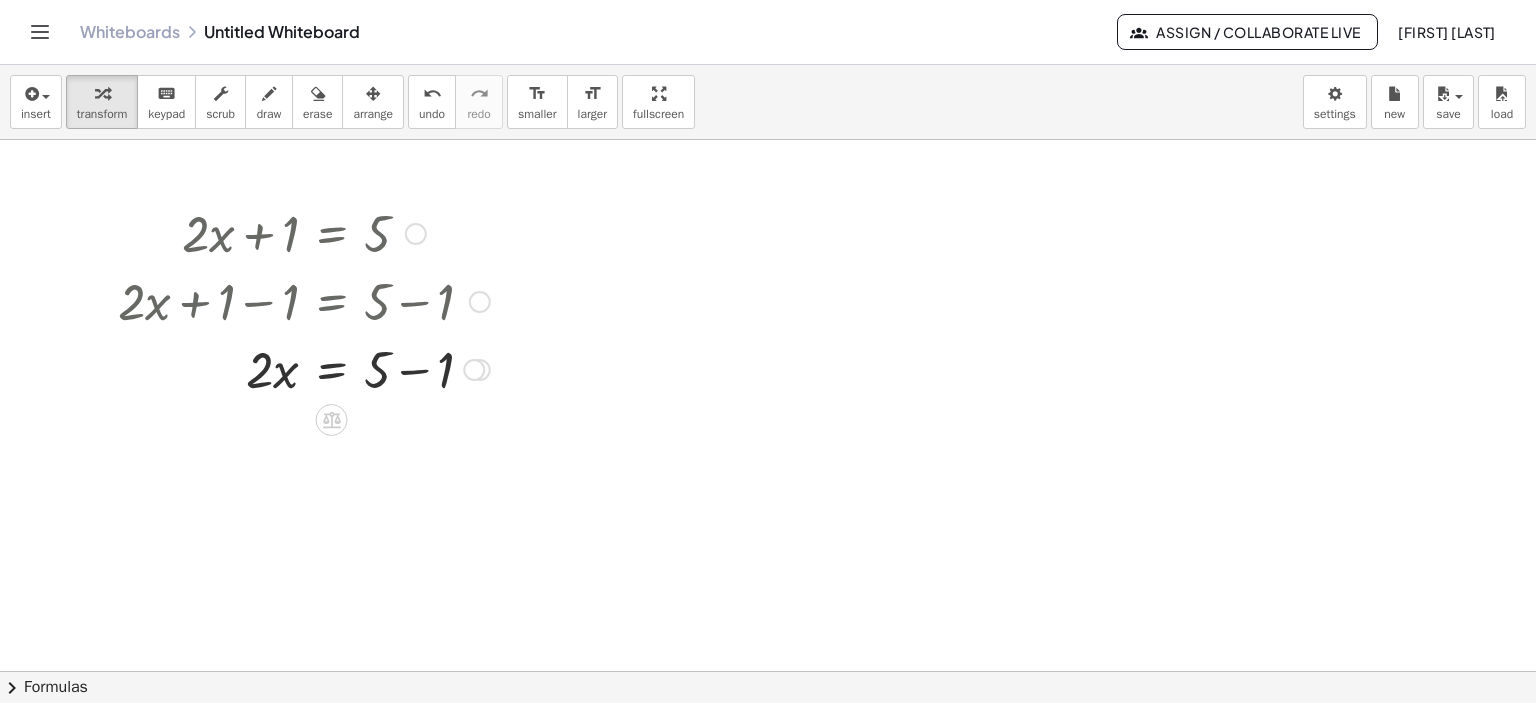 click at bounding box center [304, 368] 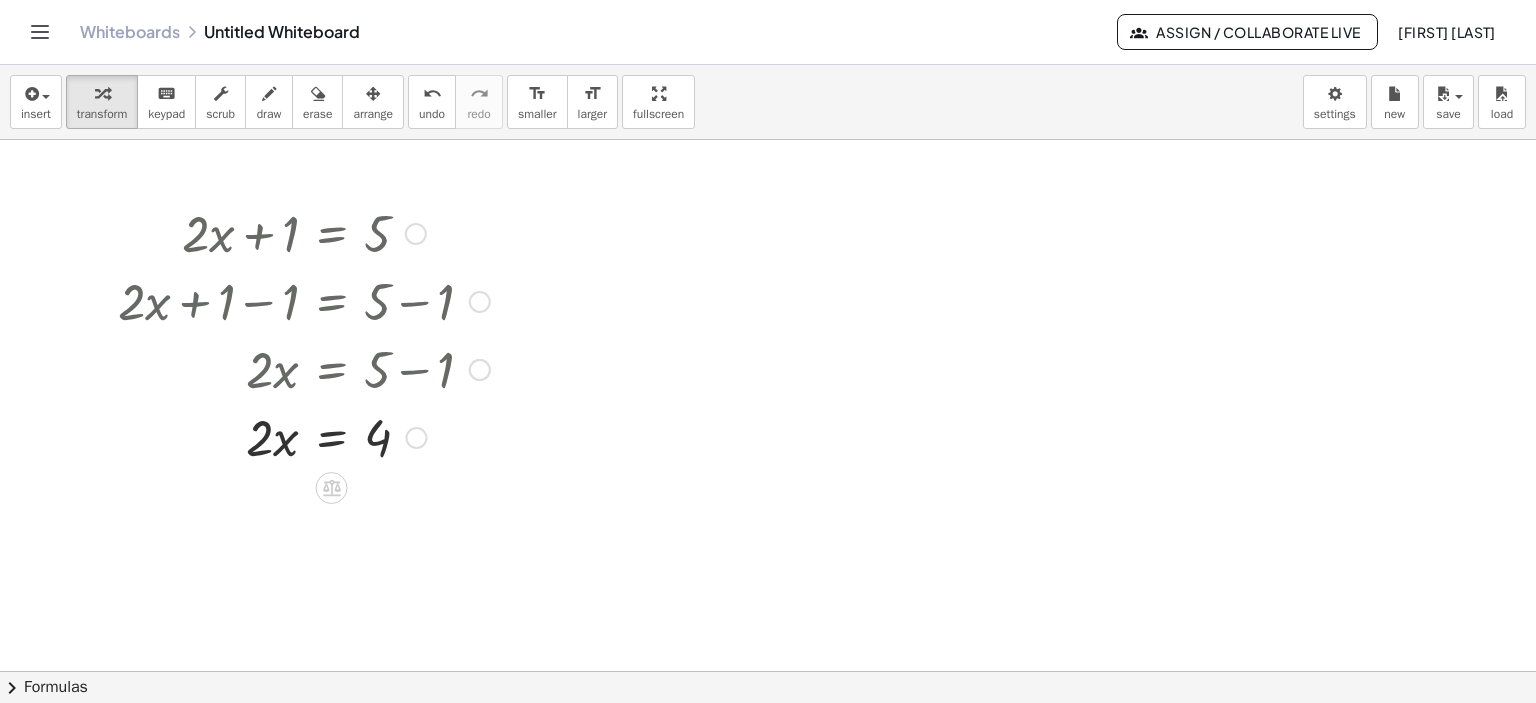 click at bounding box center (304, 436) 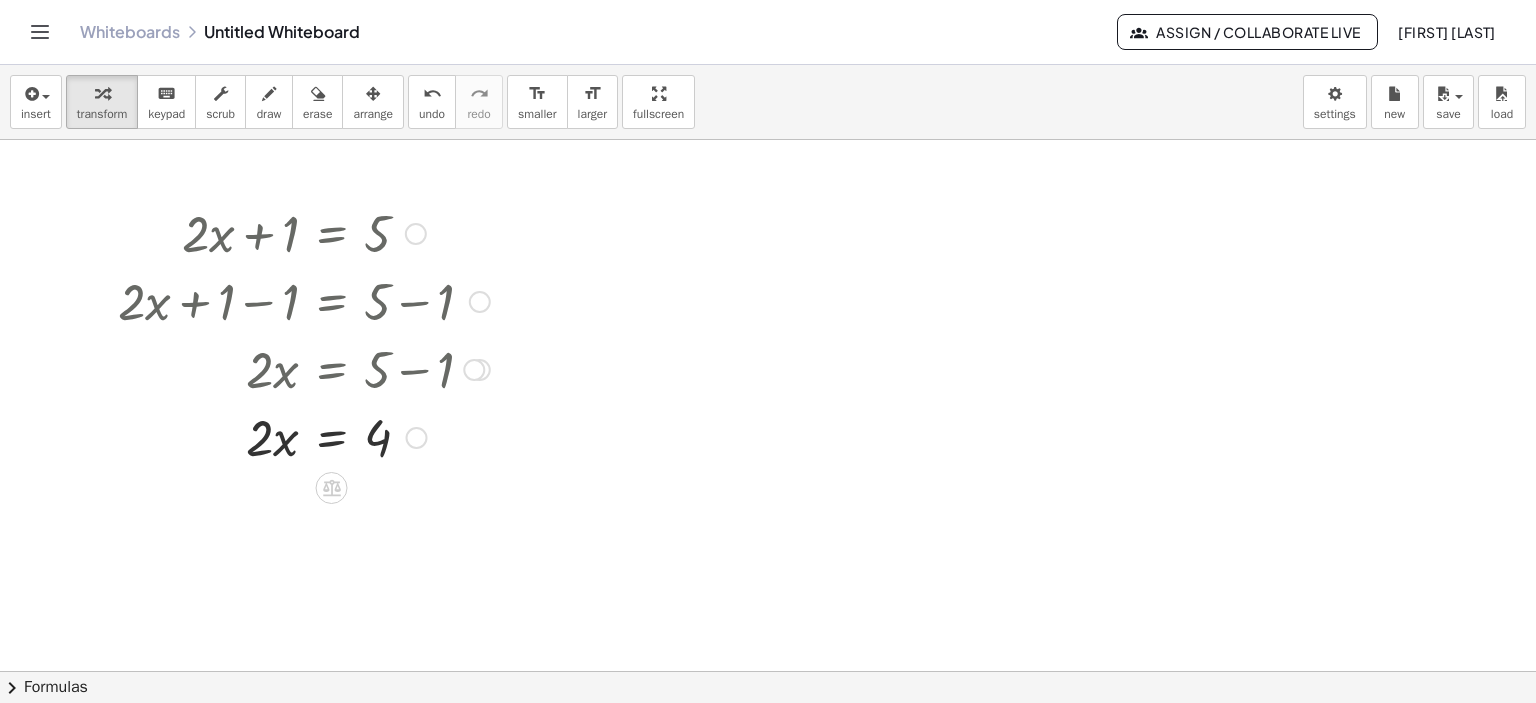 click at bounding box center (304, 436) 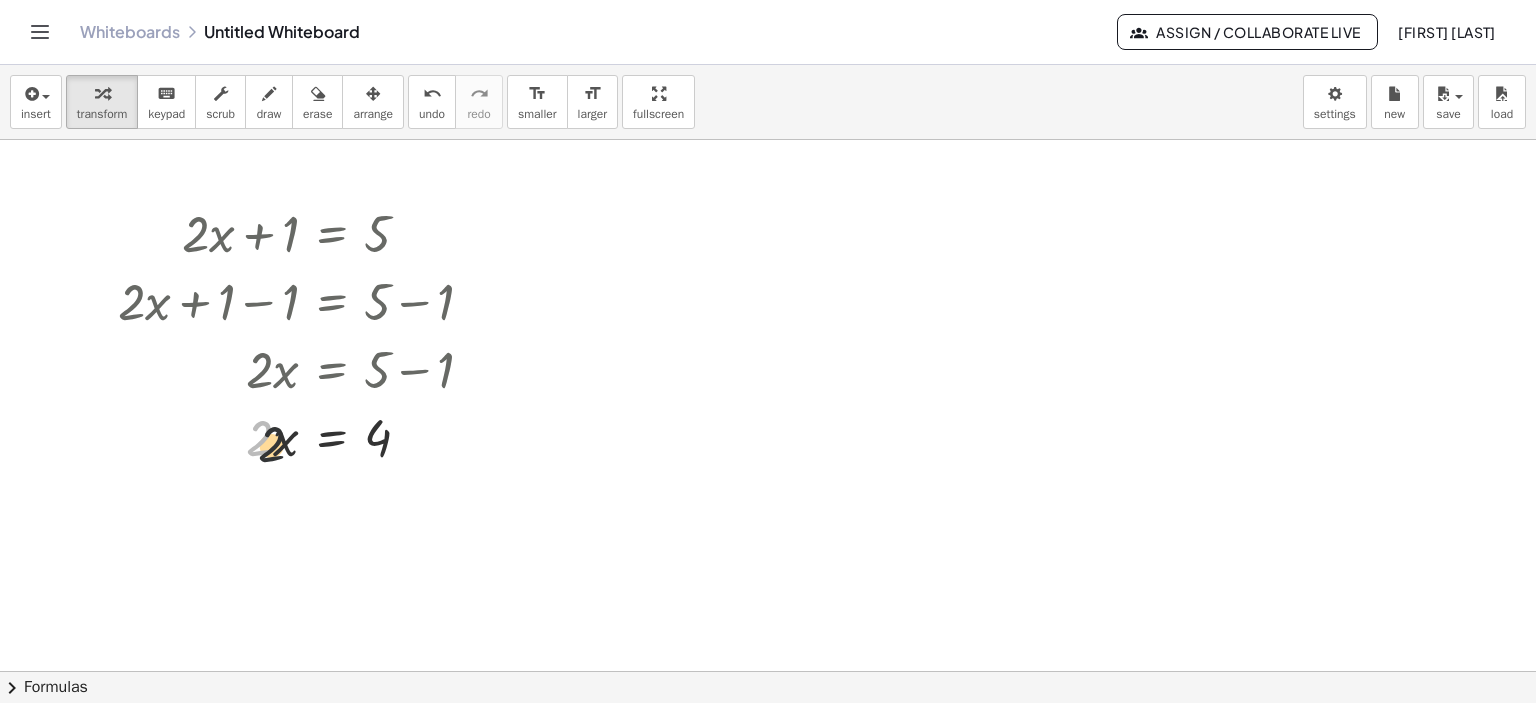drag, startPoint x: 260, startPoint y: 444, endPoint x: 393, endPoint y: 484, distance: 138.88484 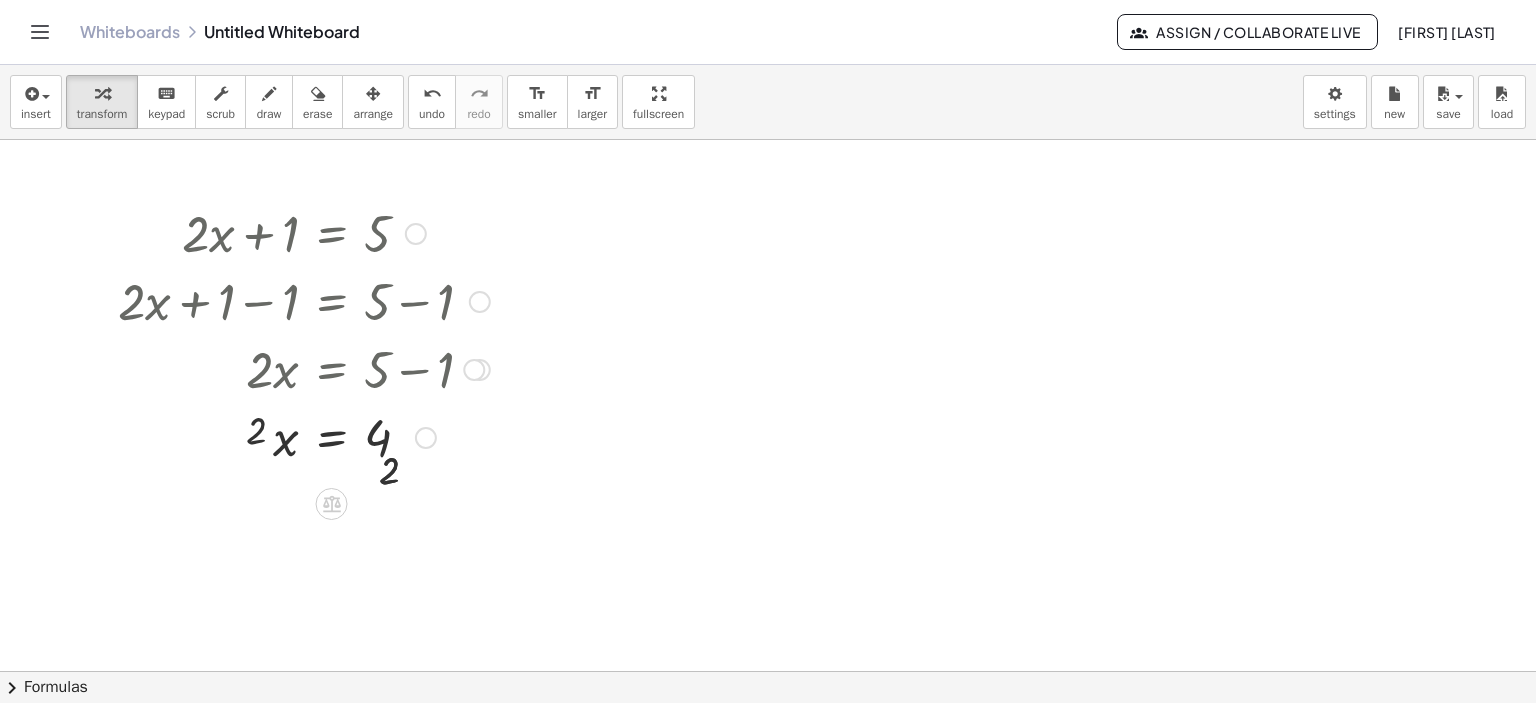click at bounding box center [304, 436] 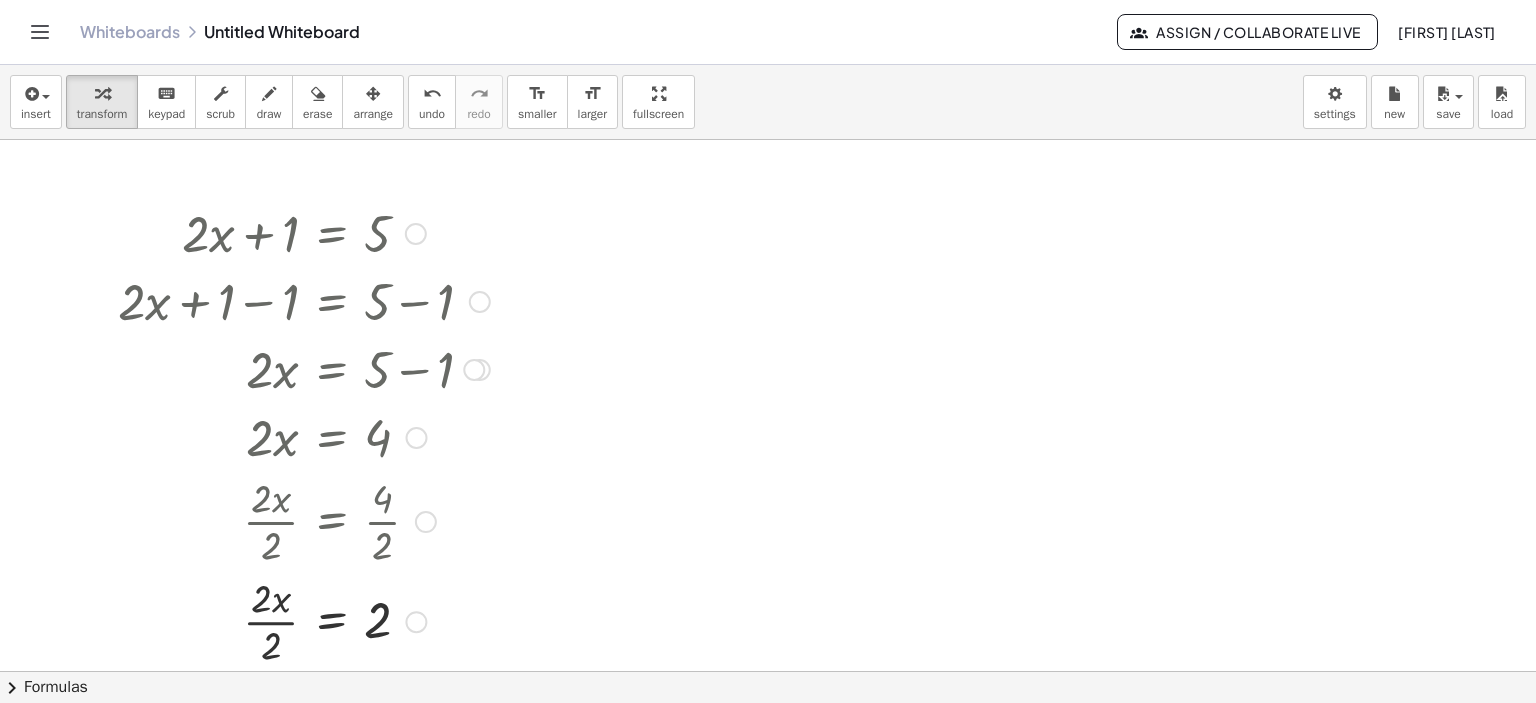 click at bounding box center [304, 620] 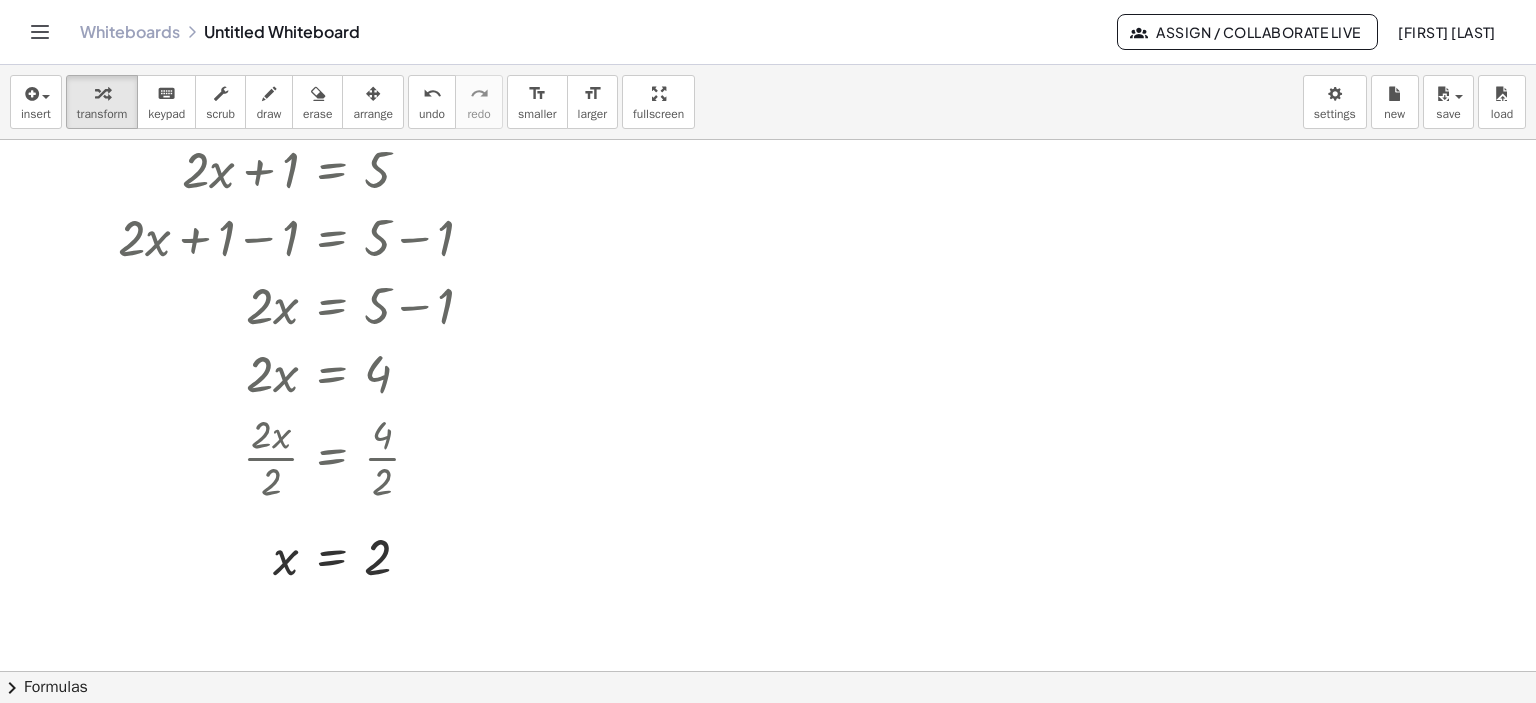 scroll, scrollTop: 0, scrollLeft: 0, axis: both 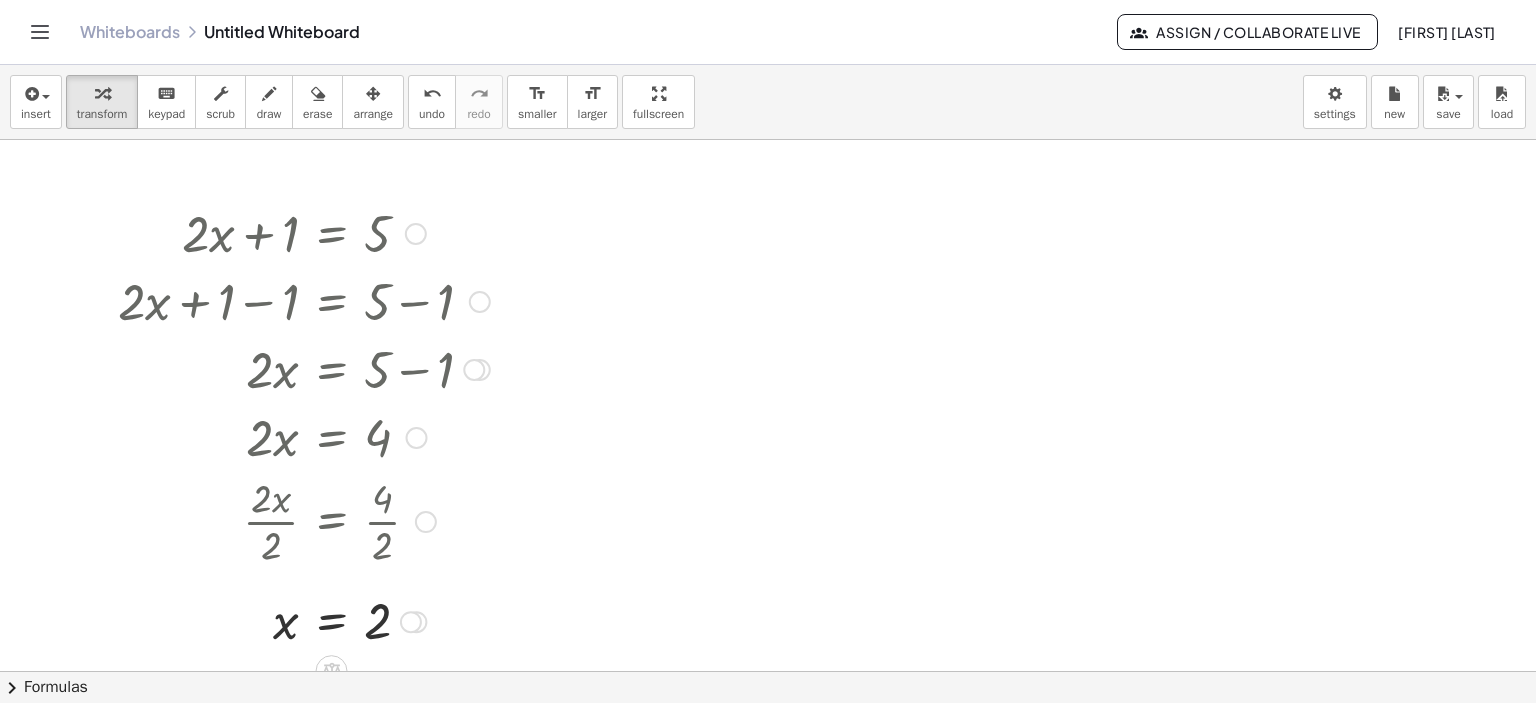 click at bounding box center (416, 234) 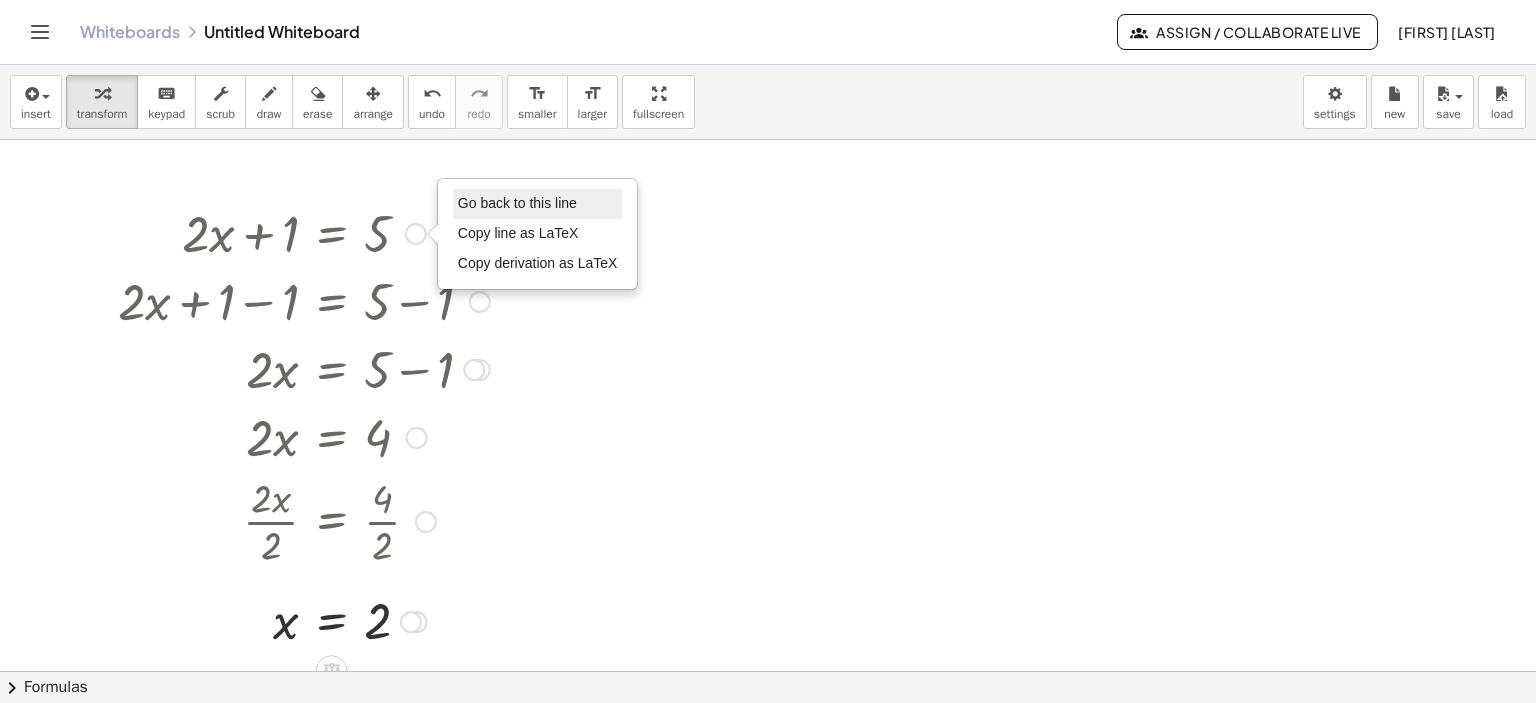 click on "Go back to this line" at bounding box center [517, 203] 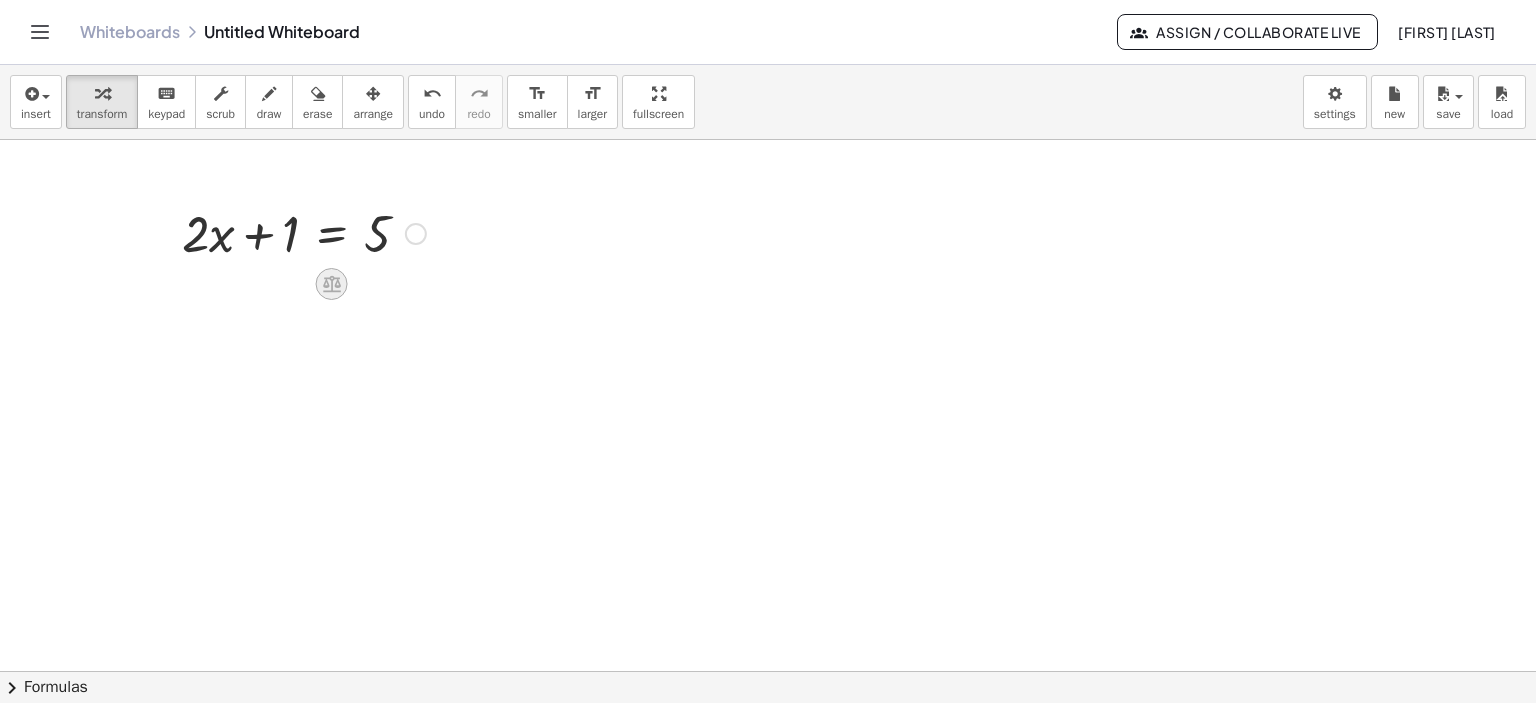 click 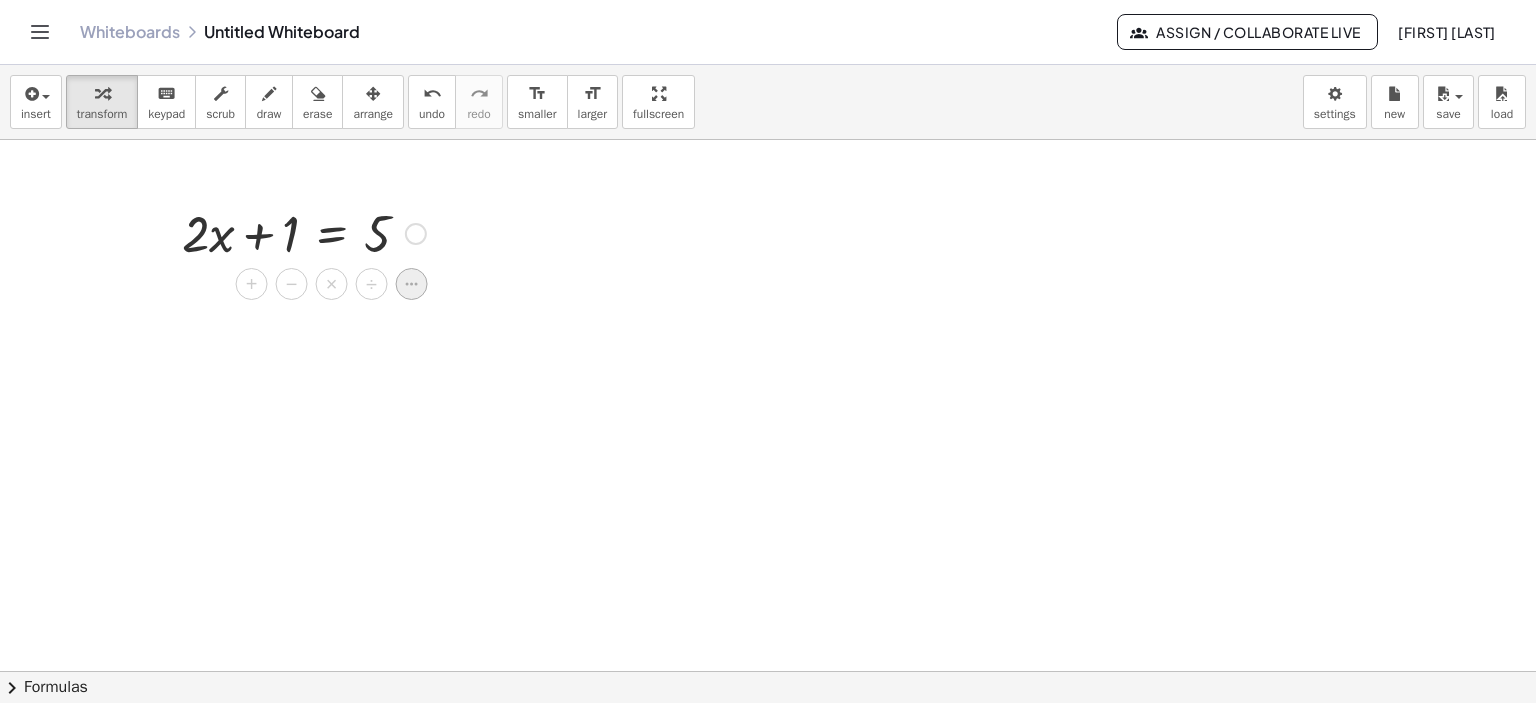 click 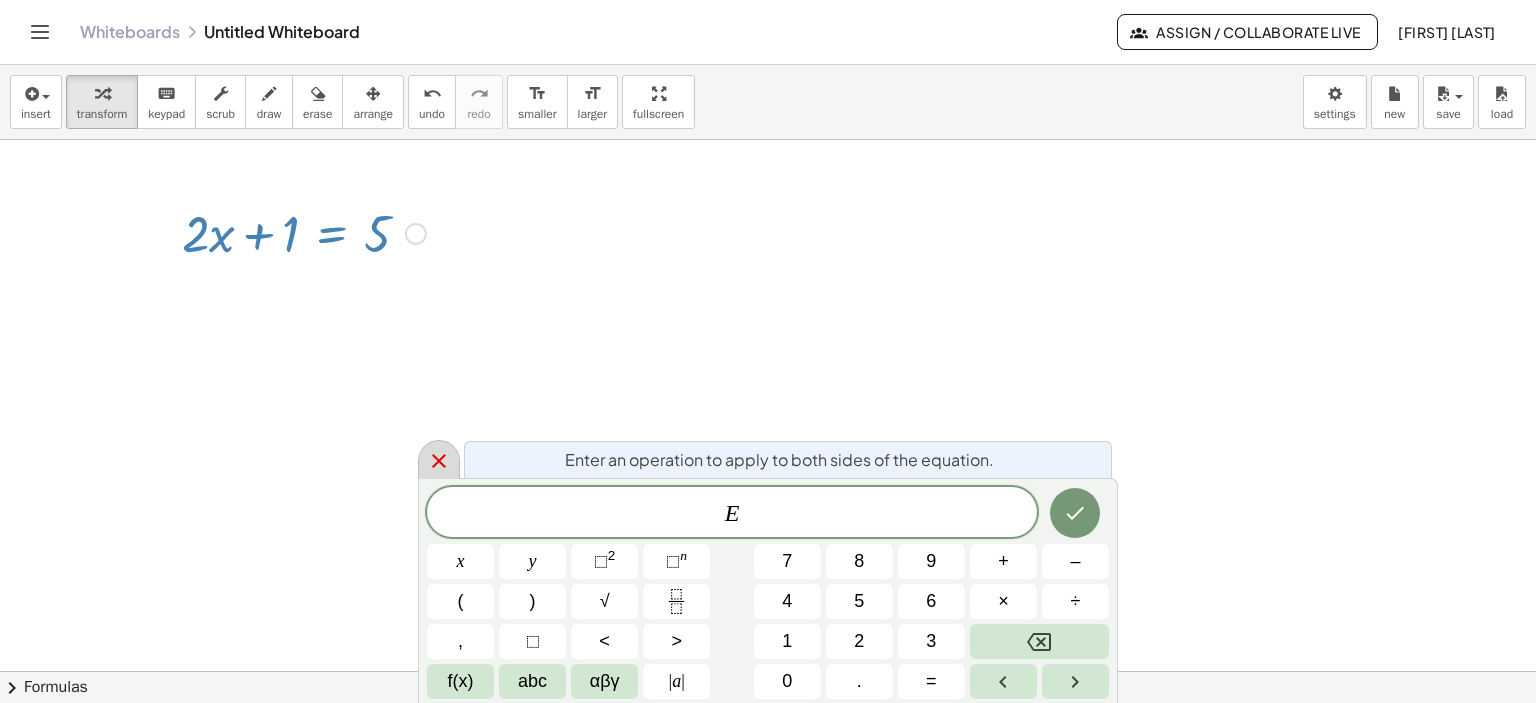 click 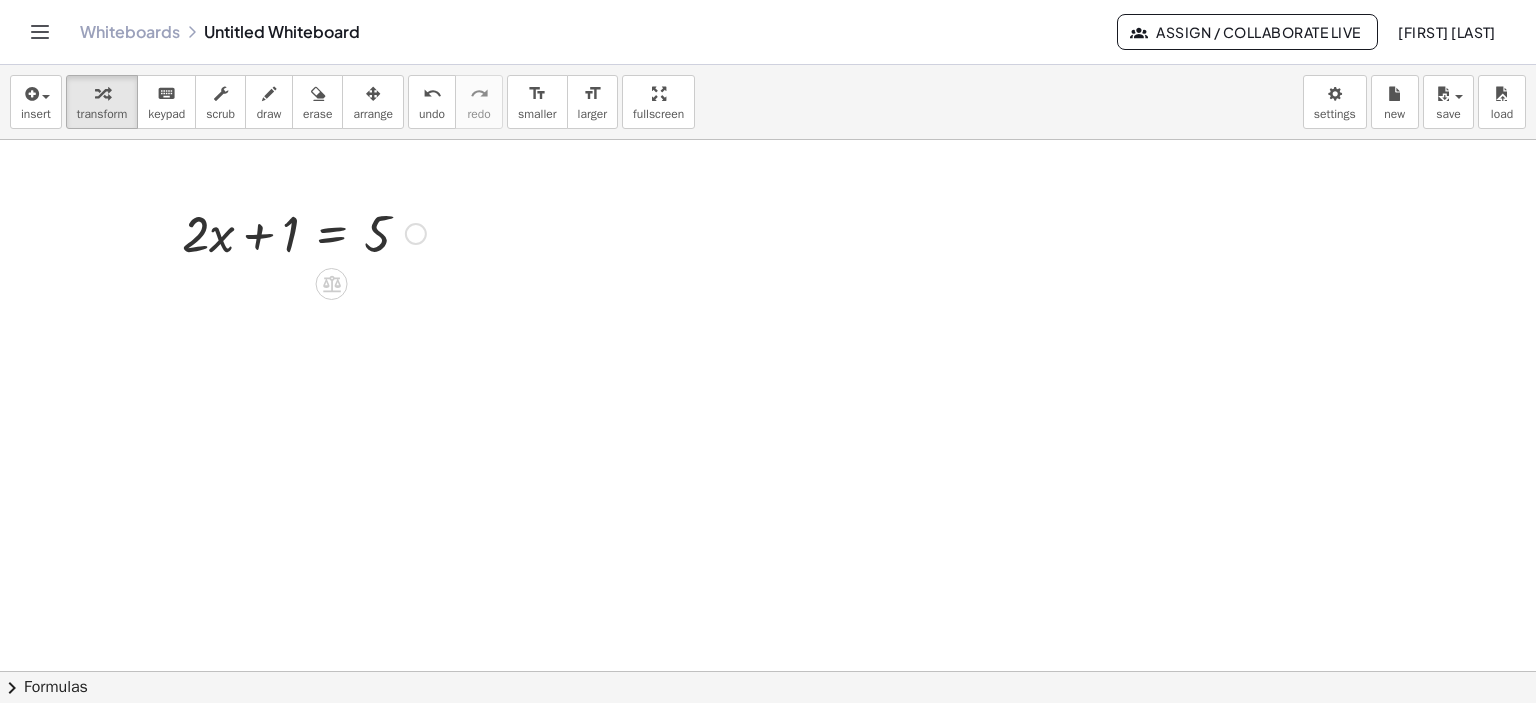click 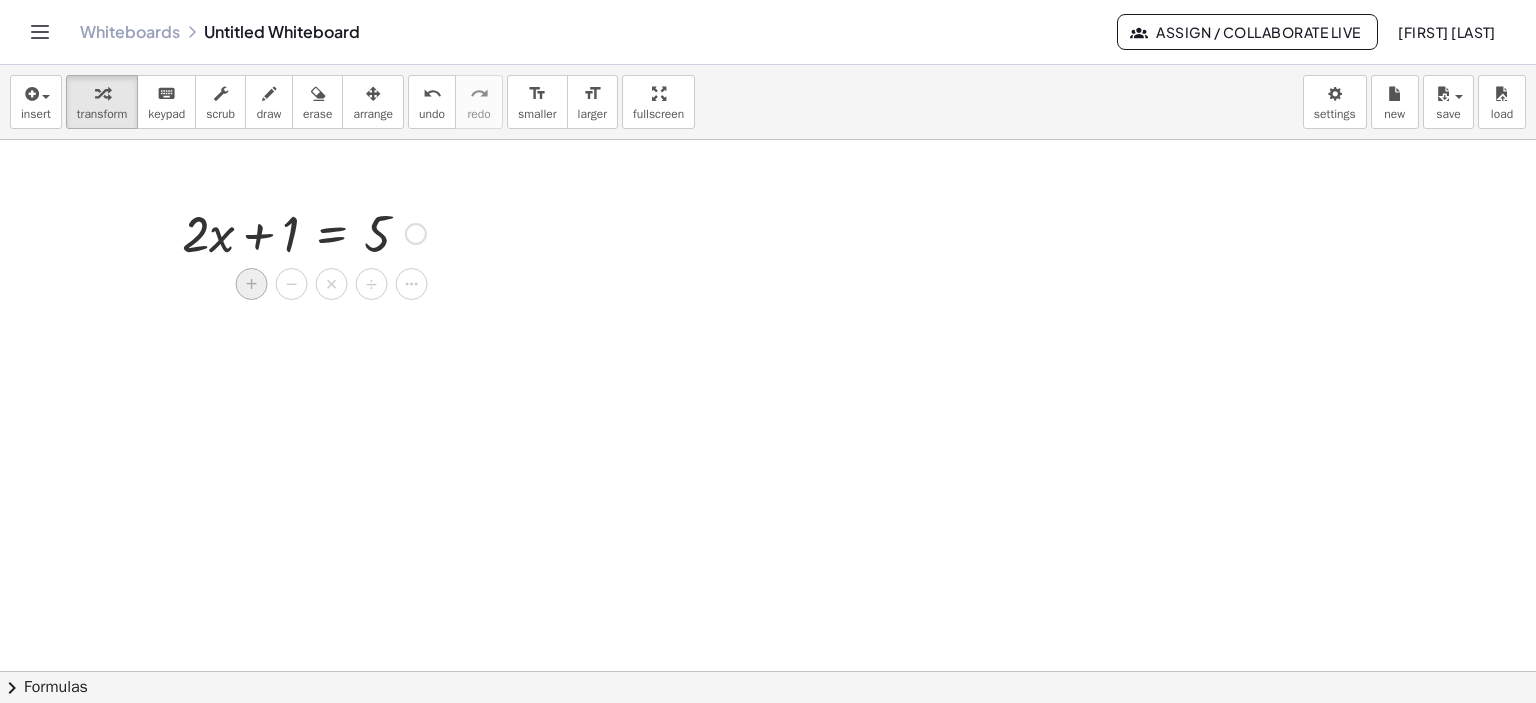click on "+" at bounding box center [252, 284] 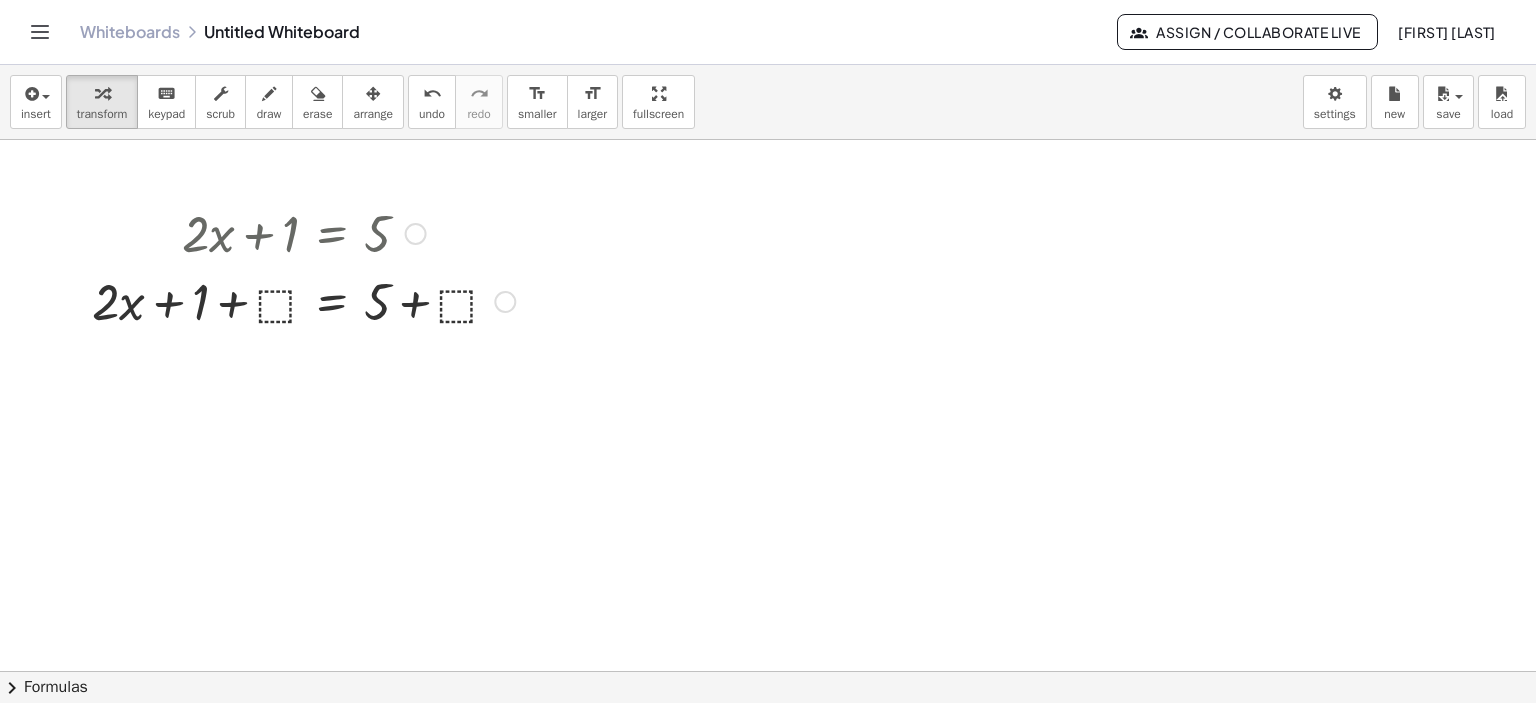 click at bounding box center (303, 300) 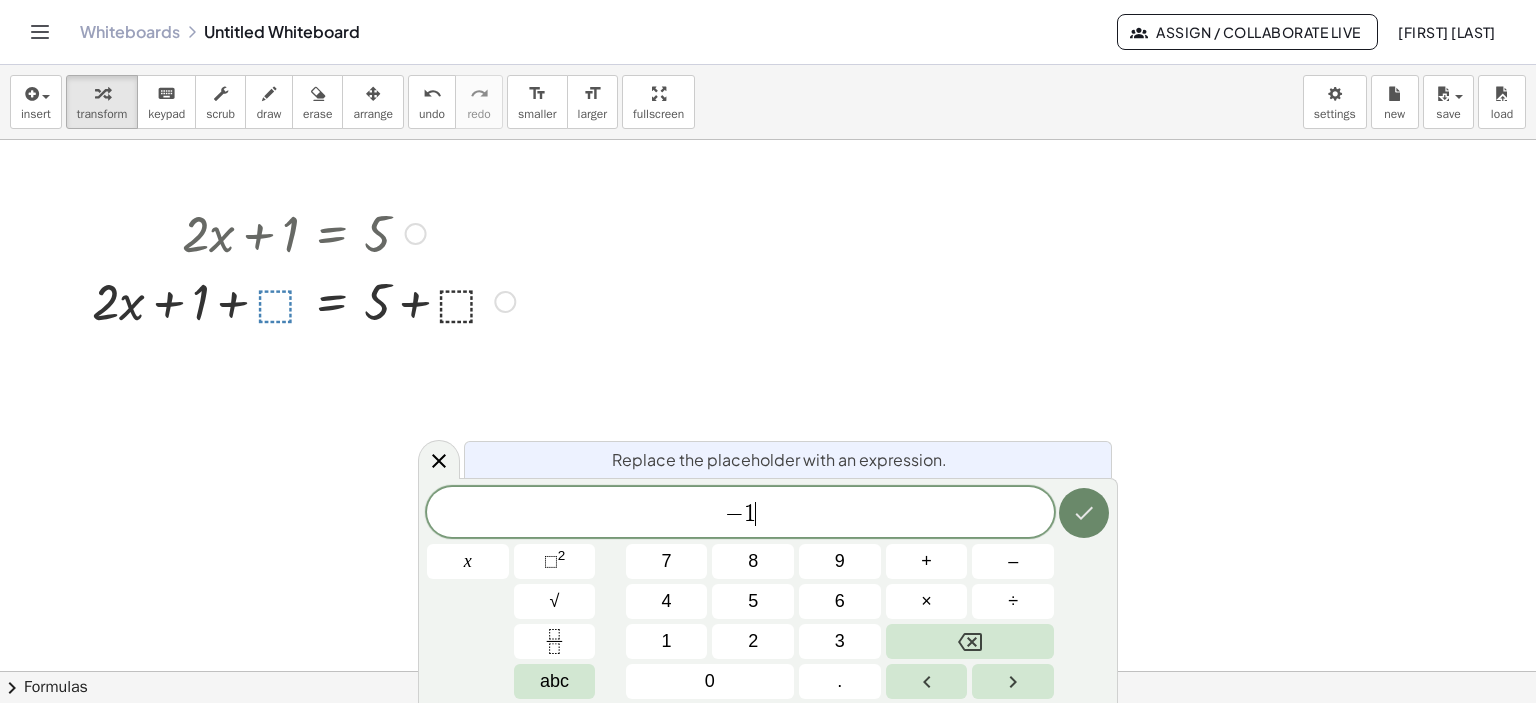 click 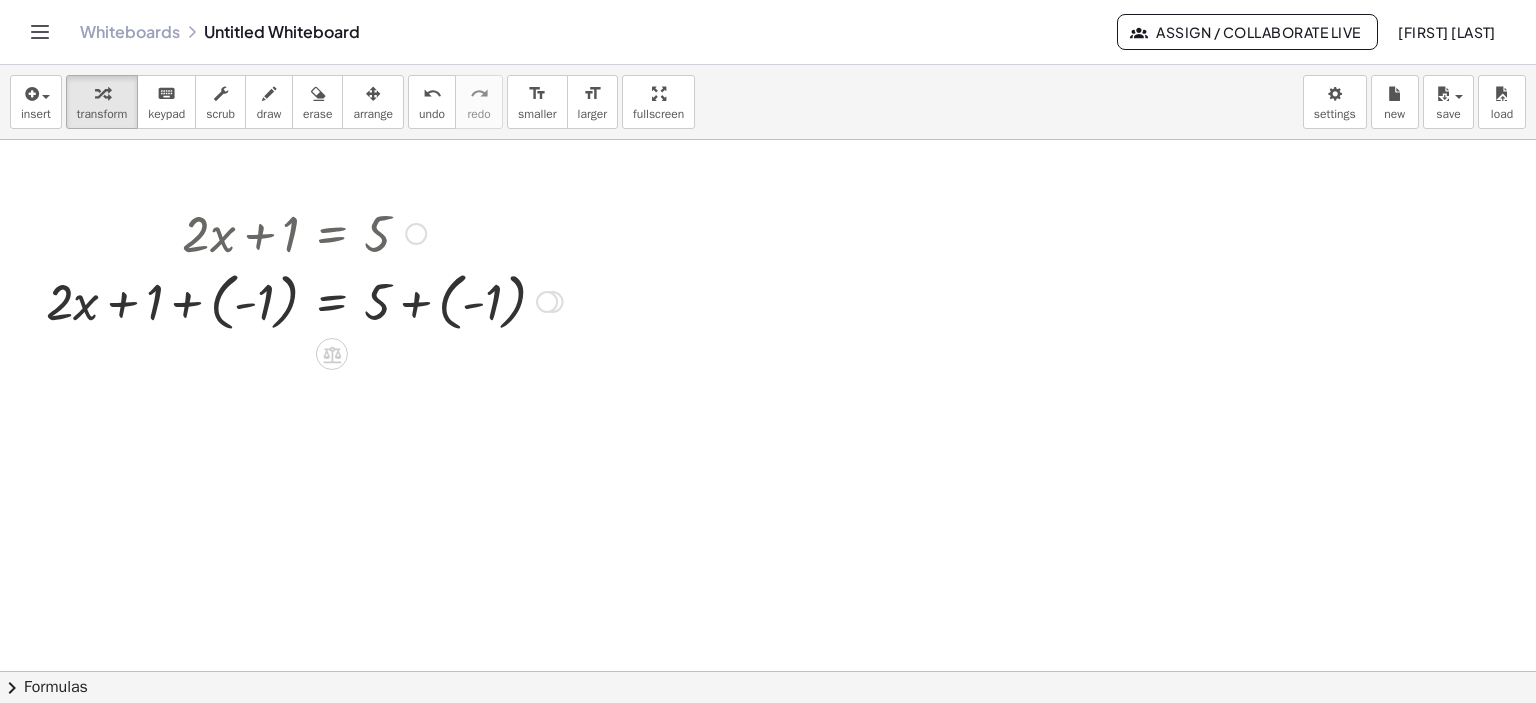click at bounding box center [304, 299] 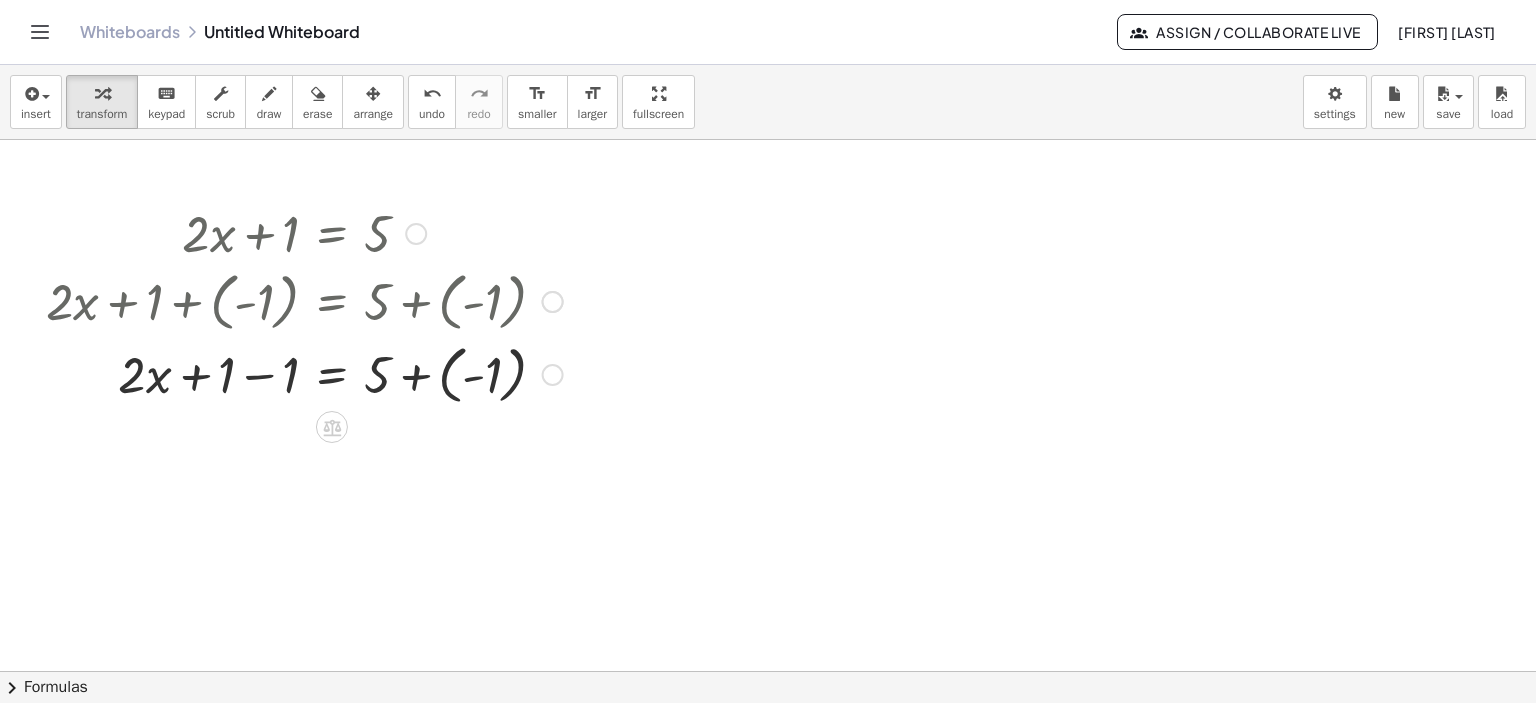 click at bounding box center [304, 372] 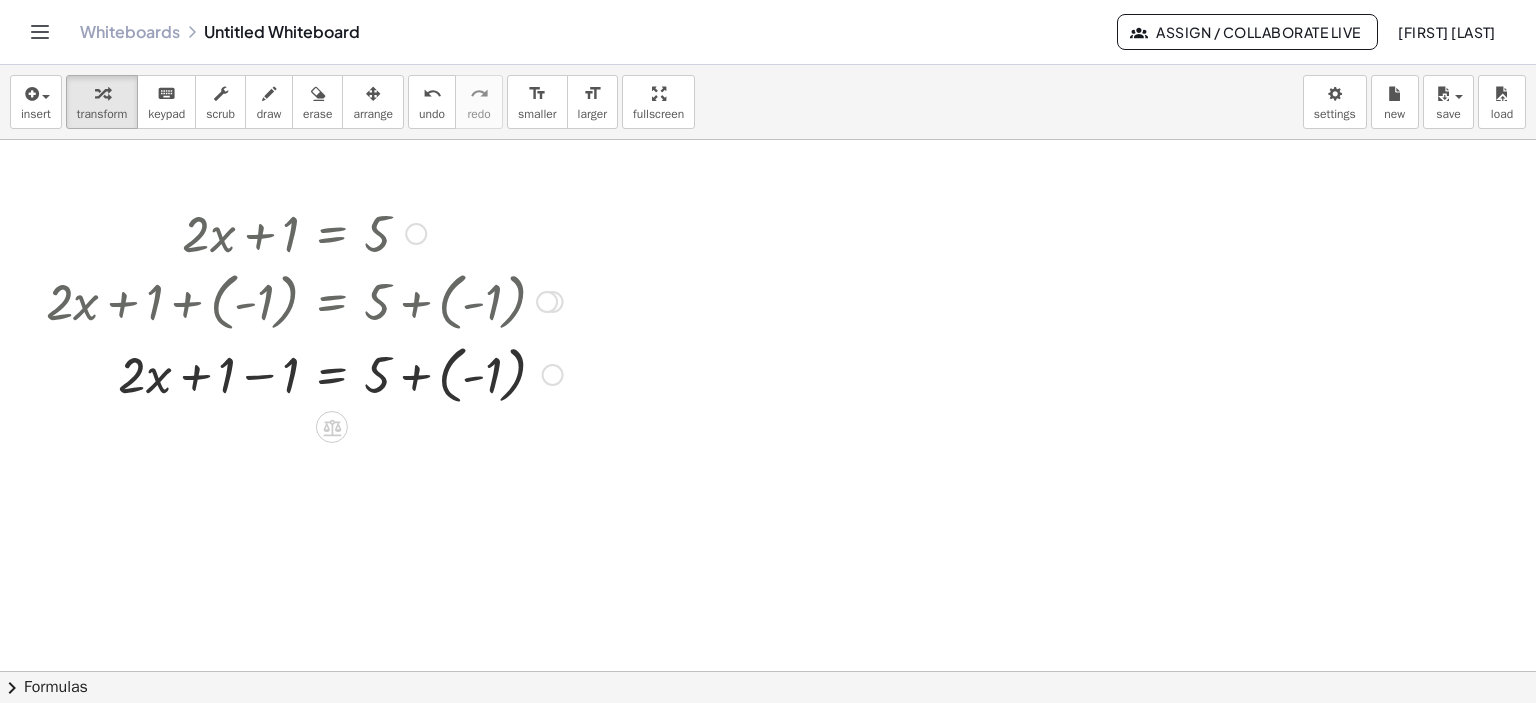 click at bounding box center (304, 372) 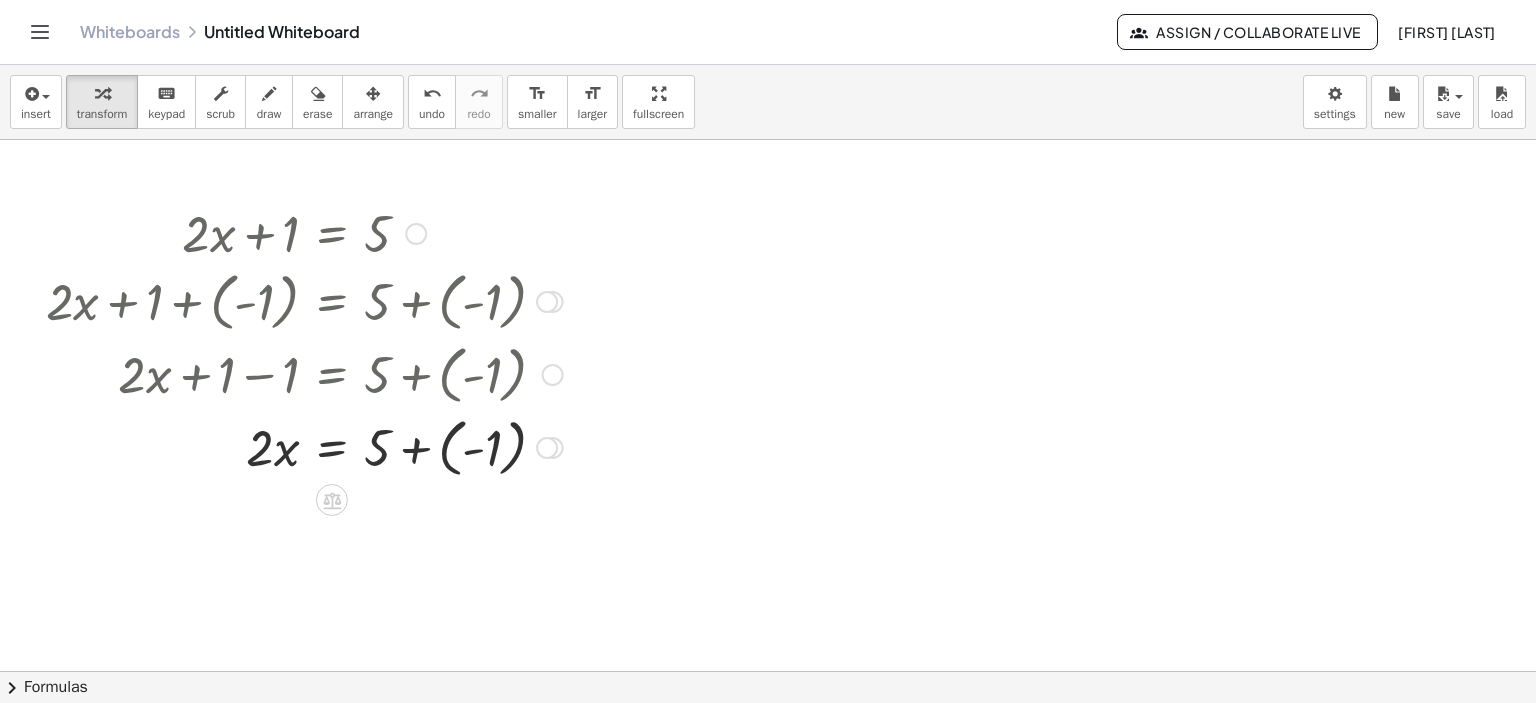 click at bounding box center [304, 445] 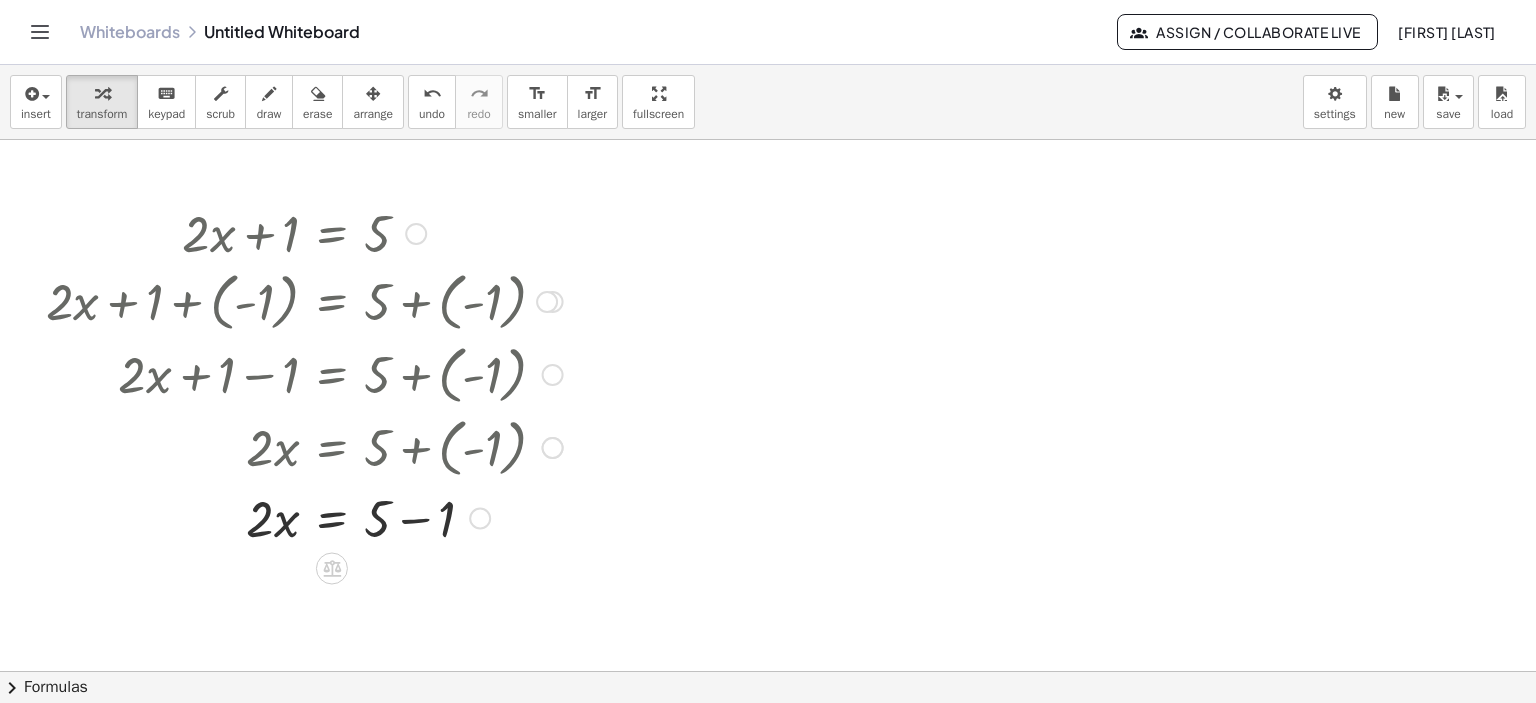 click at bounding box center (304, 516) 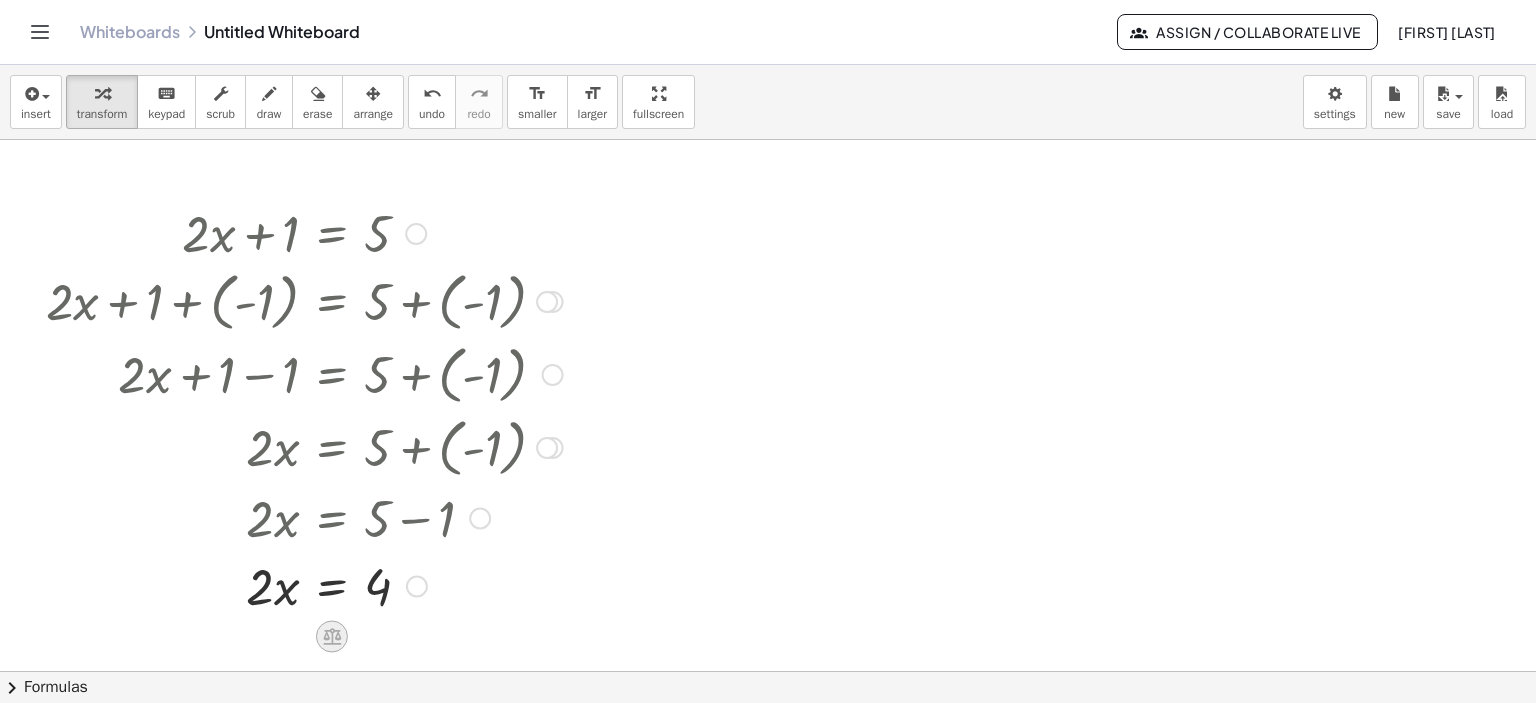 click 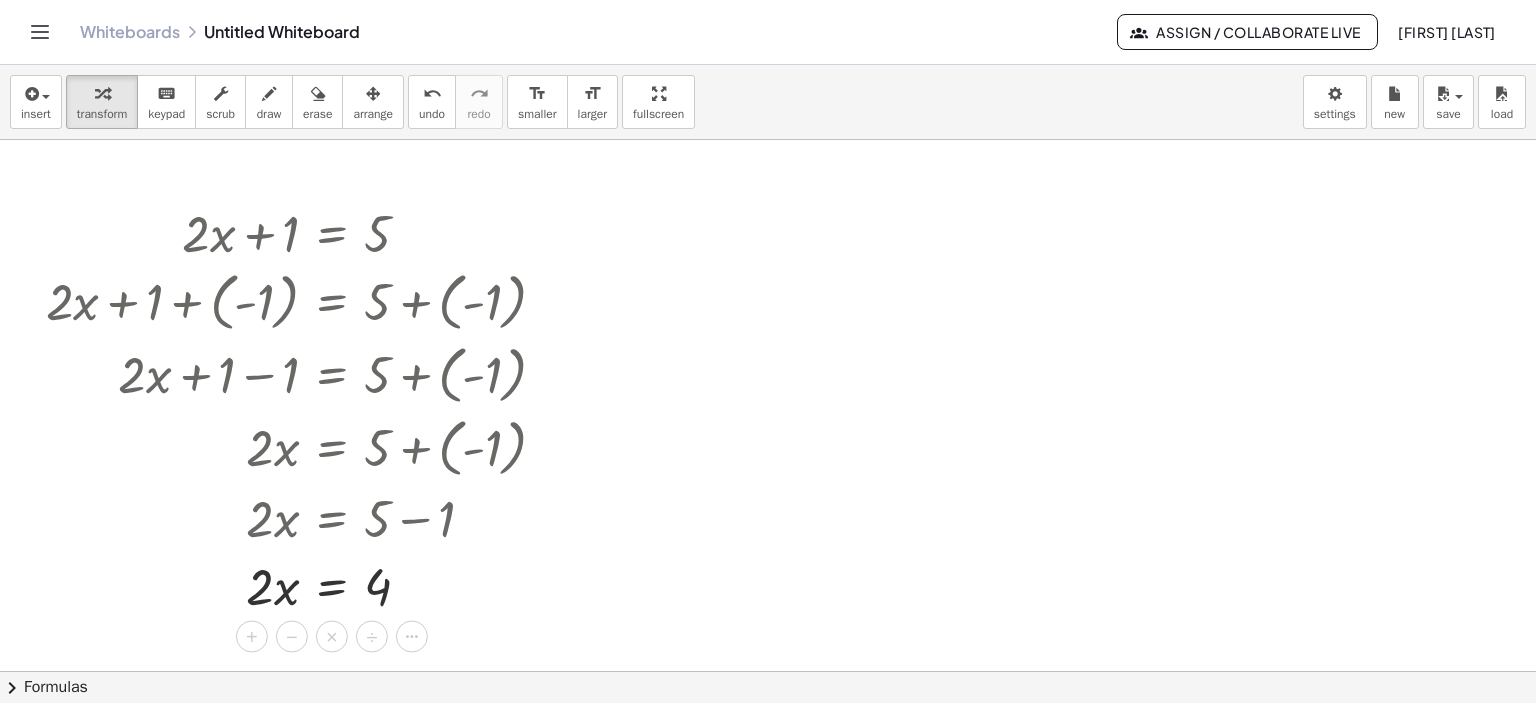 click at bounding box center (768, 671) 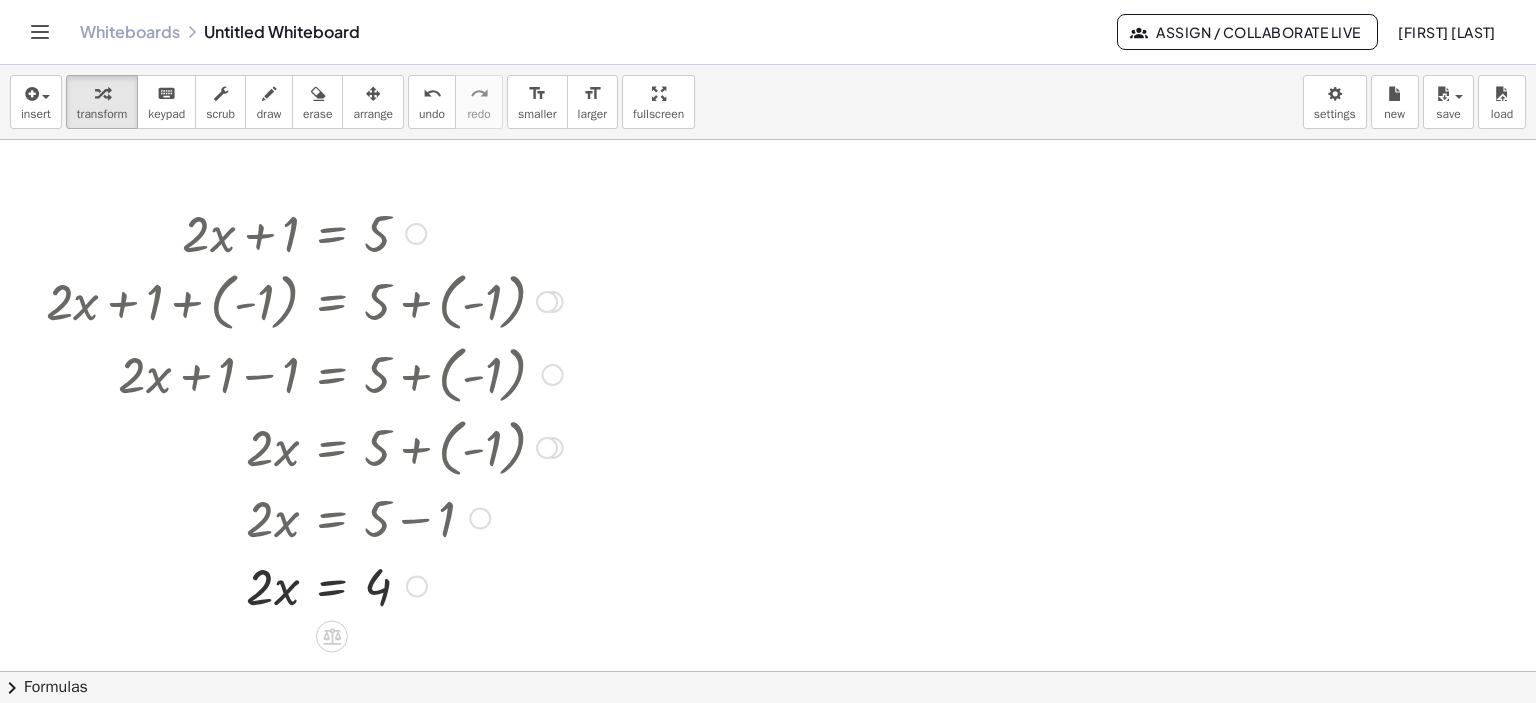 click at bounding box center (304, 584) 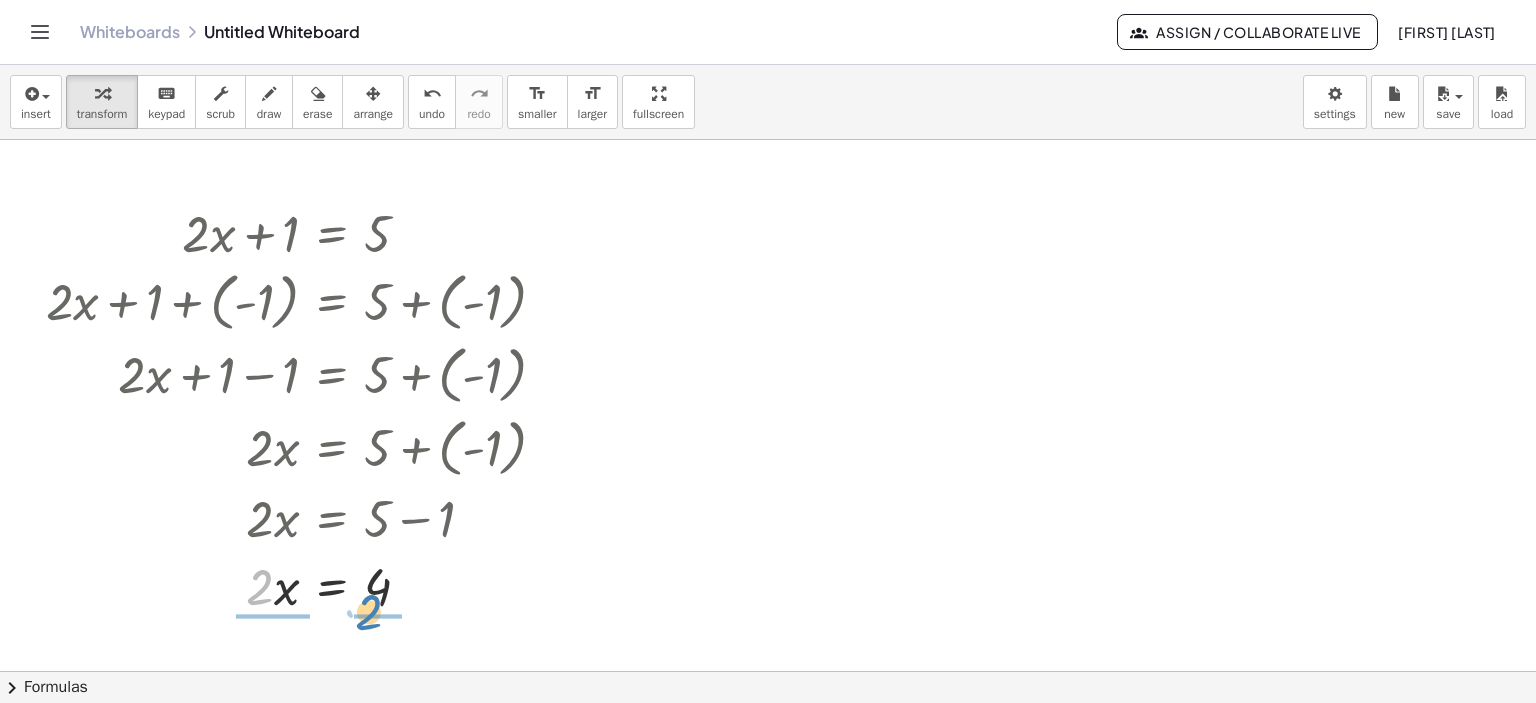 drag, startPoint x: 265, startPoint y: 598, endPoint x: 374, endPoint y: 623, distance: 111.83023 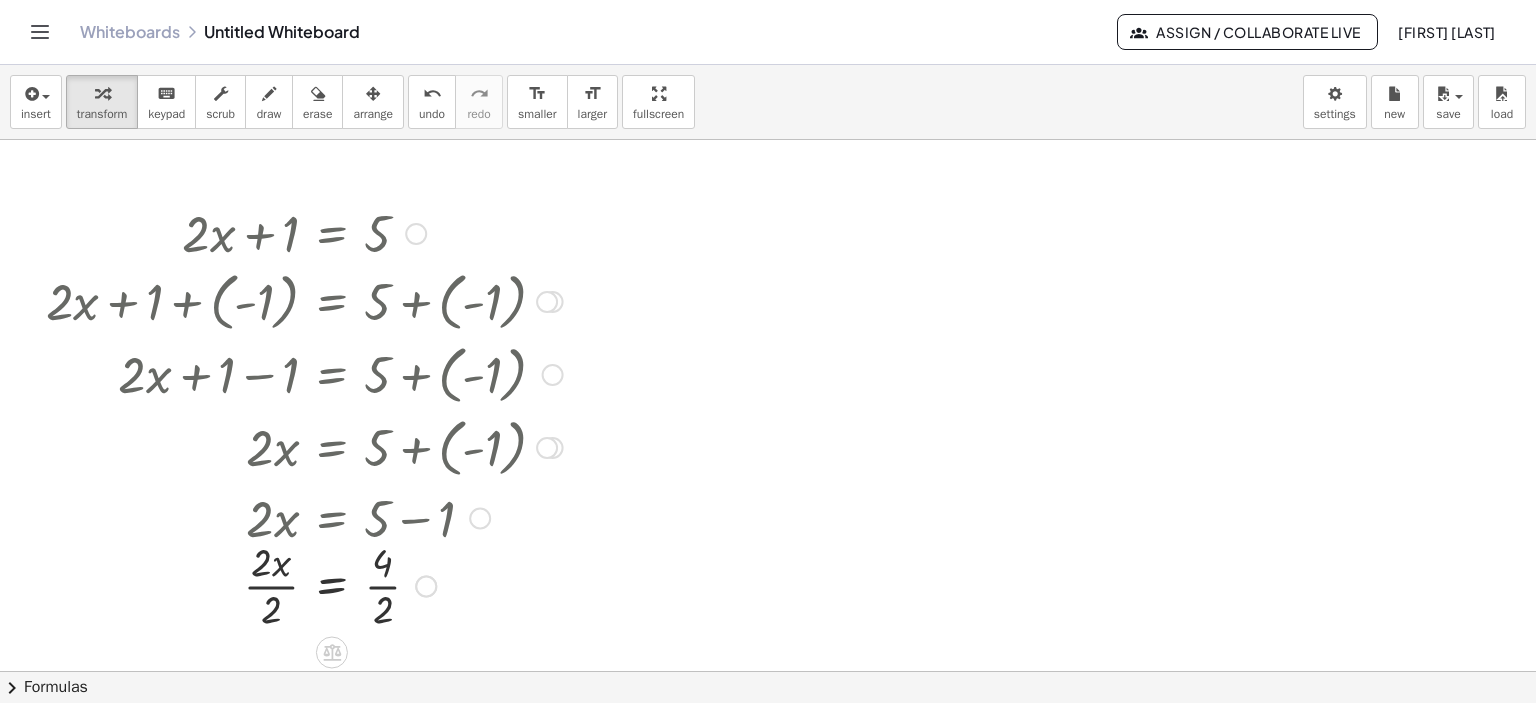 click at bounding box center (304, 584) 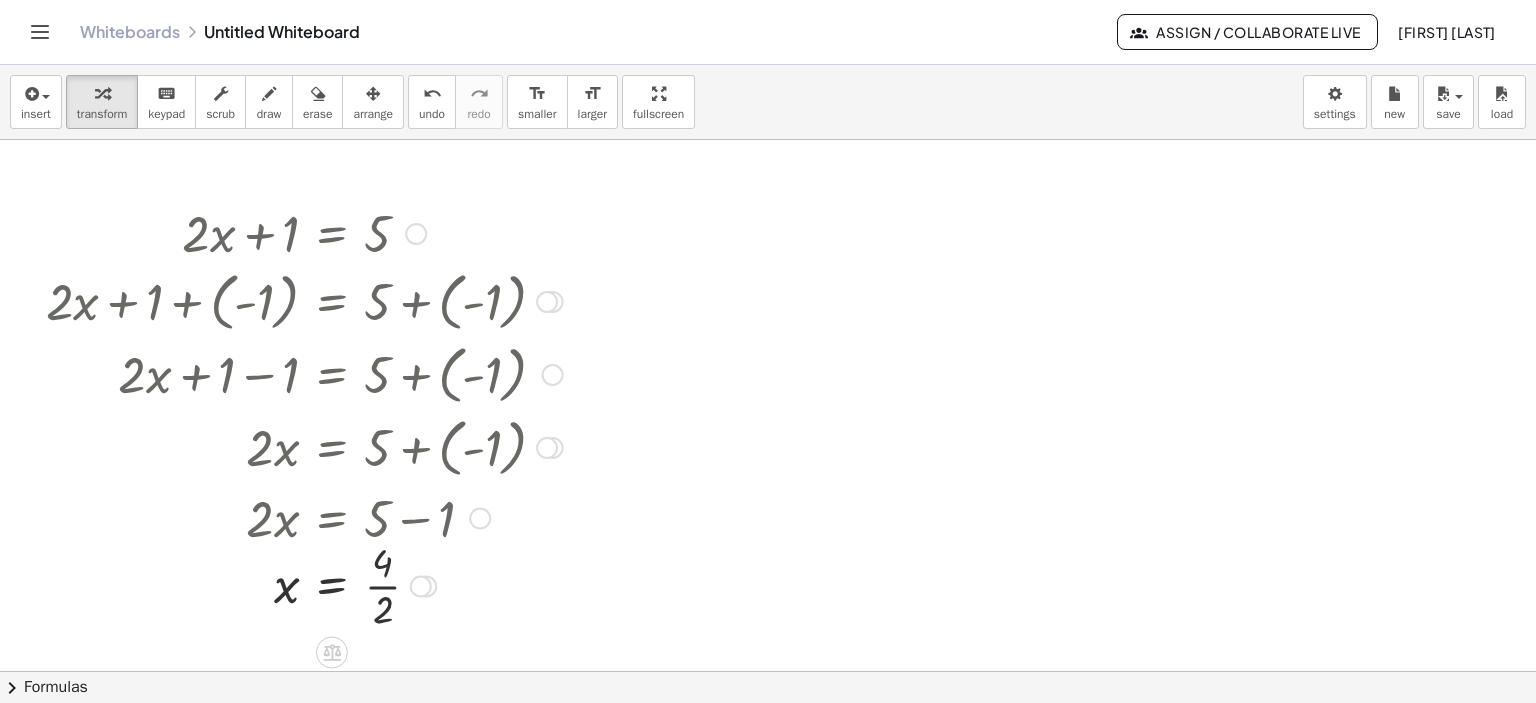 click at bounding box center [304, 584] 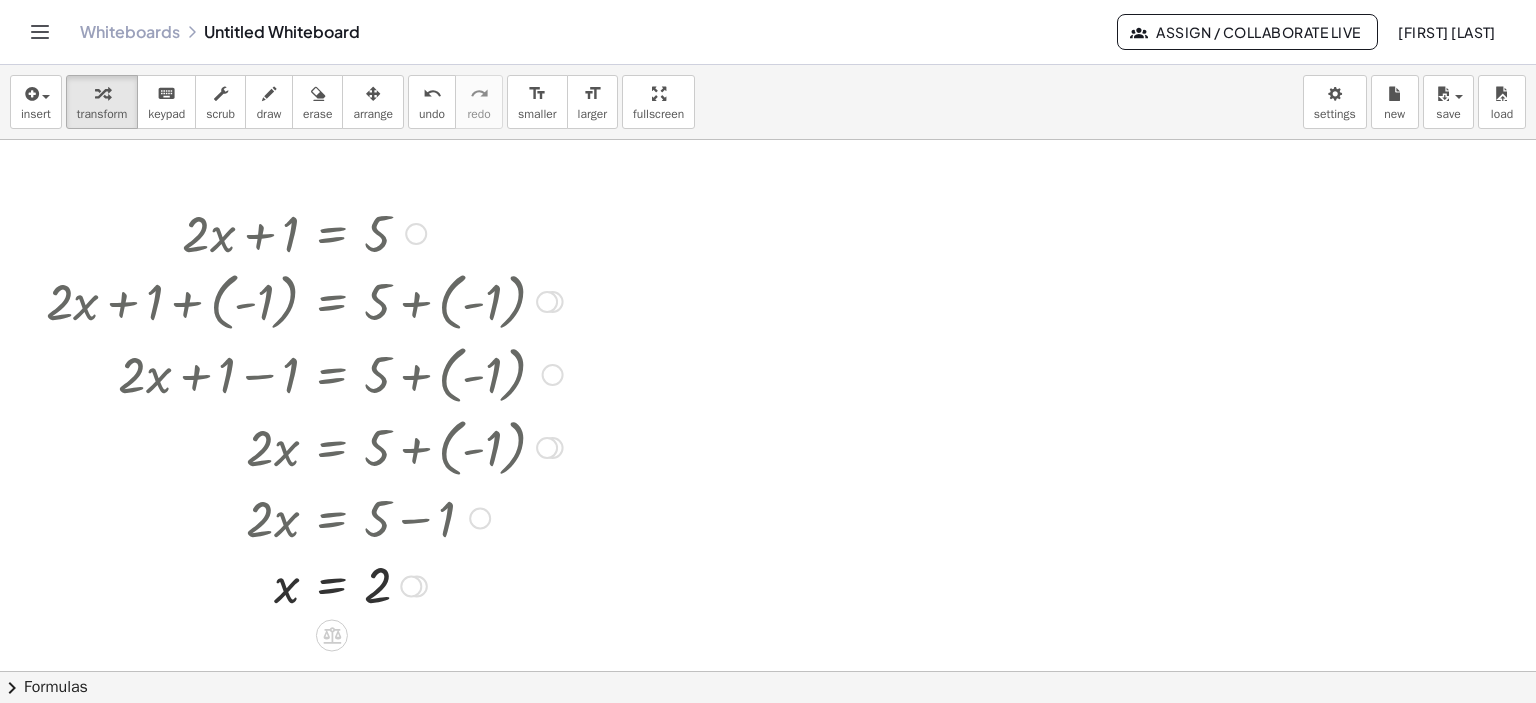 click at bounding box center [416, 234] 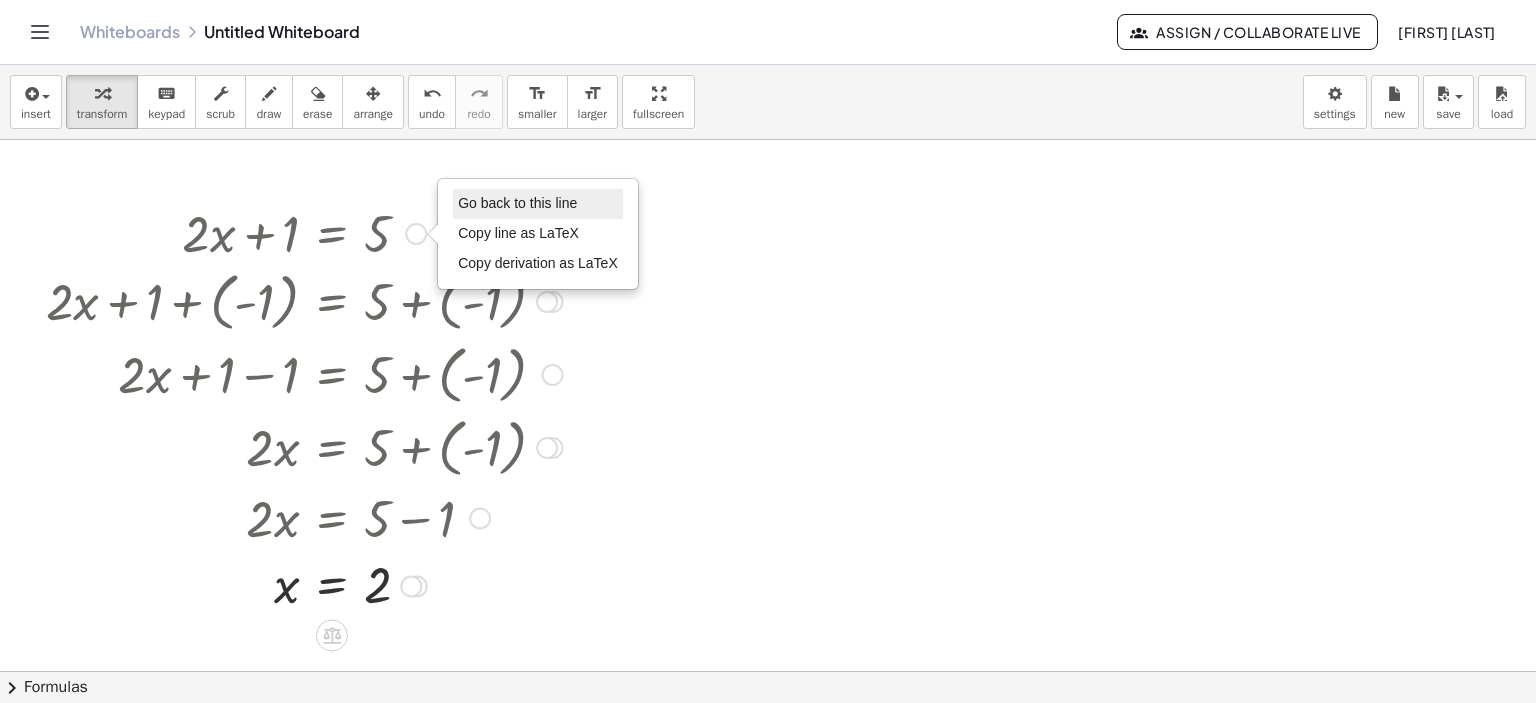 click on "Go back to this line" at bounding box center (517, 203) 